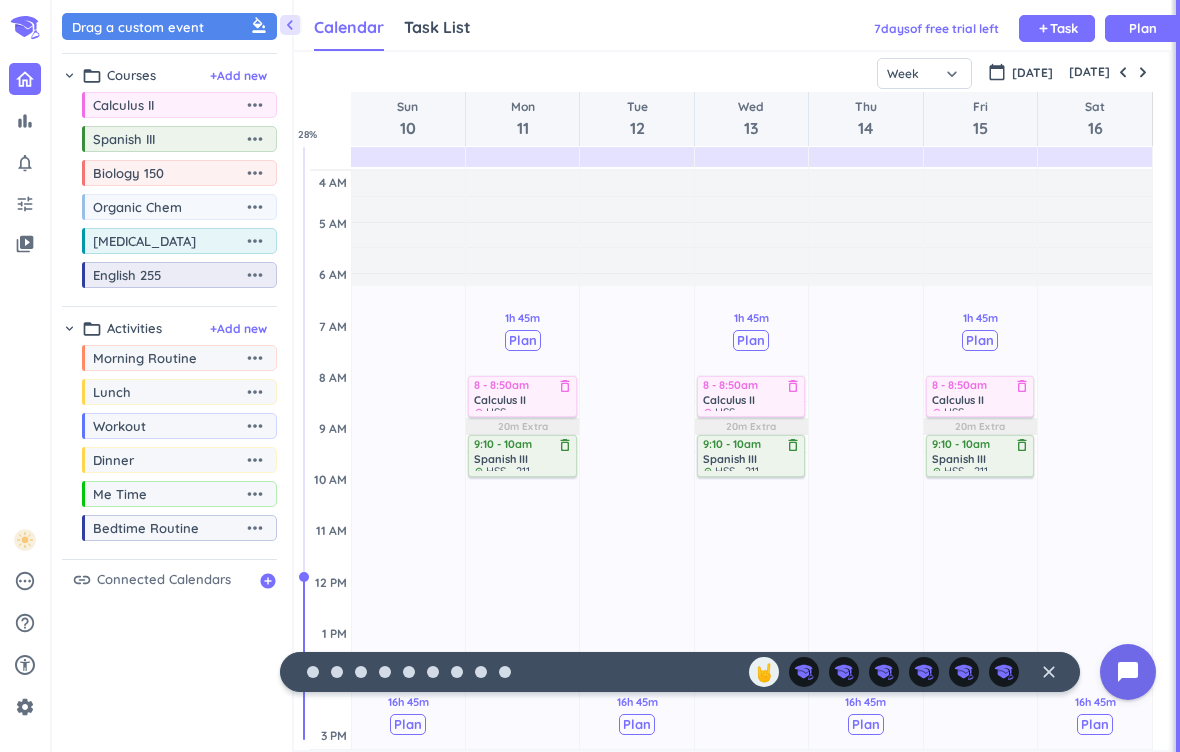 scroll, scrollTop: -44, scrollLeft: 0, axis: vertical 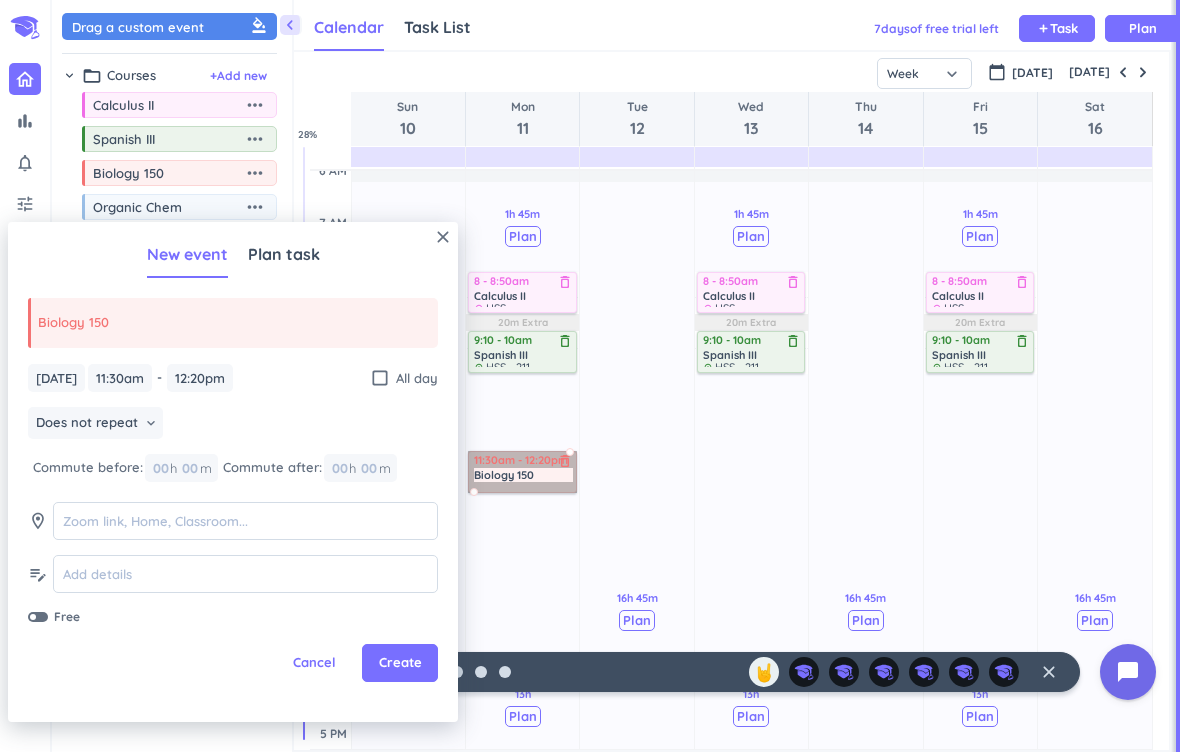 click on "Does not repeat" at bounding box center [87, 423] 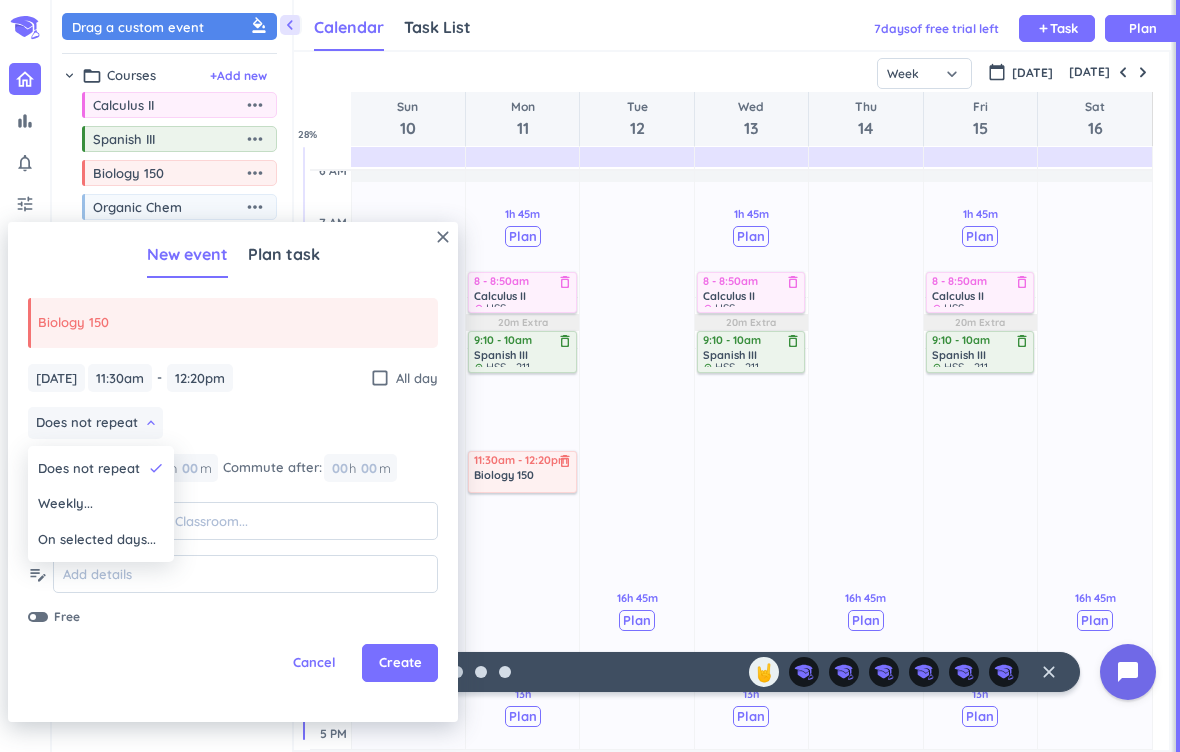 click on "On selected days..." at bounding box center (97, 540) 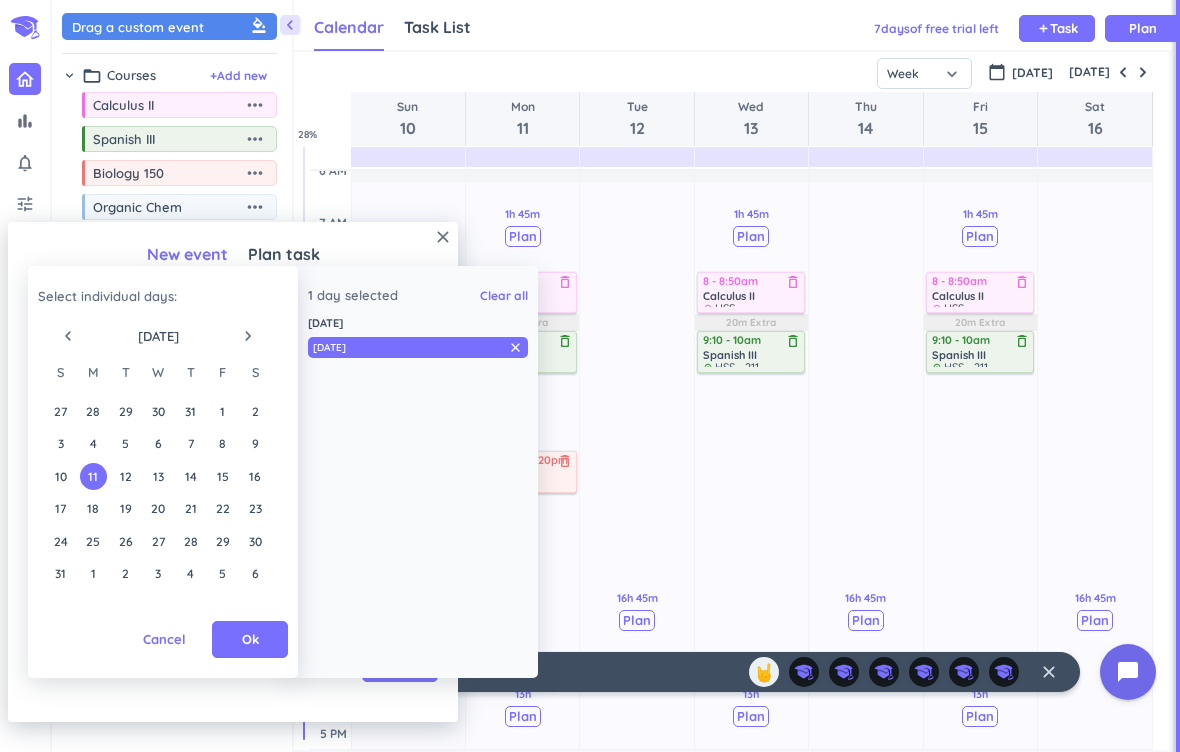 click on "Ok" at bounding box center (250, 640) 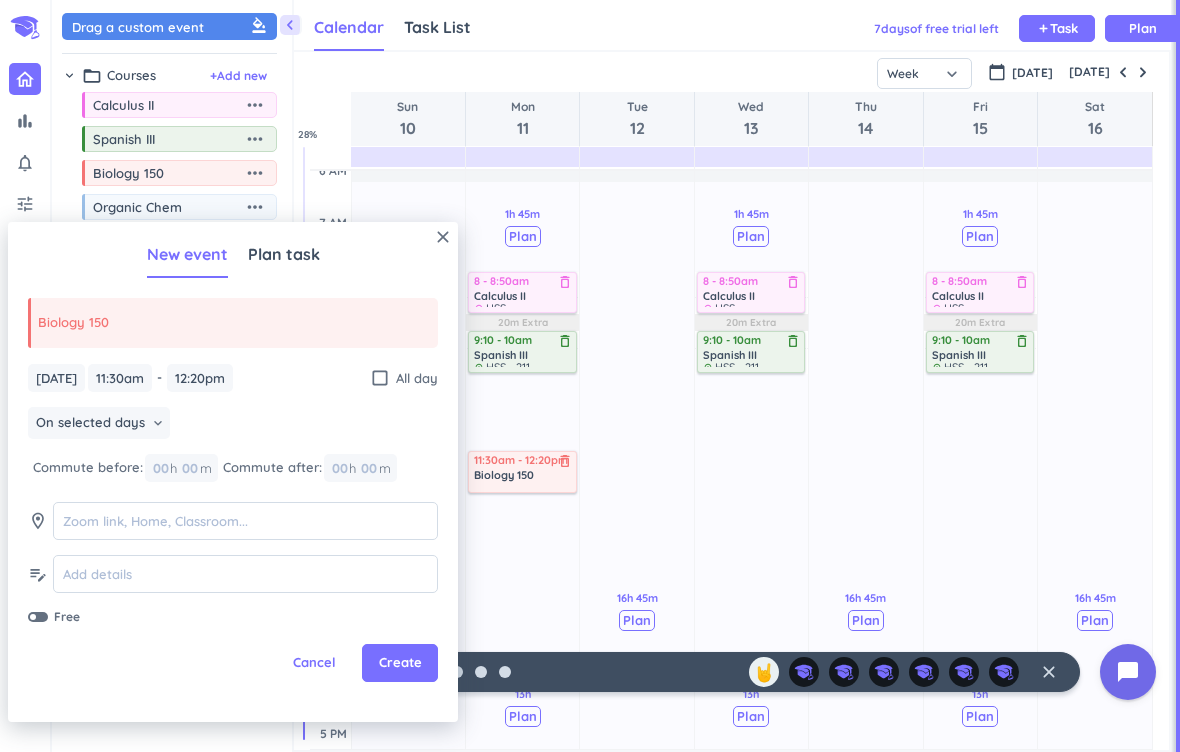 click on "On selected days" at bounding box center [90, 423] 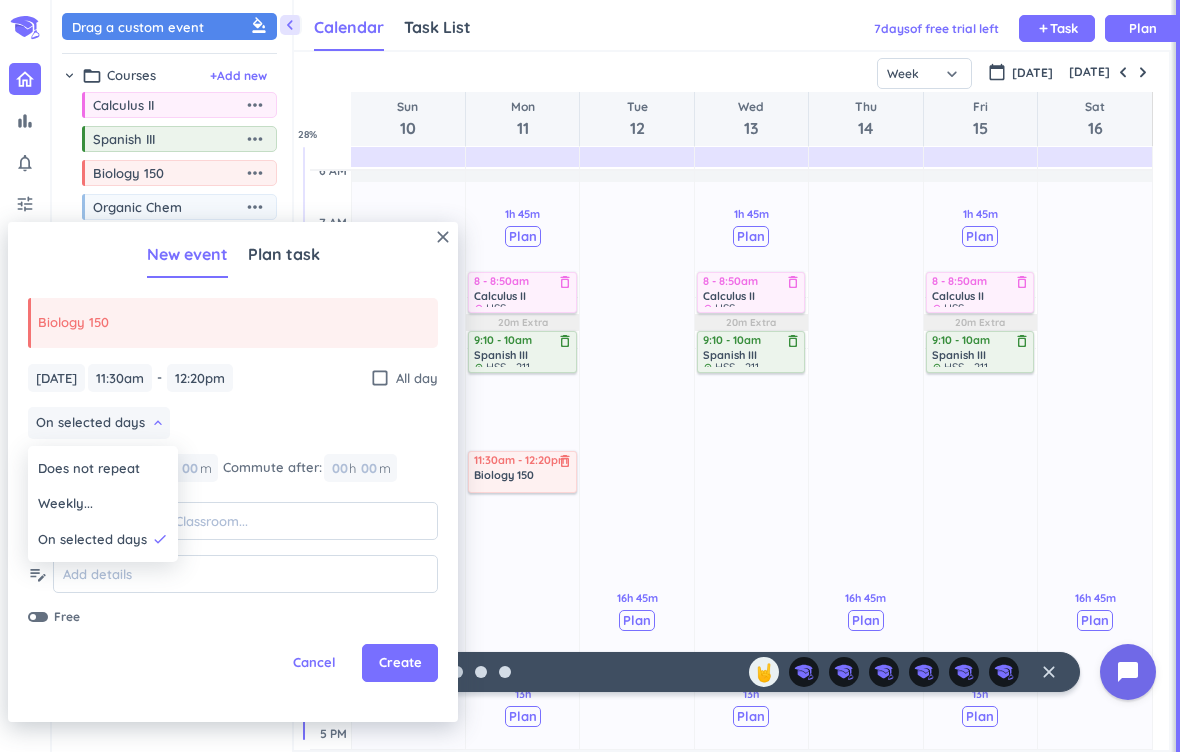 click on "Weekly..." at bounding box center [65, 504] 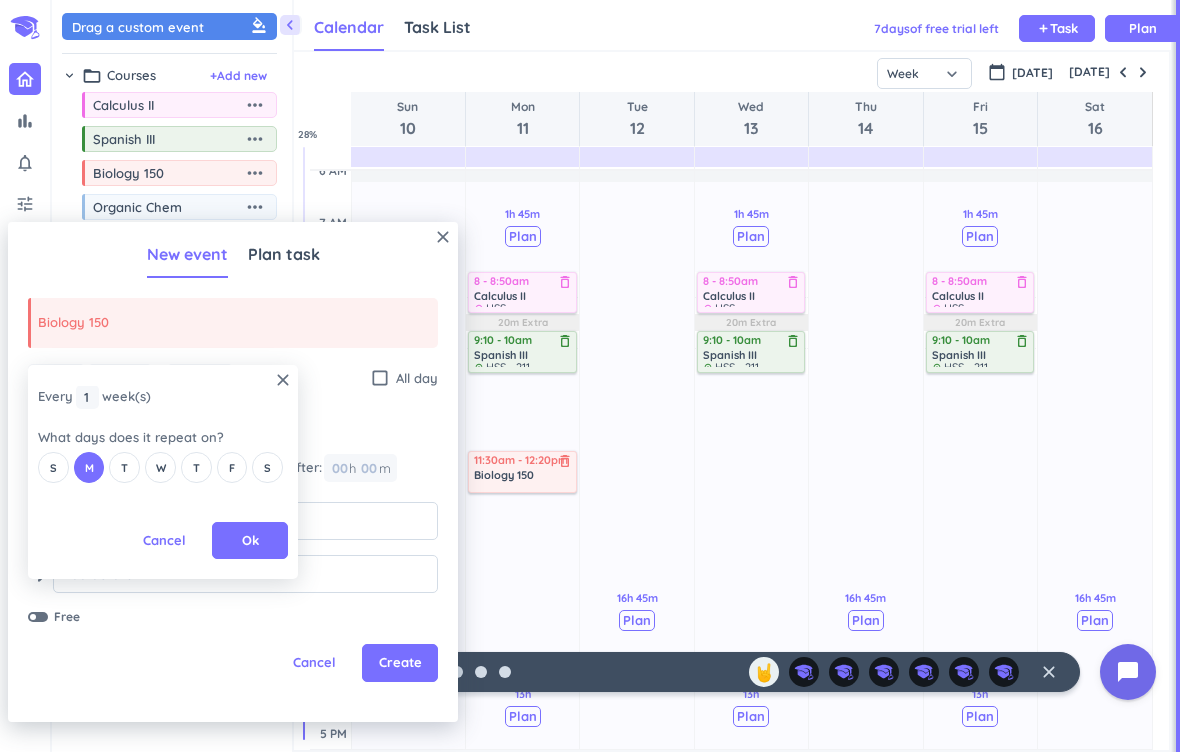 click on "W" at bounding box center (160, 467) 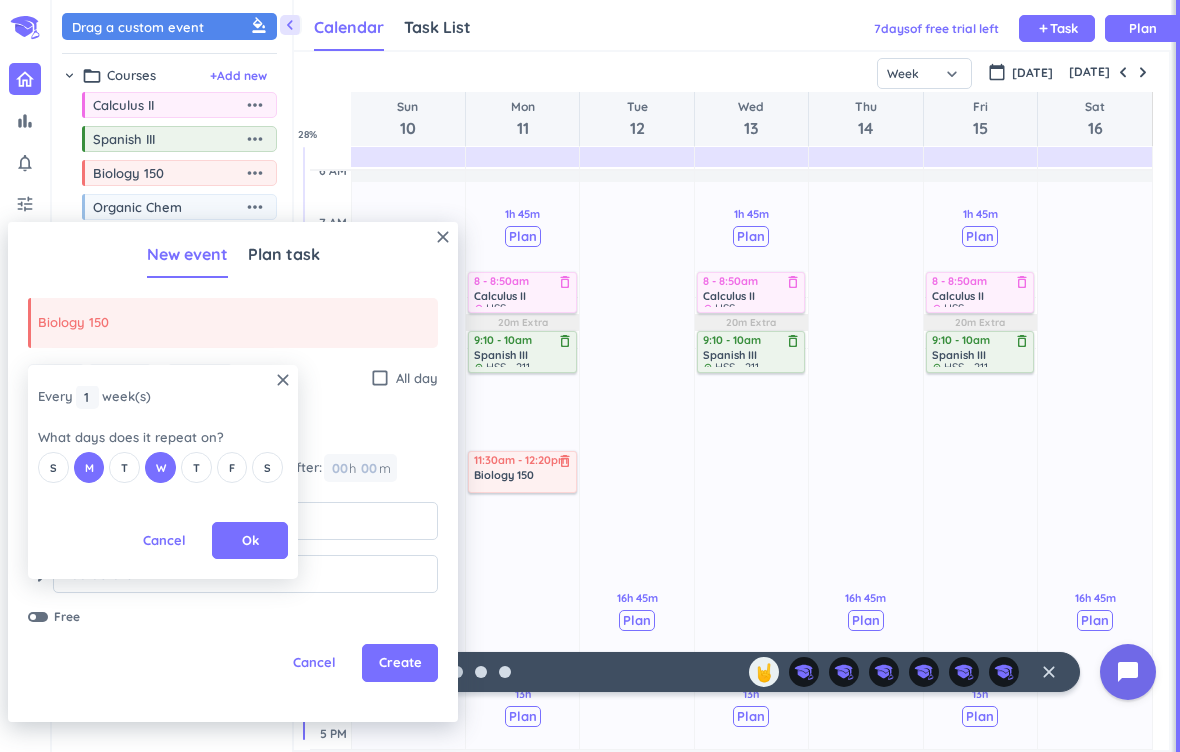 click on "F" at bounding box center (232, 468) 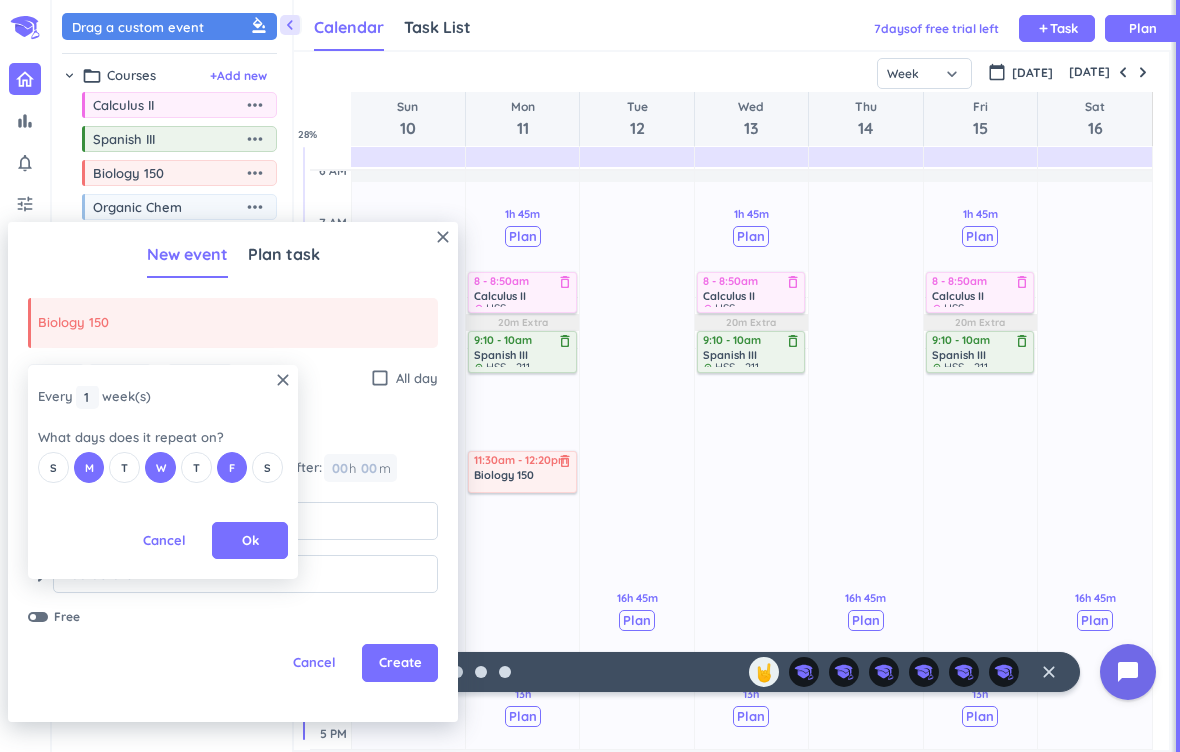 click on "Ok" at bounding box center (250, 541) 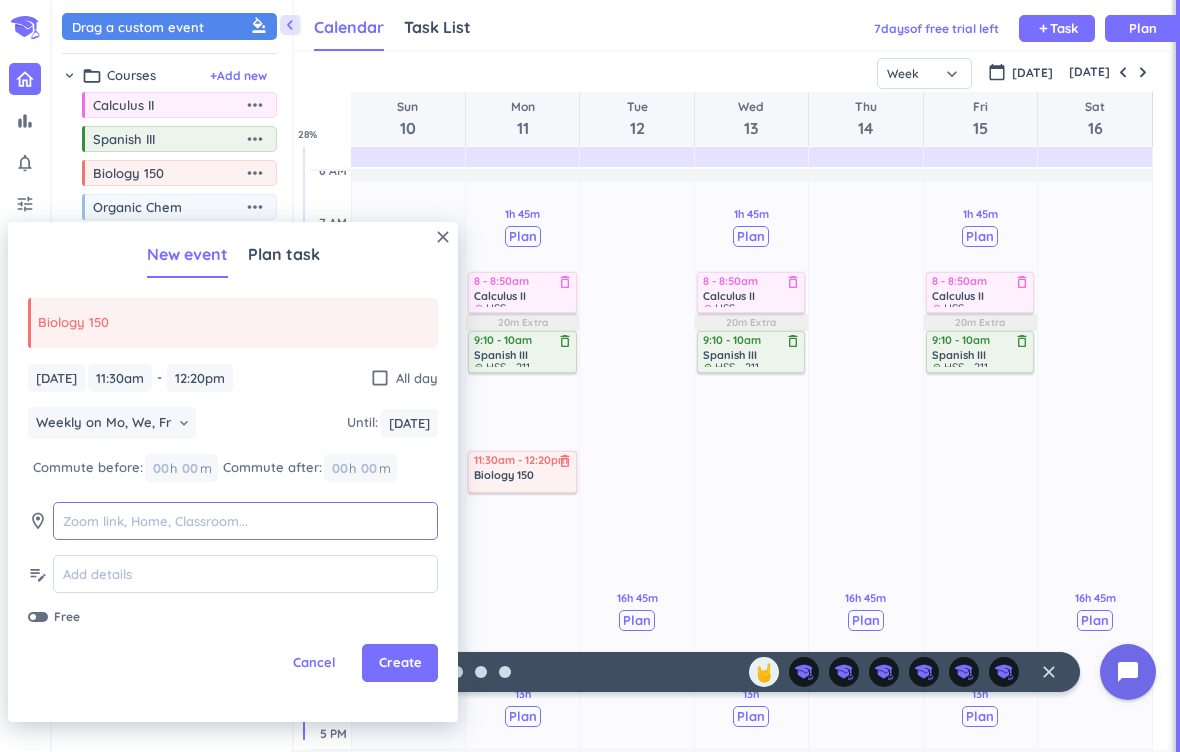 click at bounding box center [245, 521] 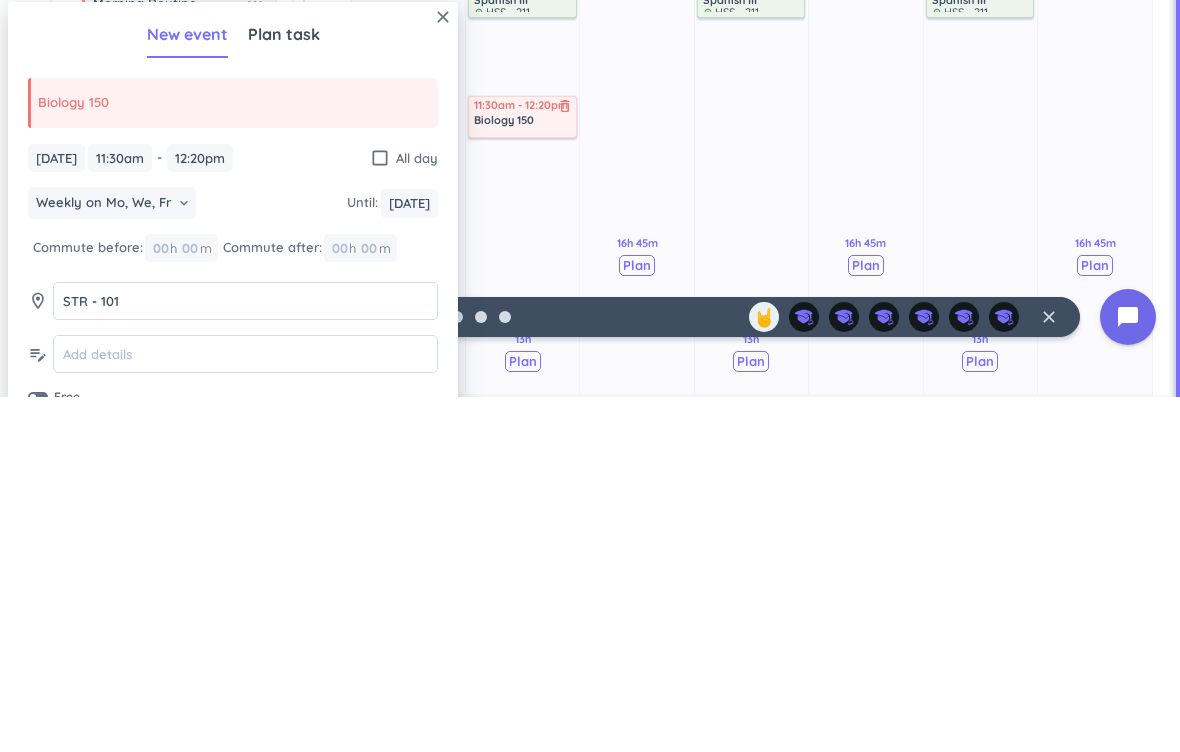 scroll, scrollTop: 105, scrollLeft: 0, axis: vertical 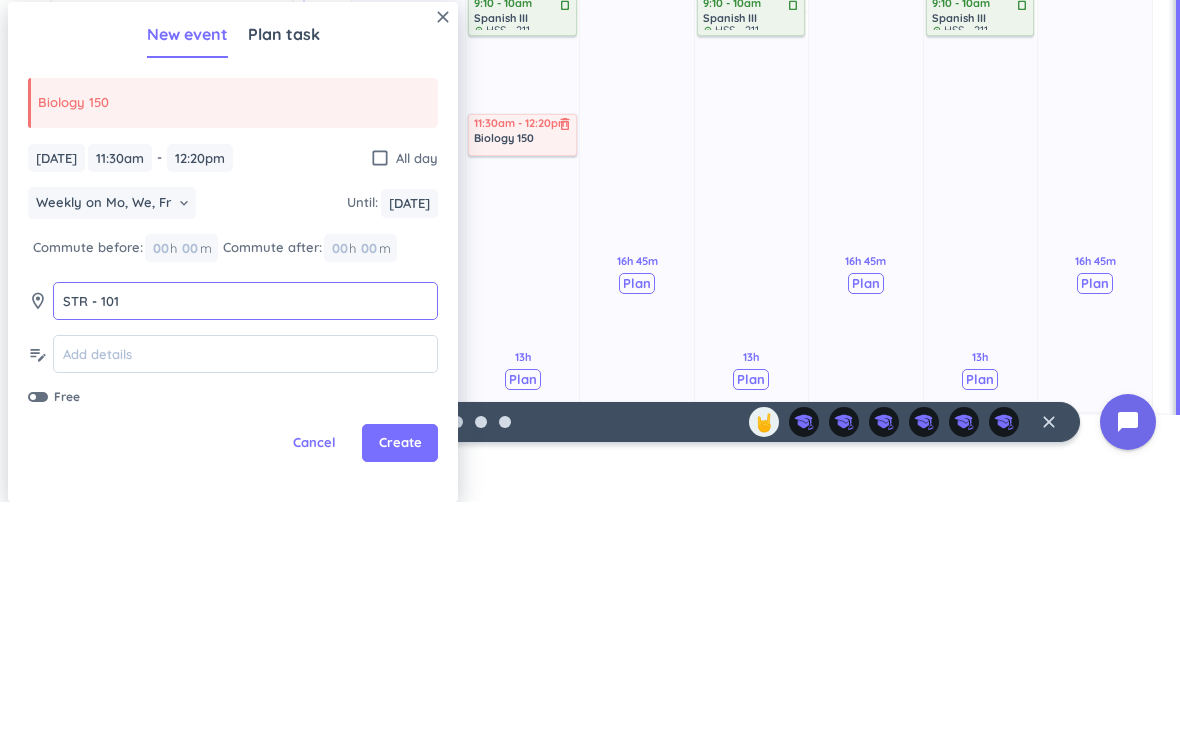 type on "STR - 101" 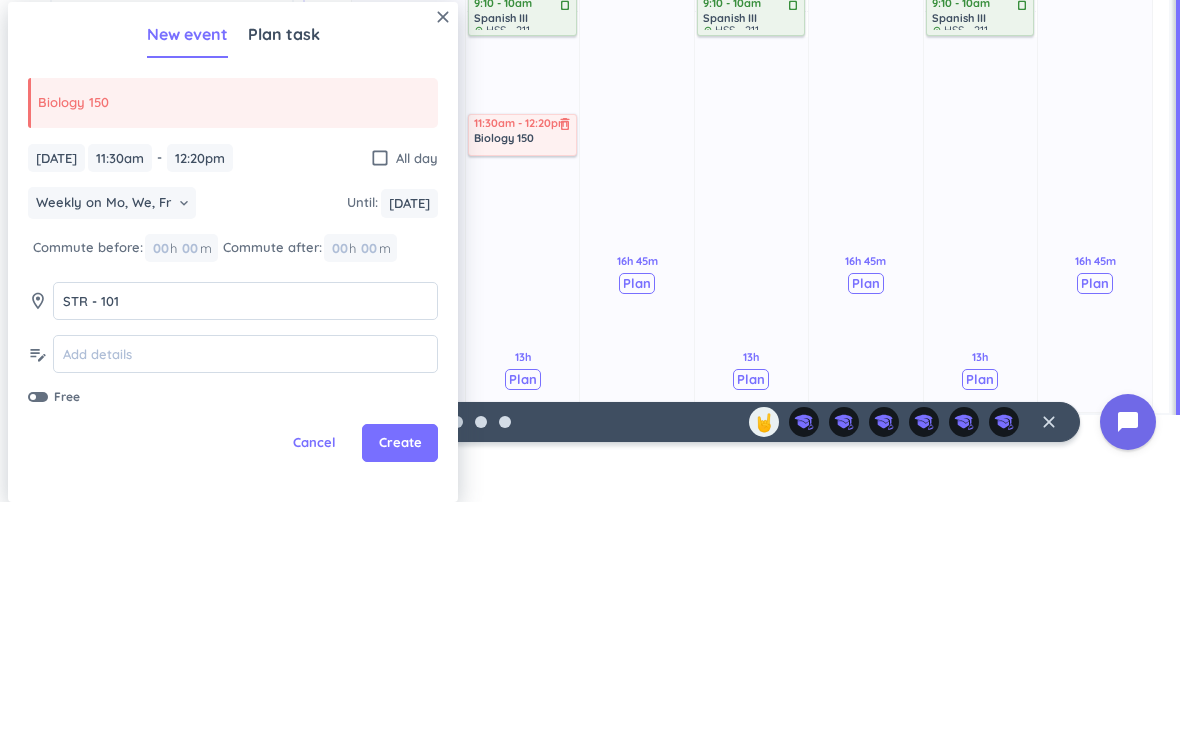 click on "Create" at bounding box center [400, 693] 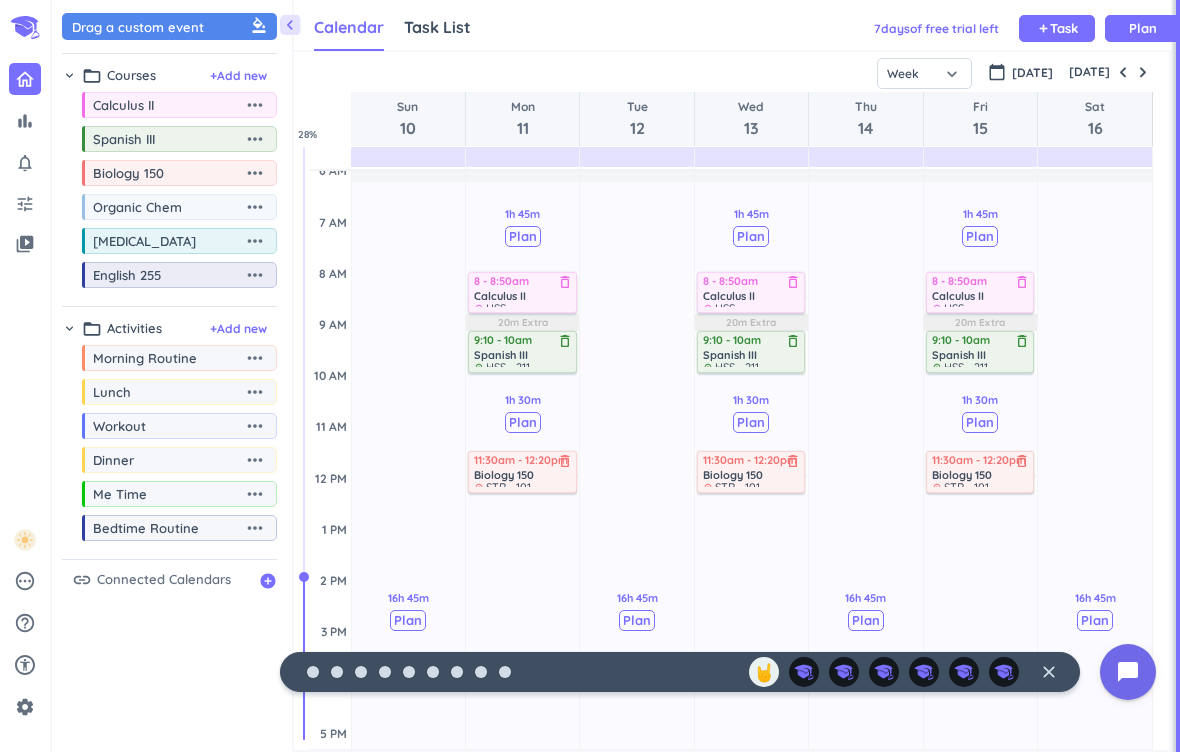 scroll, scrollTop: 0, scrollLeft: 0, axis: both 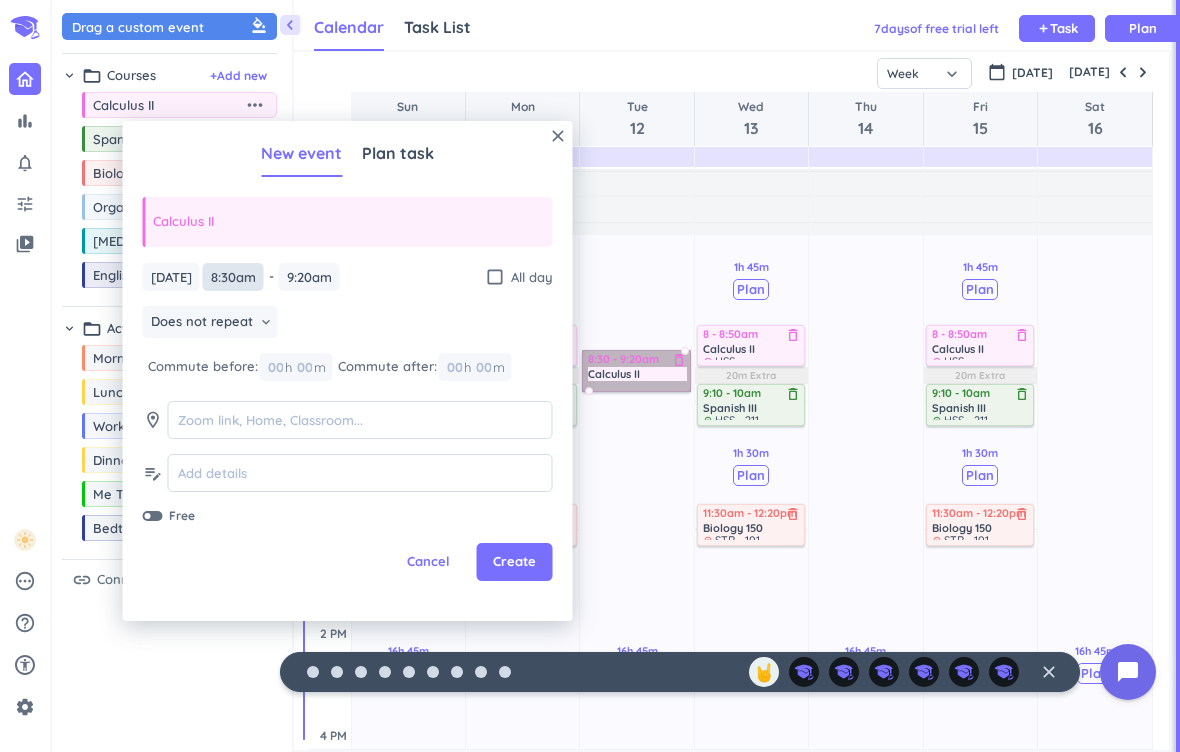 click on "8:30am" at bounding box center [233, 277] 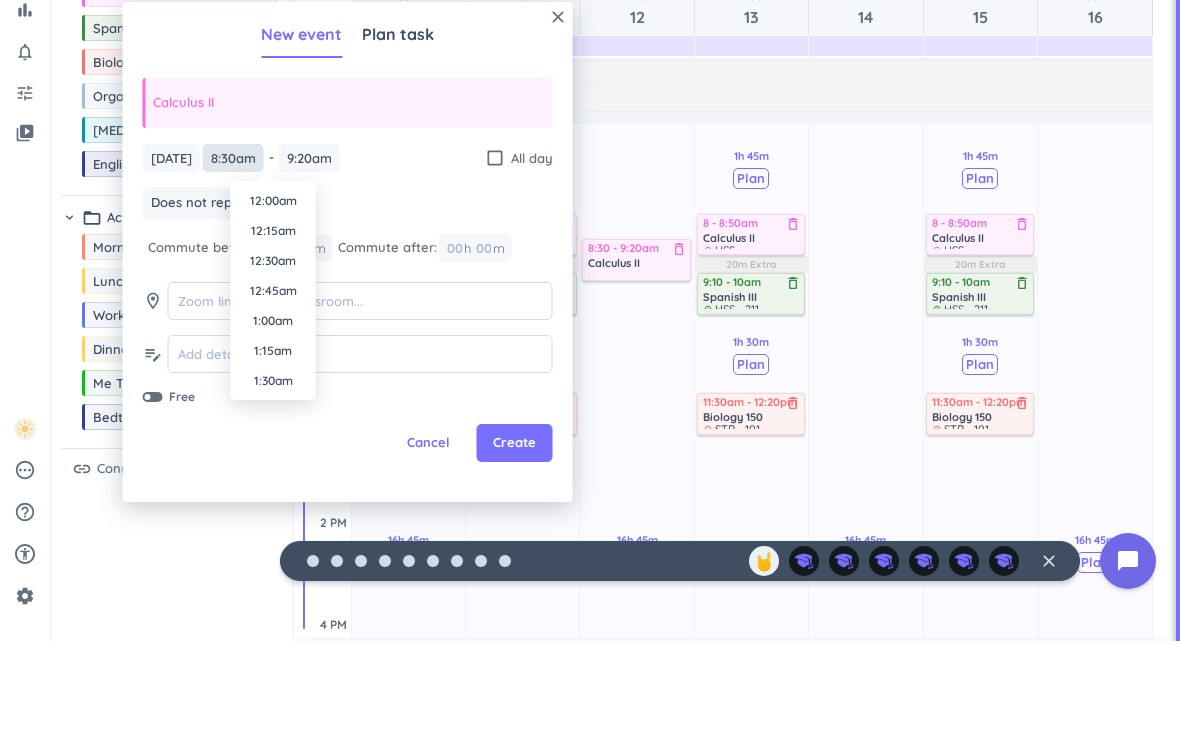 scroll, scrollTop: 930, scrollLeft: 0, axis: vertical 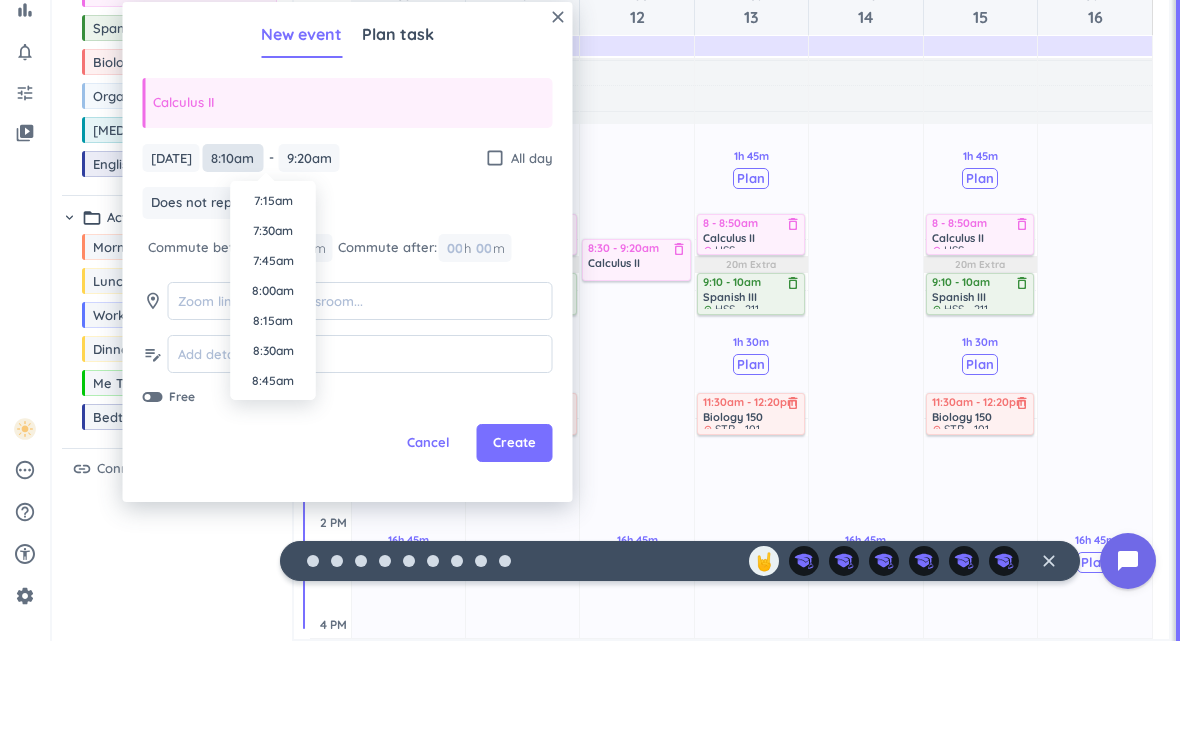 type on "8:10am" 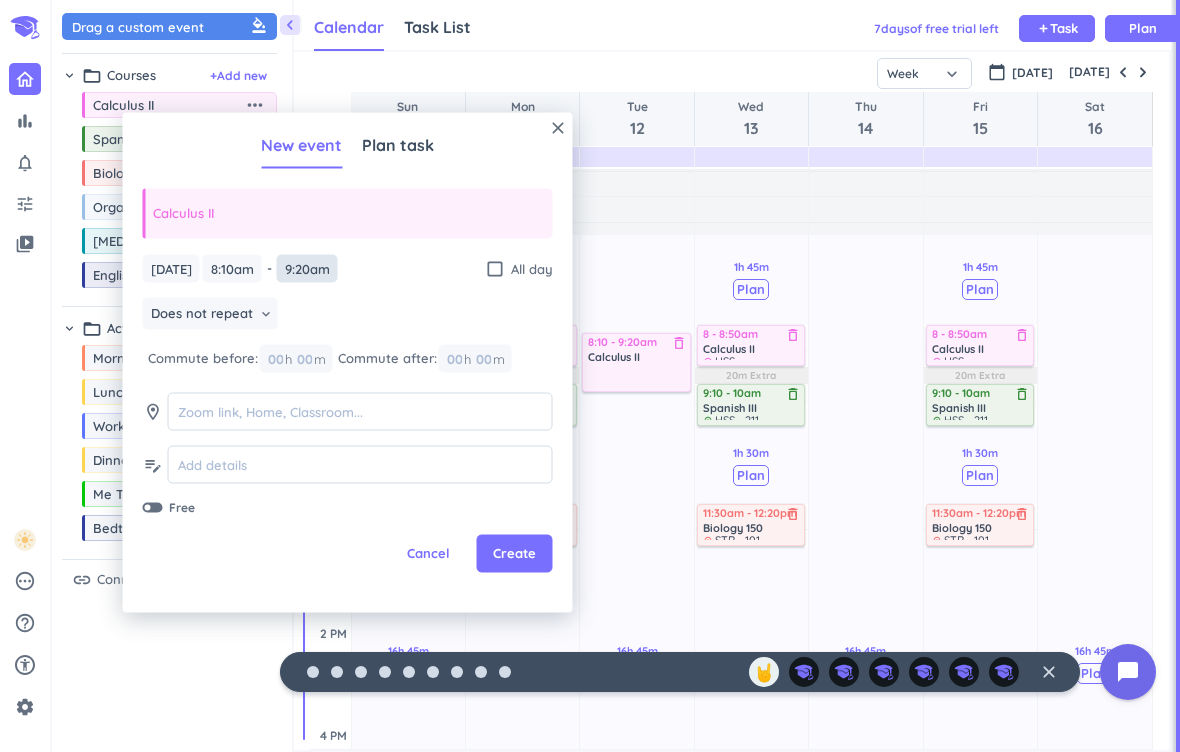 click on "9:20am" at bounding box center (307, 268) 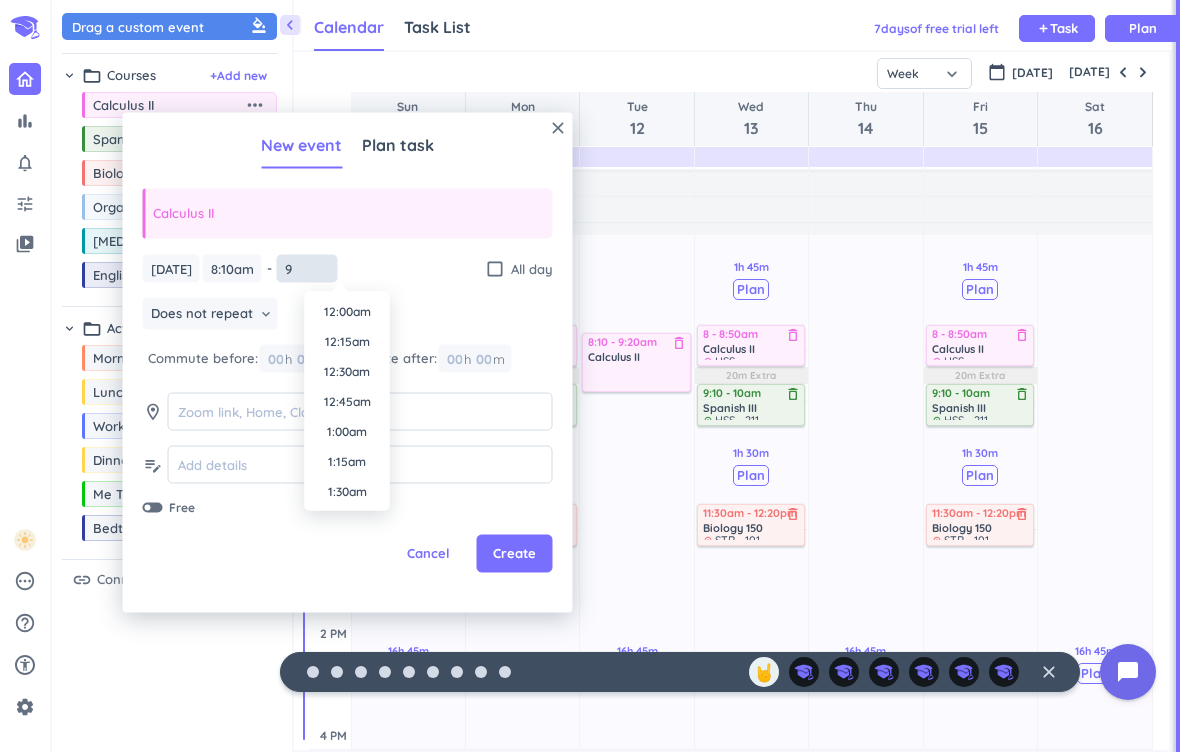 scroll, scrollTop: 2430, scrollLeft: 0, axis: vertical 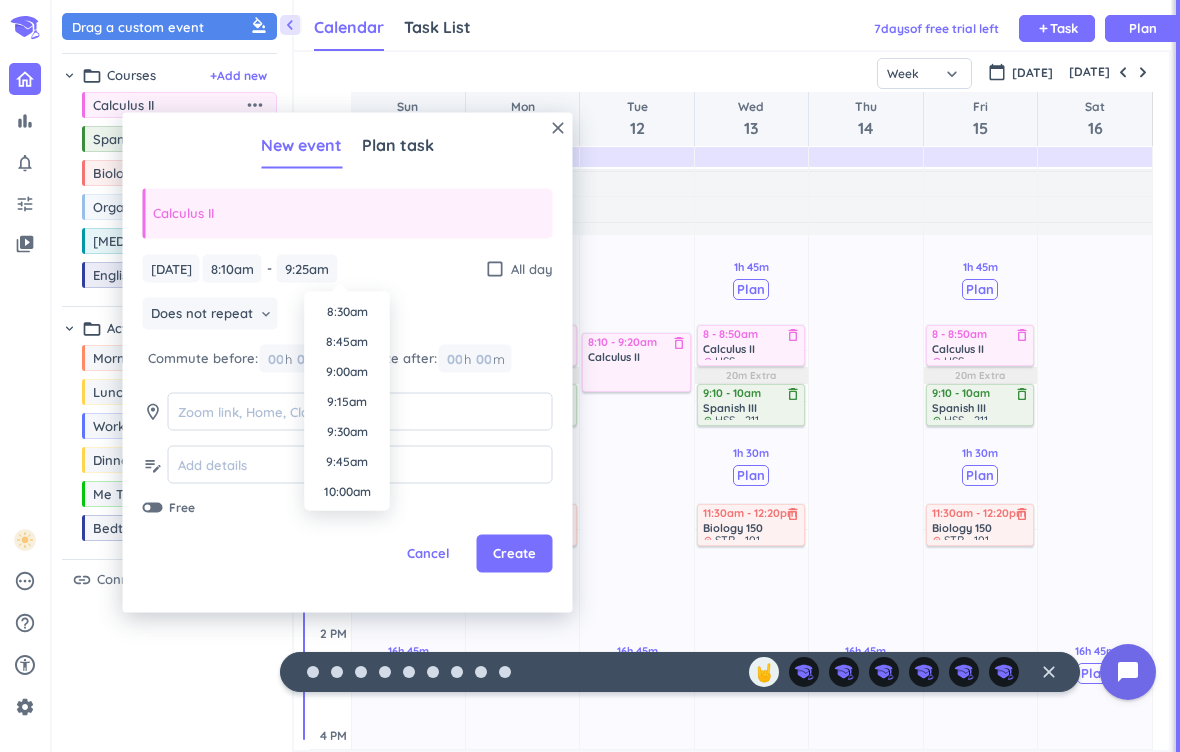 type on "9:25am" 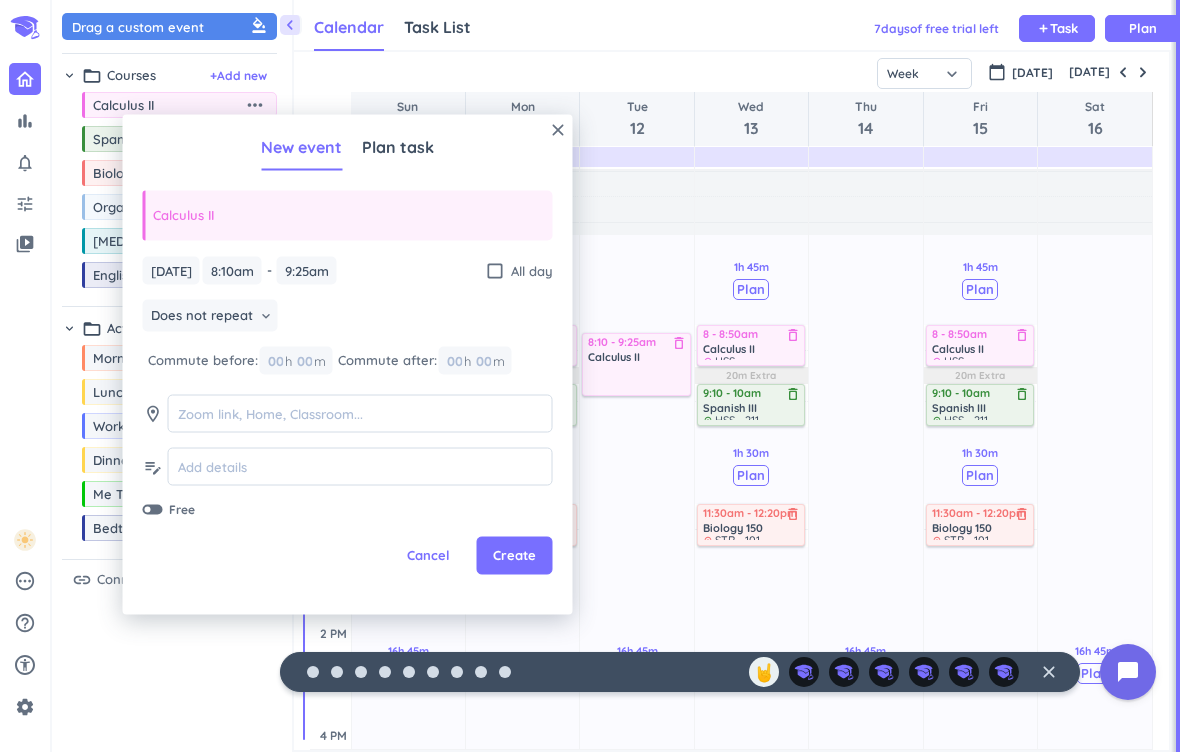 click on "Does not repeat keyboard_arrow_down" at bounding box center (348, 318) 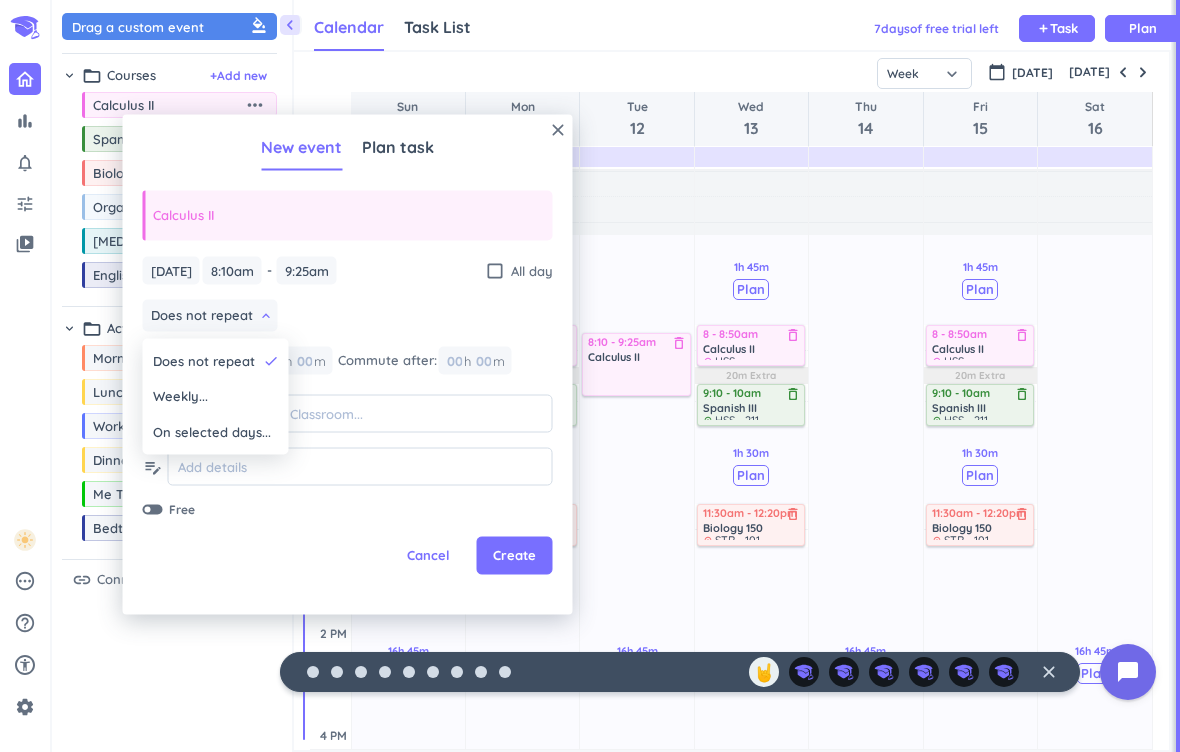 click on "Weekly..." at bounding box center (216, 397) 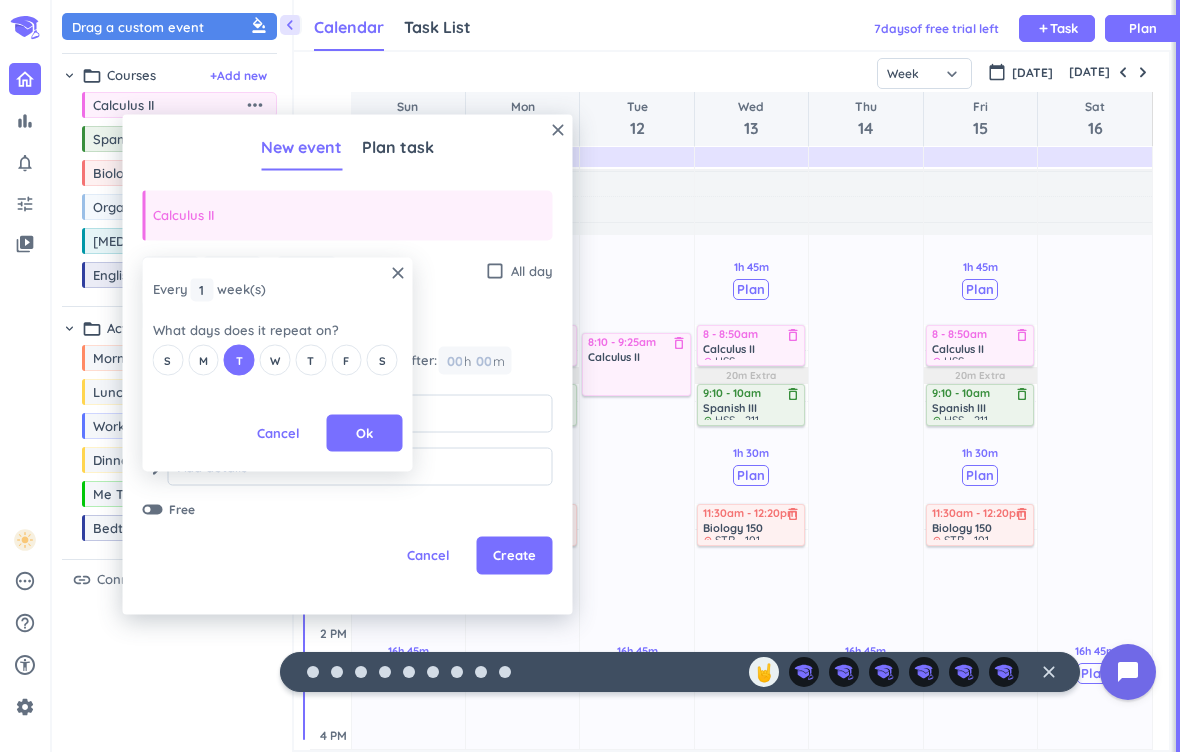 click on "Ok" at bounding box center [365, 433] 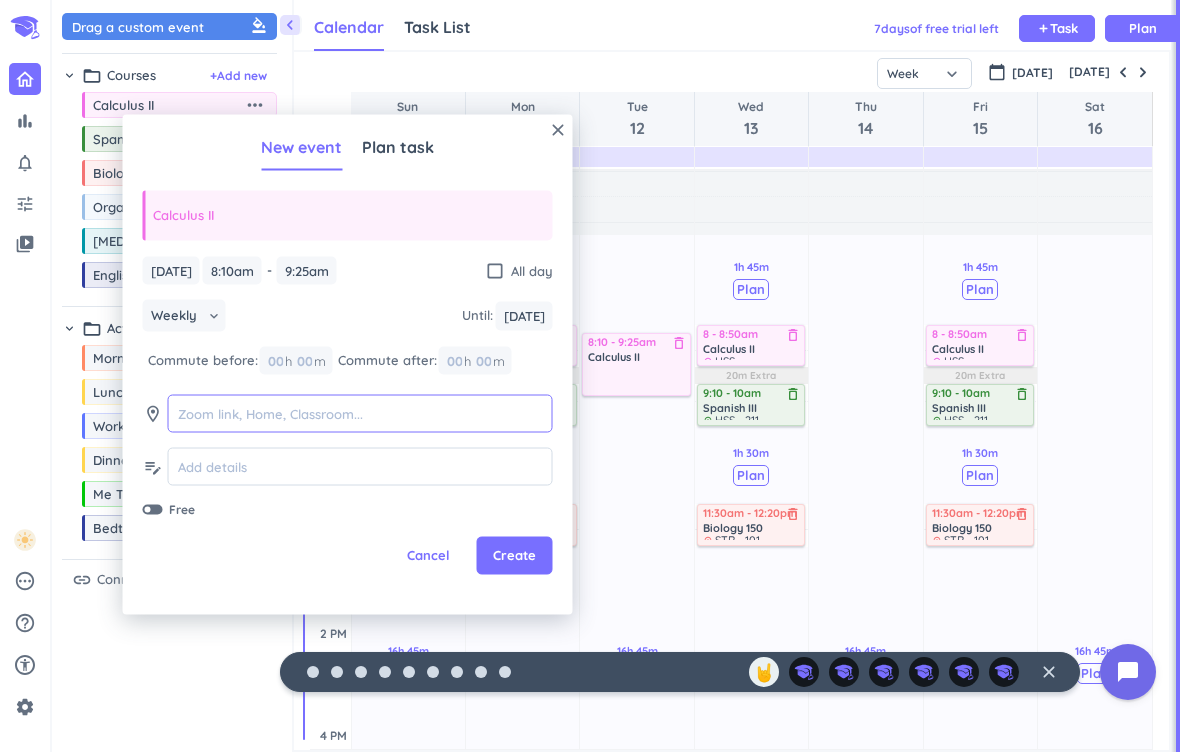 click at bounding box center (360, 413) 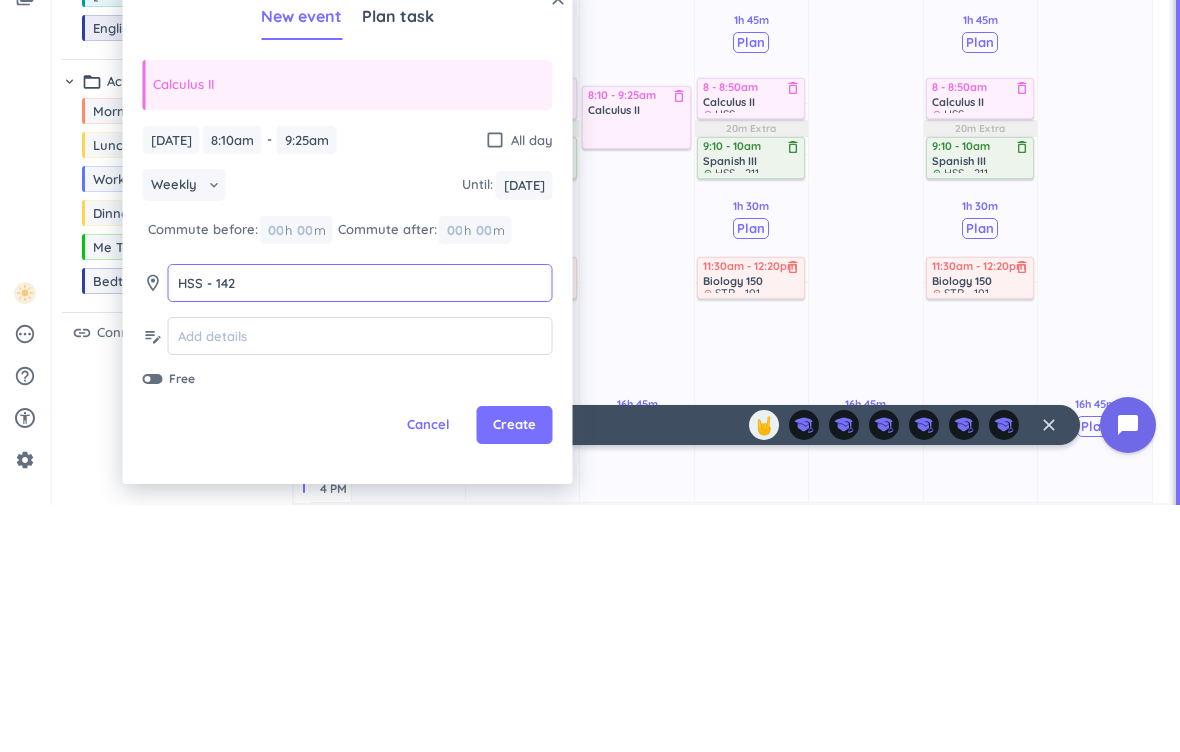 type on "HSS - 142" 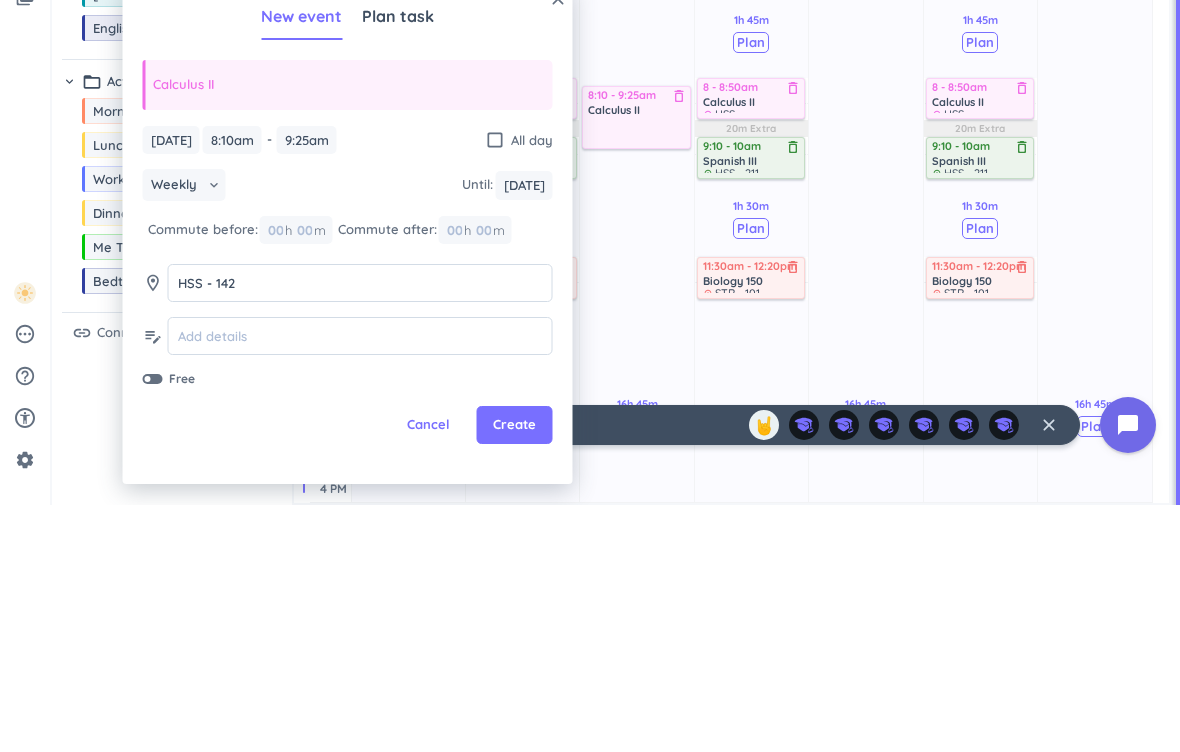 click on "Create" at bounding box center [514, 672] 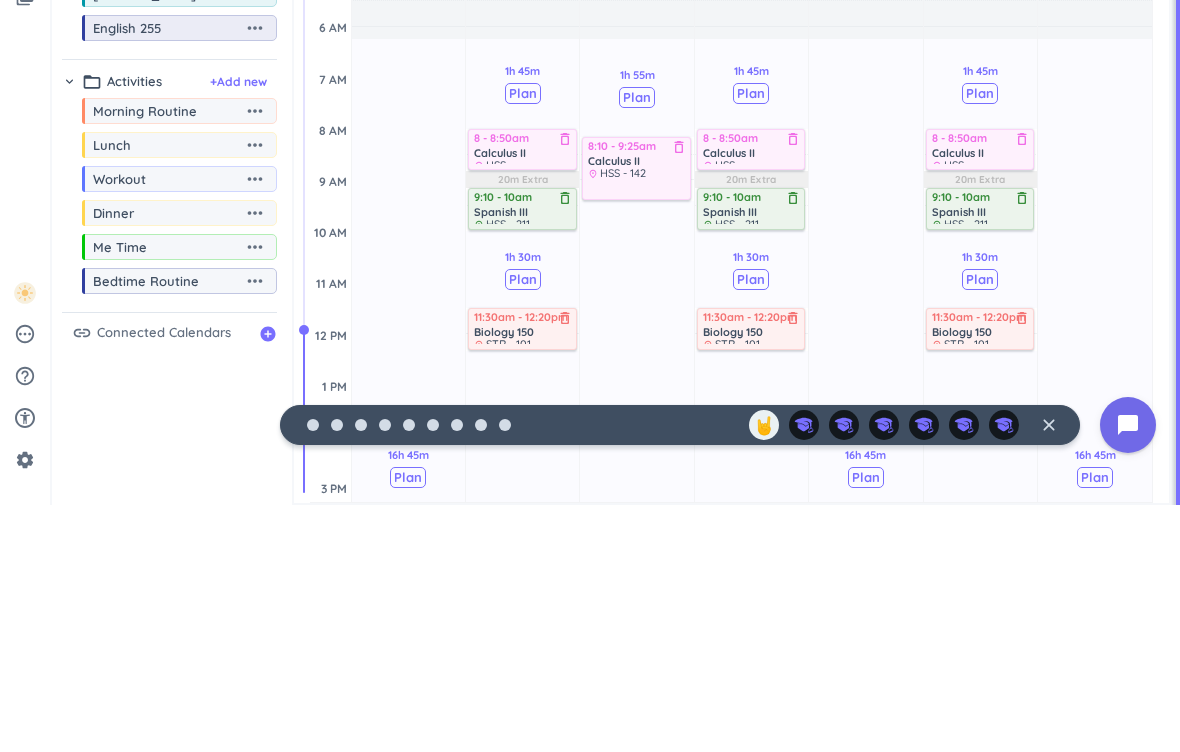 scroll, scrollTop: 0, scrollLeft: 0, axis: both 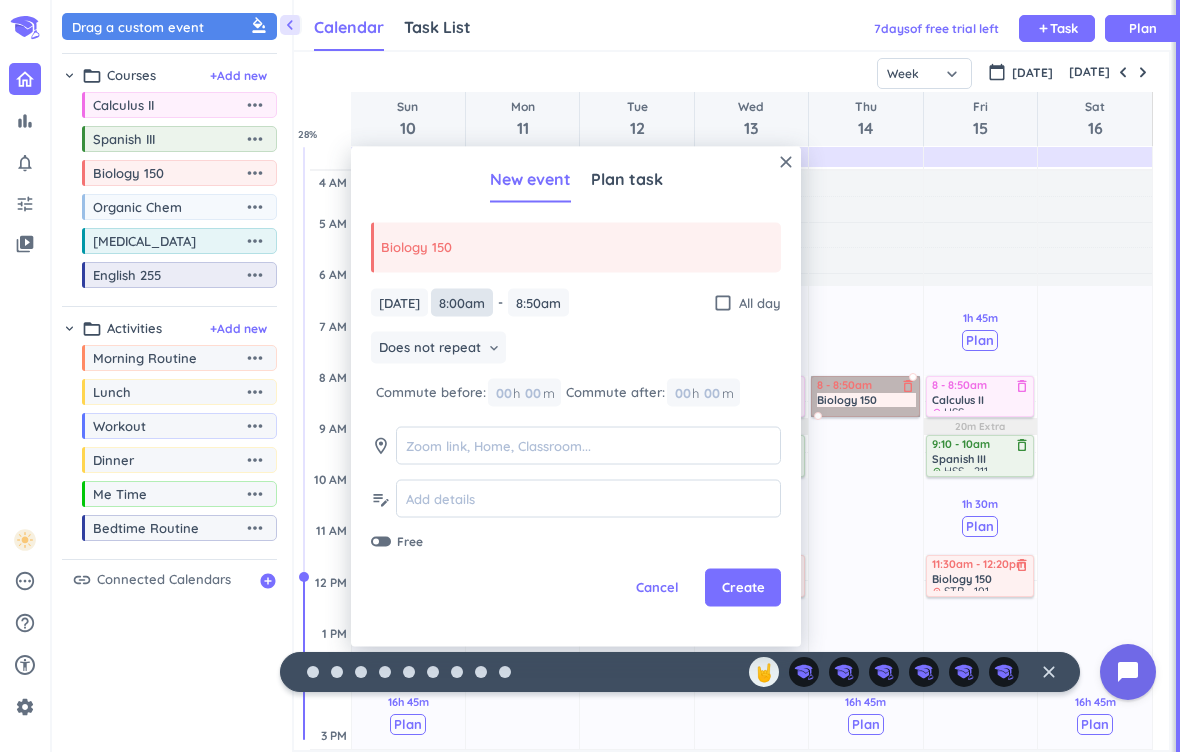 click on "8:00am" at bounding box center [462, 302] 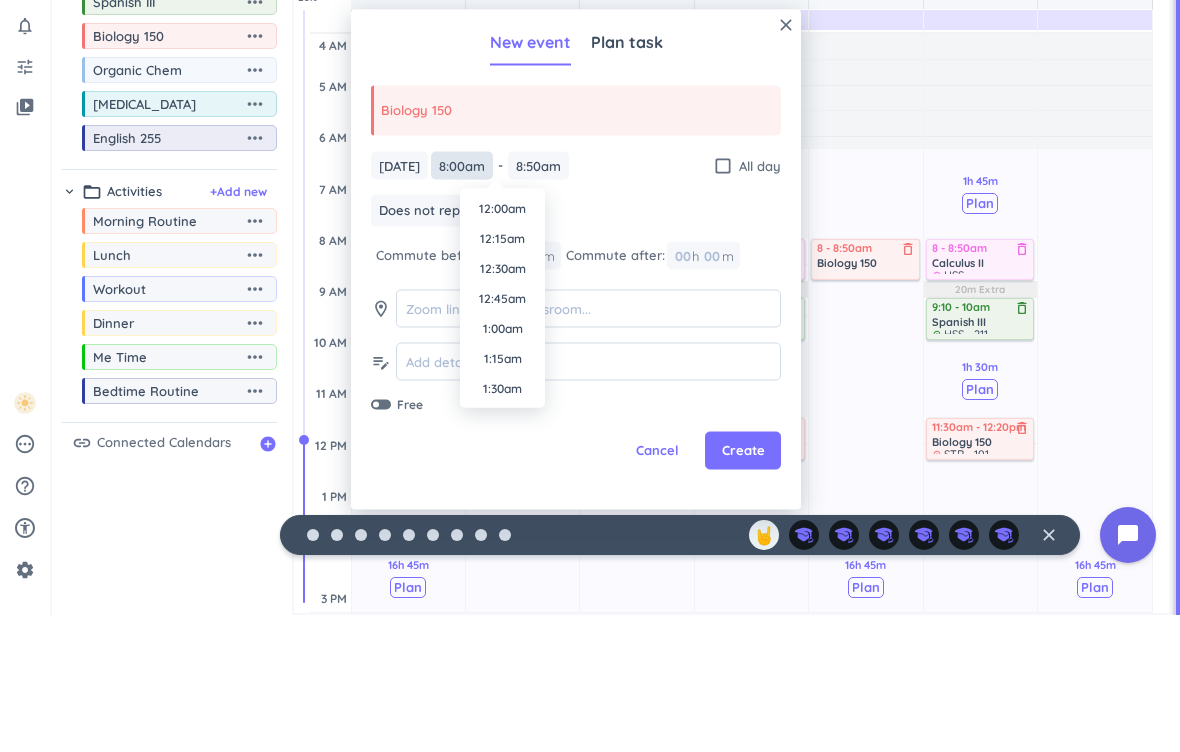 scroll, scrollTop: 870, scrollLeft: 0, axis: vertical 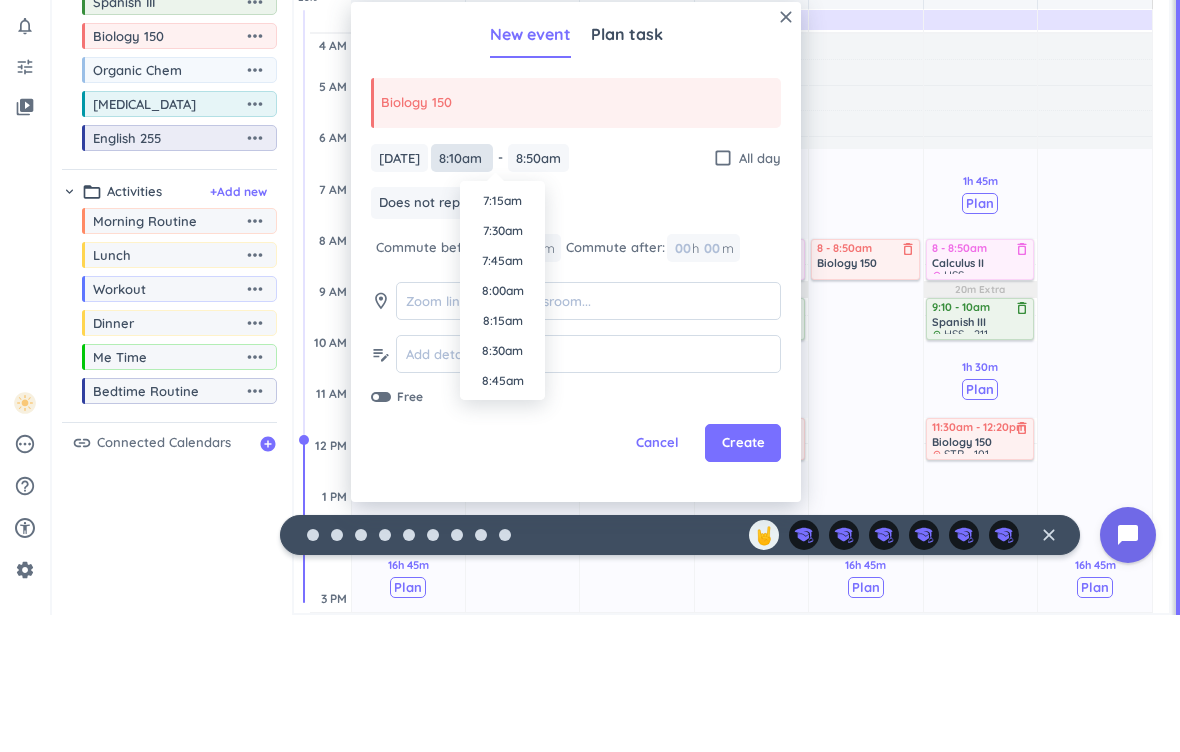 type on "8:10am" 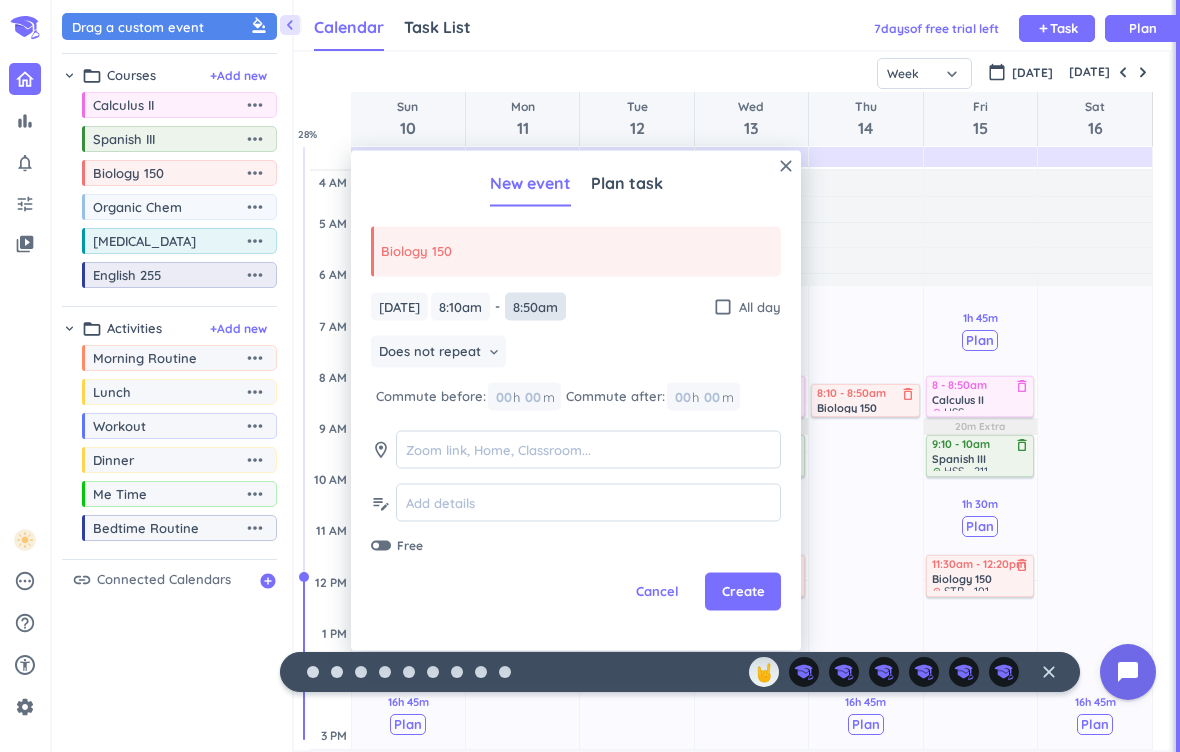 click on "8:50am" at bounding box center (535, 306) 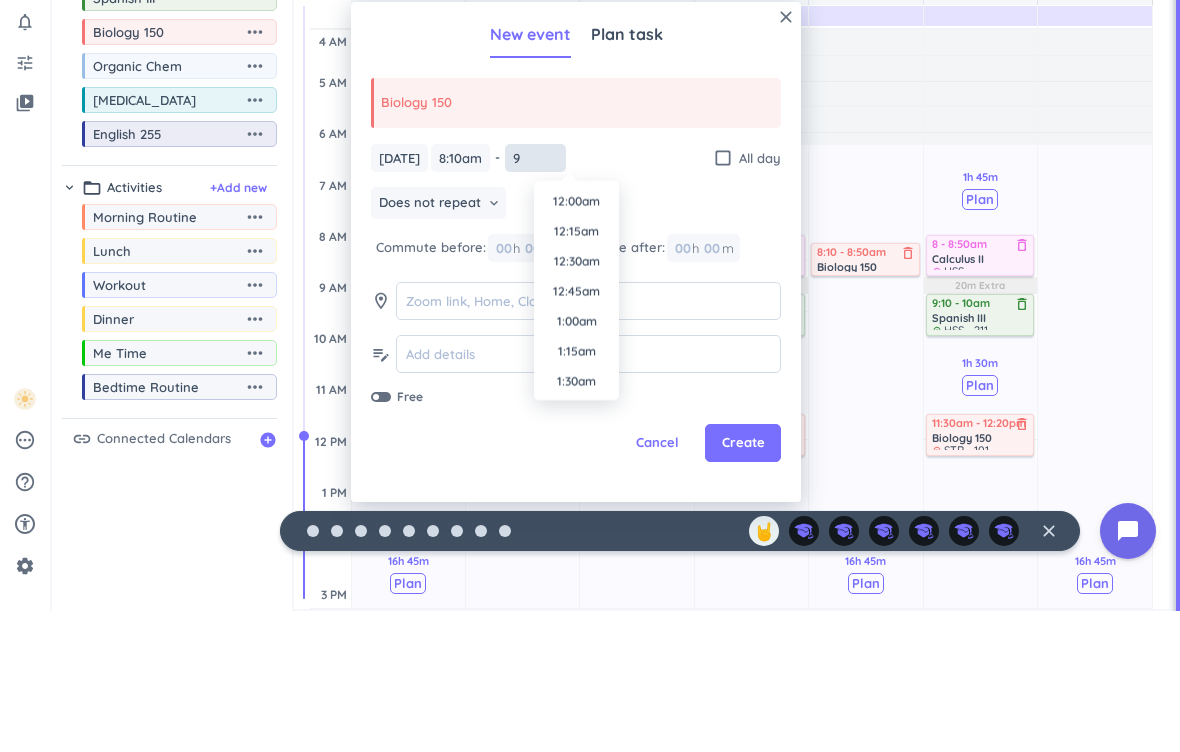 scroll, scrollTop: 2430, scrollLeft: 0, axis: vertical 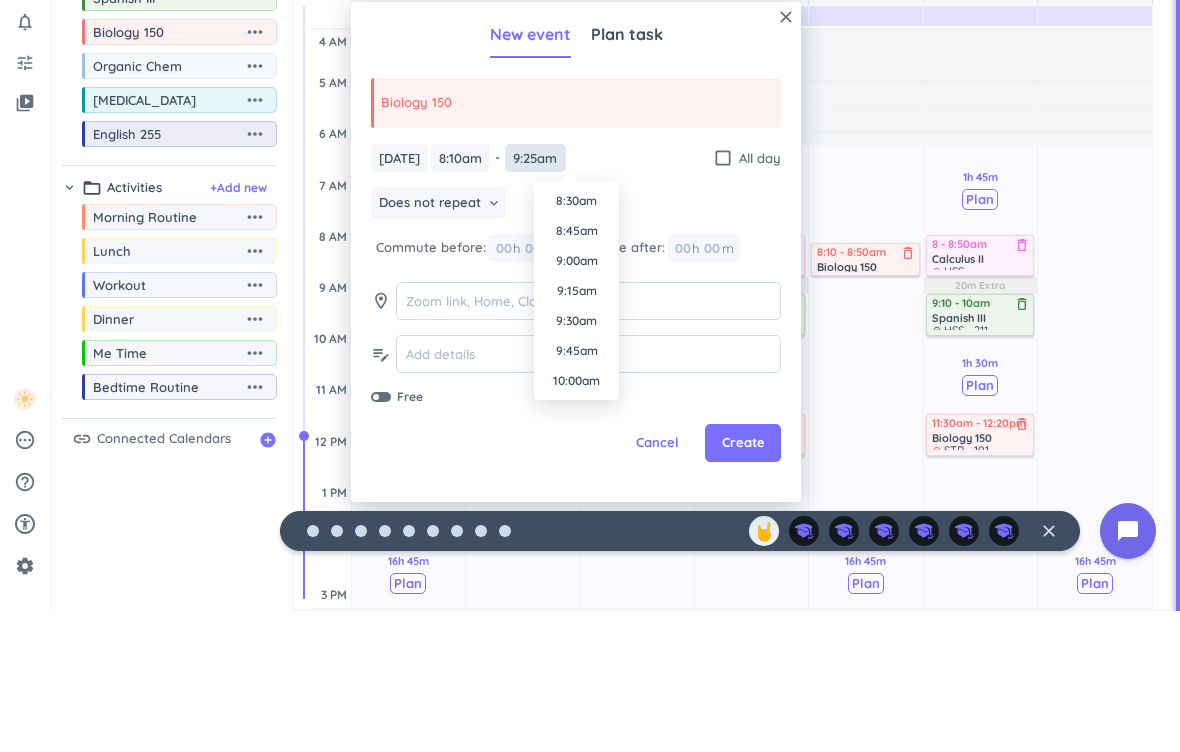 type on "9:25am" 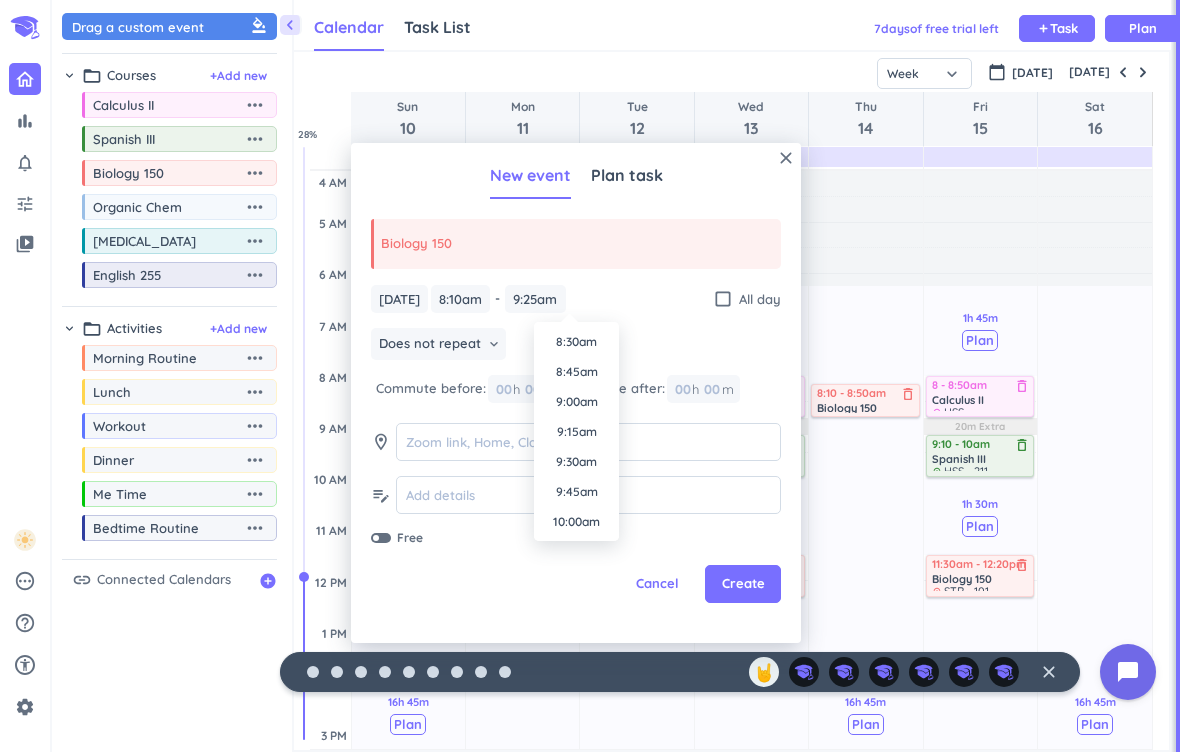 click on "[DATE] [DATE]   8:10am 8:10am - 8:50am 9:25am check_box_outline_blank All day Does not repeat keyboard_arrow_down Commute before: 00 h 00 m Commute after: 00 h 00 m room edit_note Free" at bounding box center (576, 416) 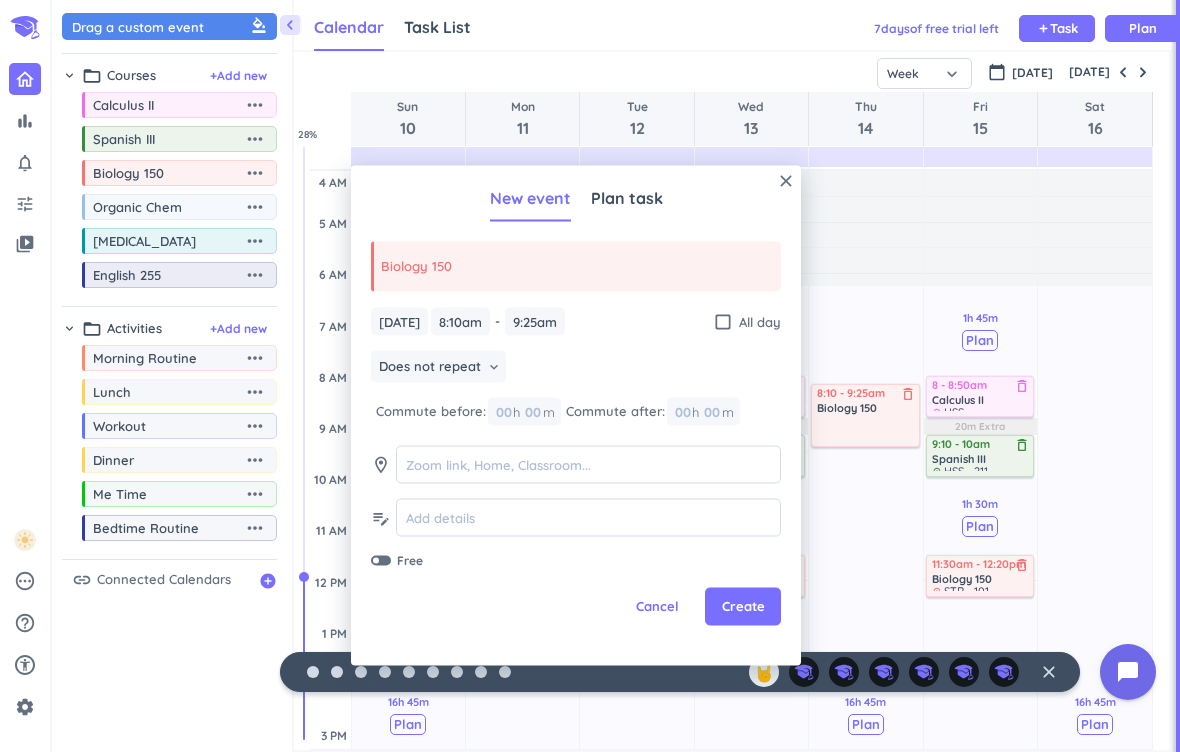 click on "Does not repeat keyboard_arrow_down" at bounding box center (438, 367) 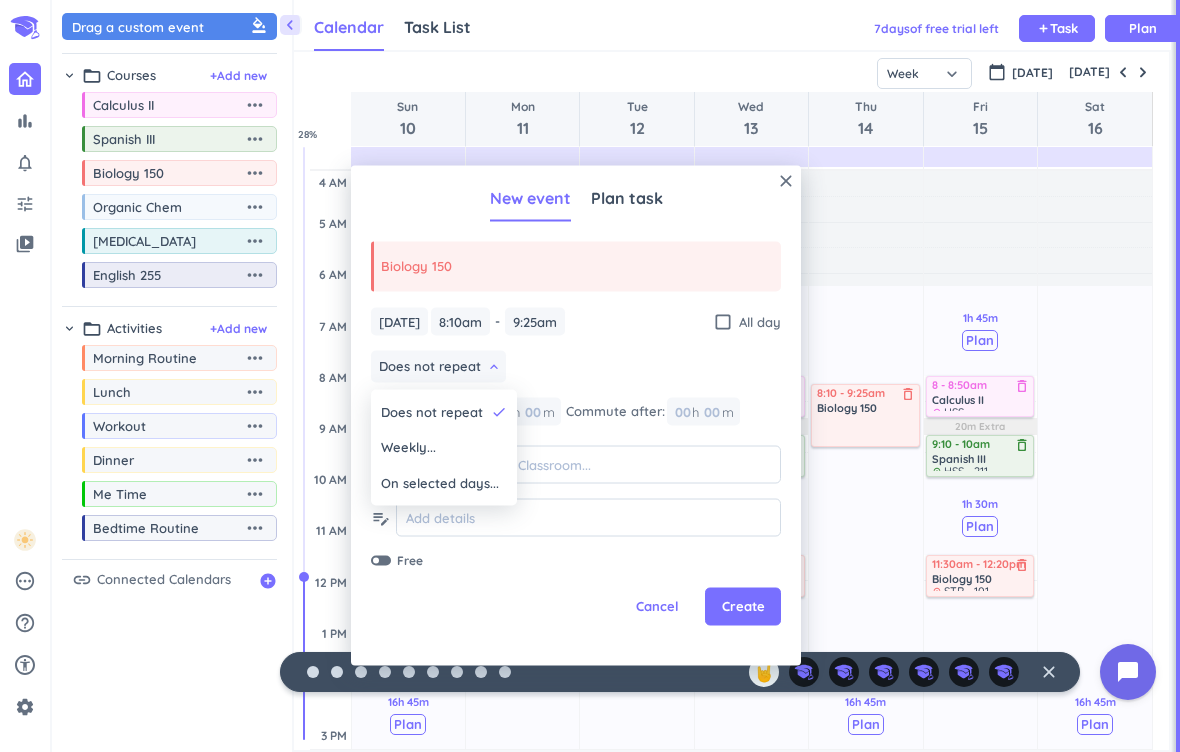 click on "Weekly..." at bounding box center [444, 448] 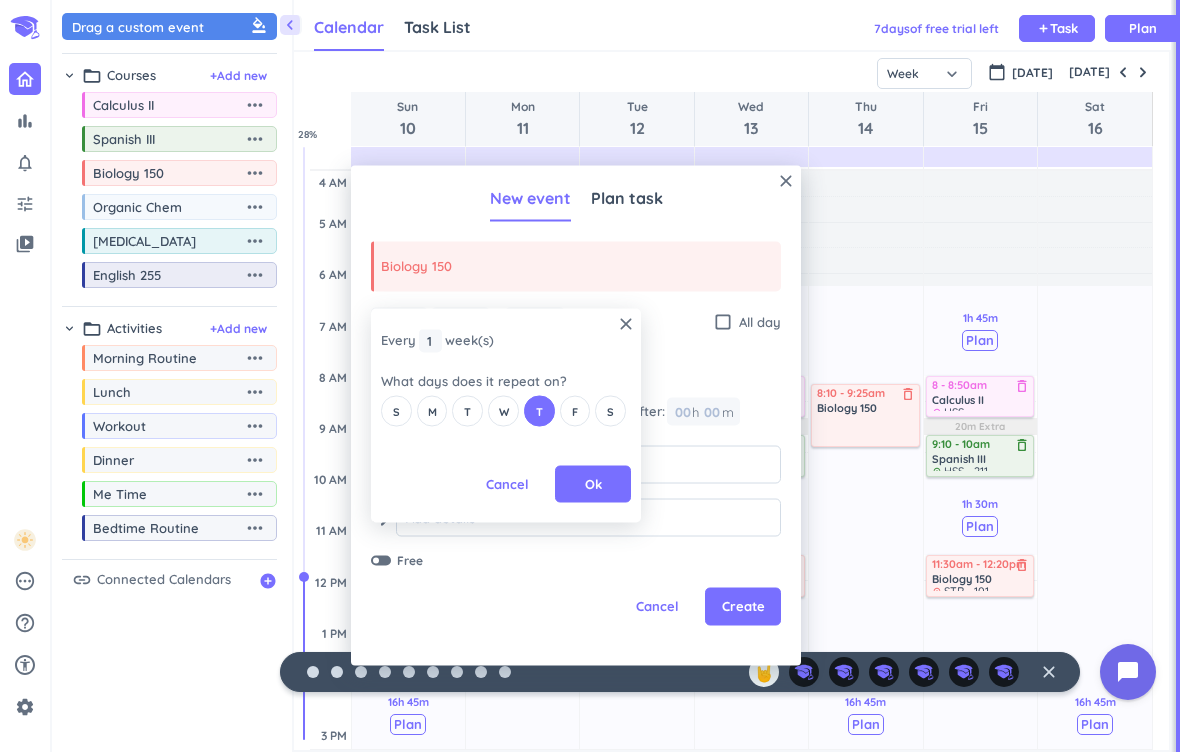 click on "T" at bounding box center (539, 411) 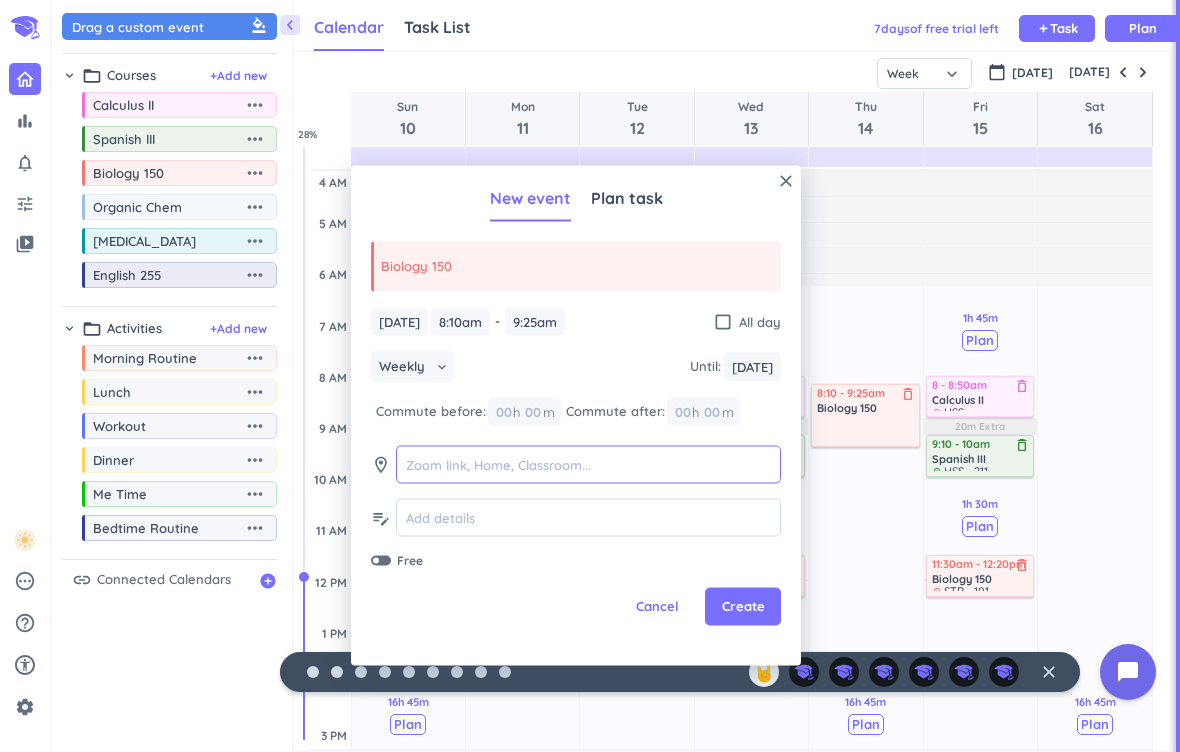 click at bounding box center [588, 464] 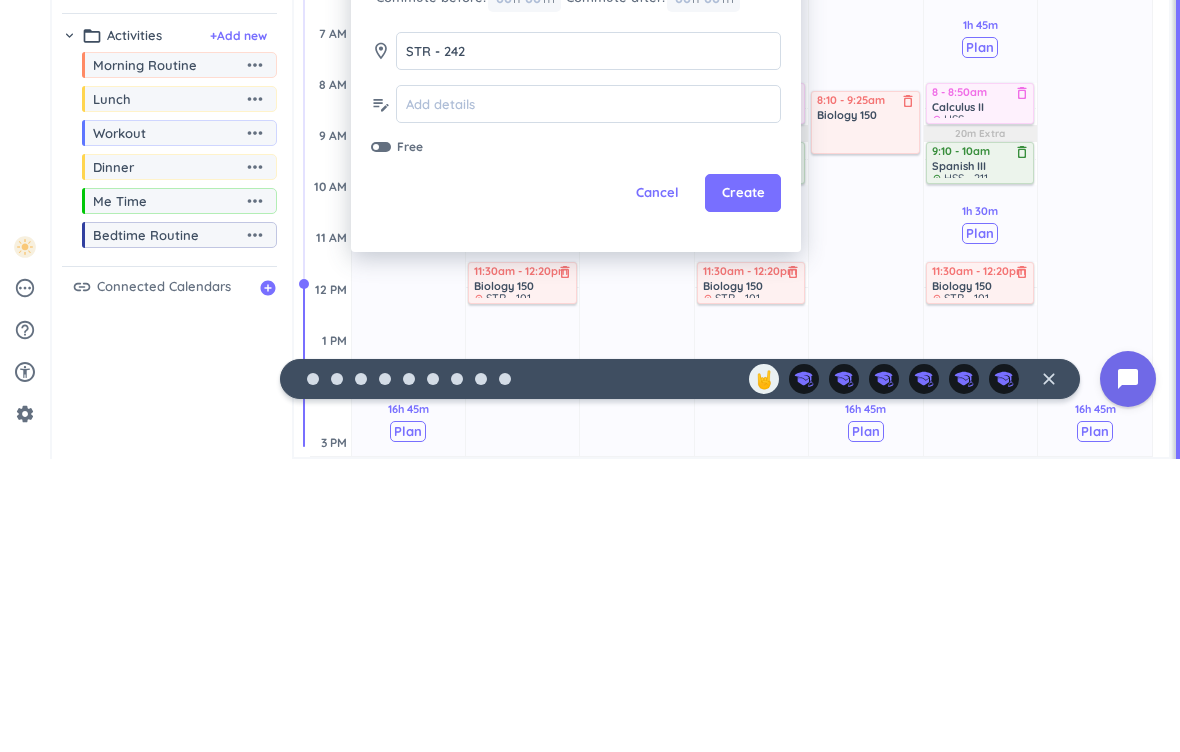scroll, scrollTop: 43, scrollLeft: 0, axis: vertical 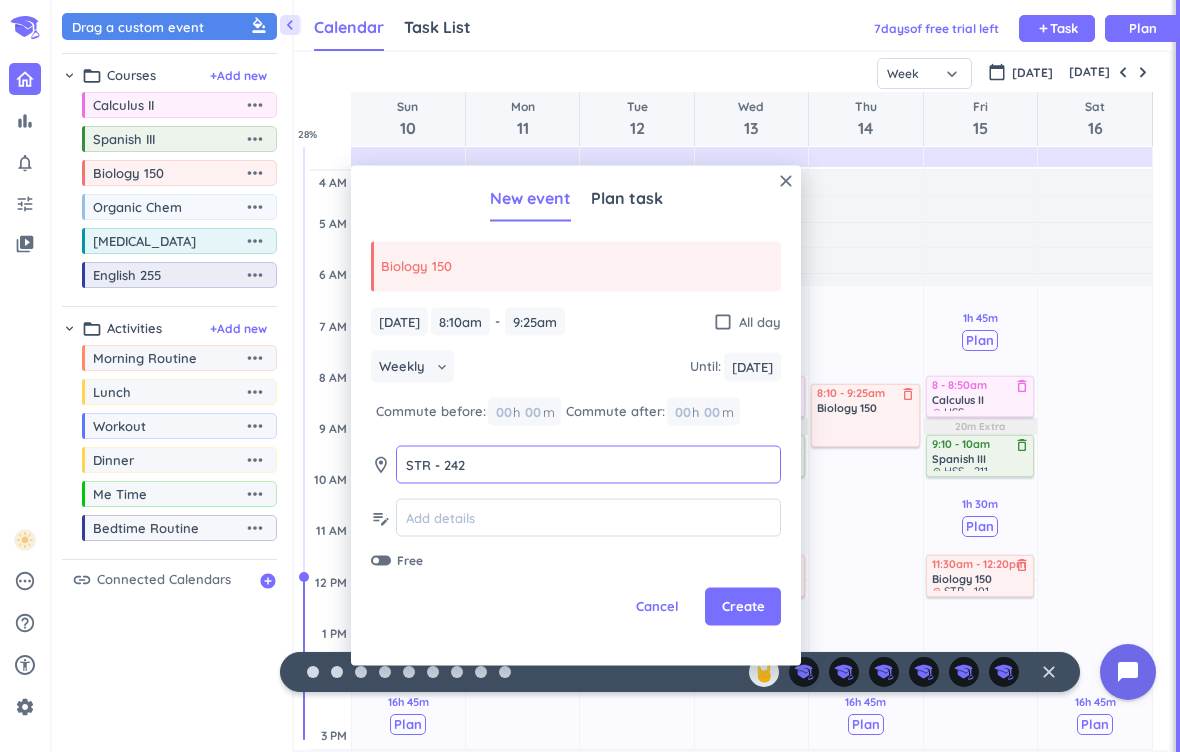 type on "STR - 242" 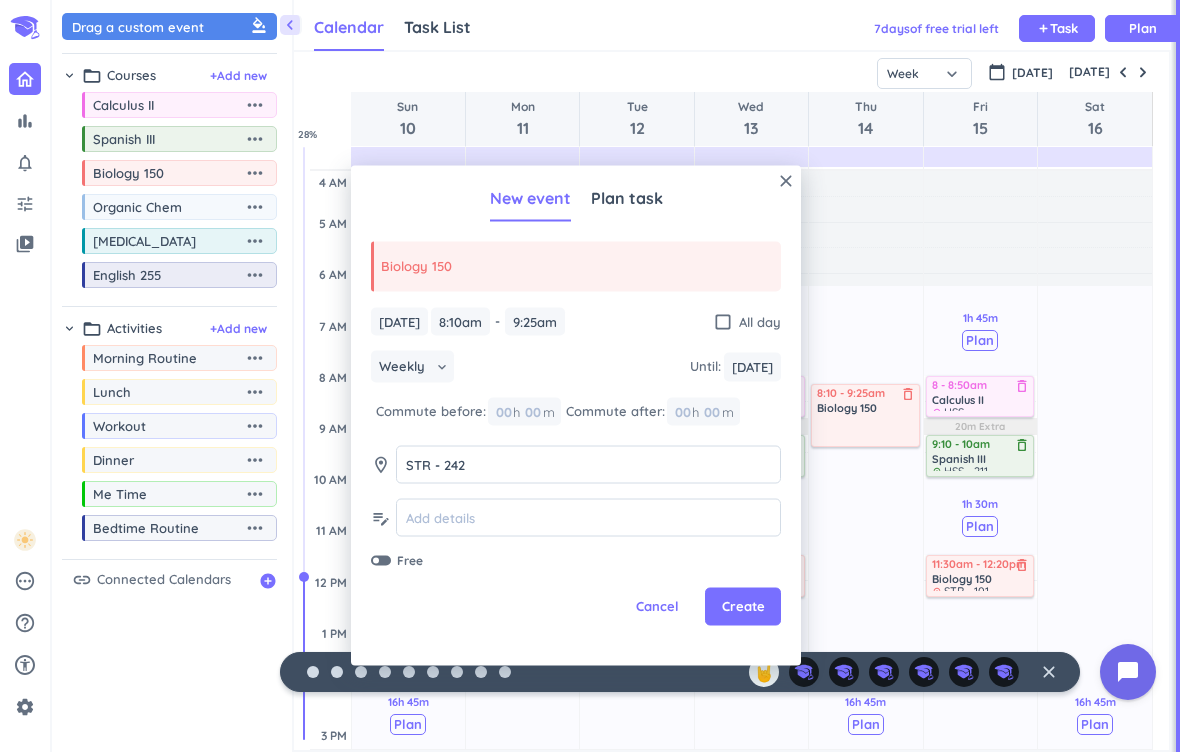 click on "Create" at bounding box center (743, 607) 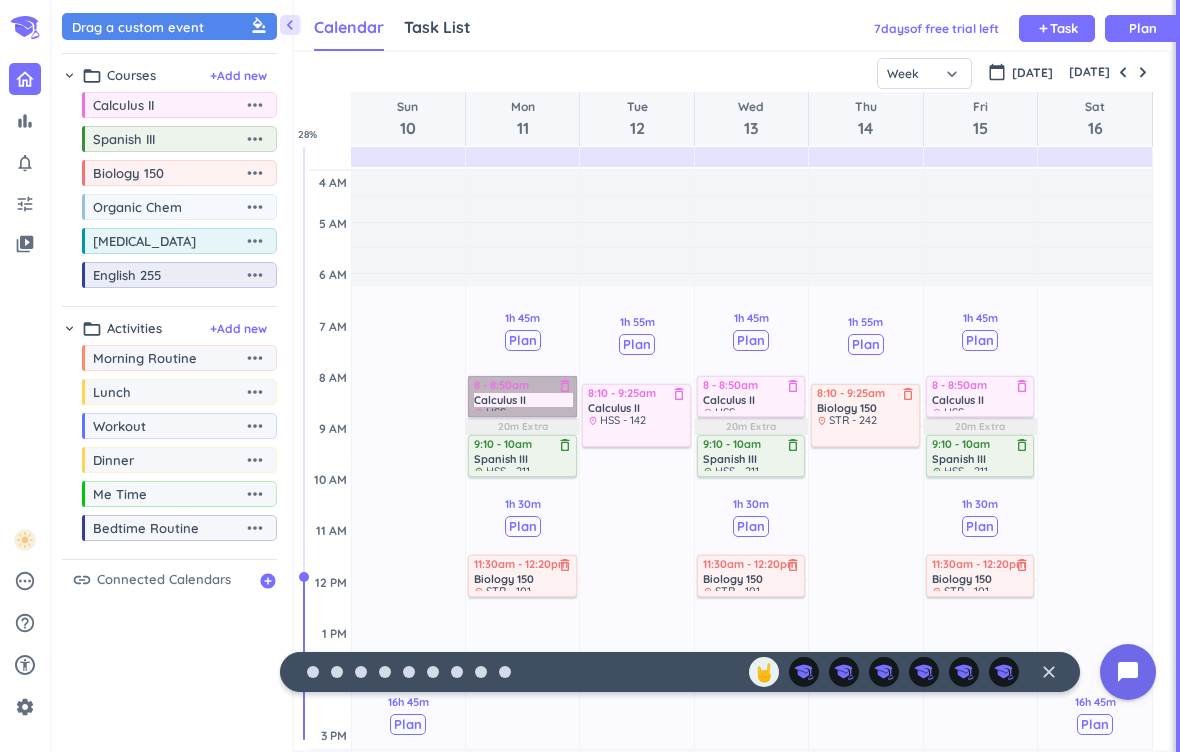 click on "8 - 8:50am Calculus II  delete_outline place HSS" at bounding box center [522, 396] 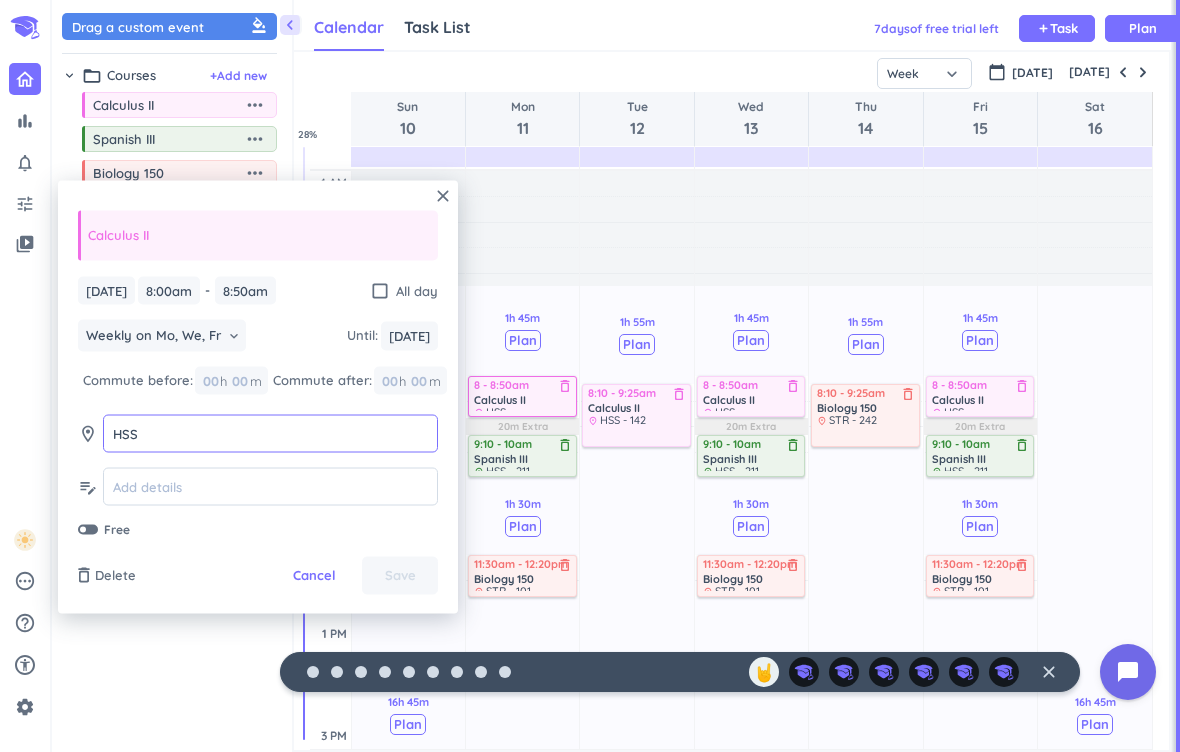 click on "HSS" at bounding box center [270, 433] 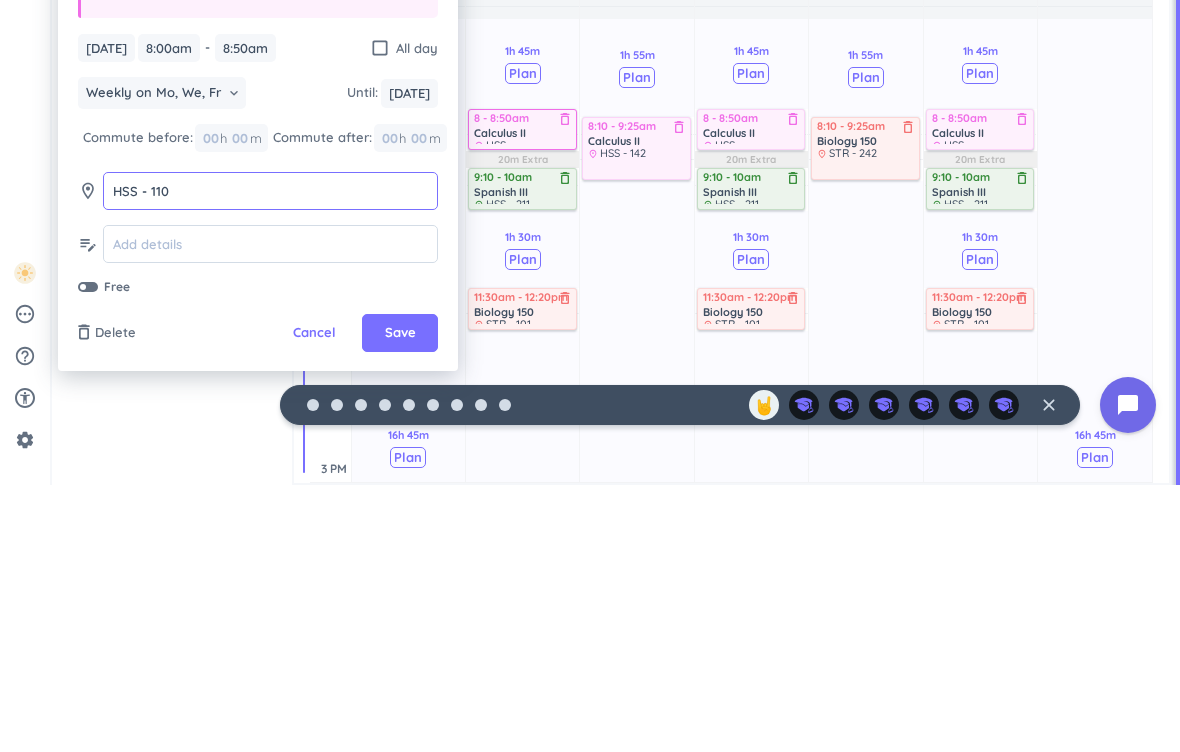 type on "HSS - 110" 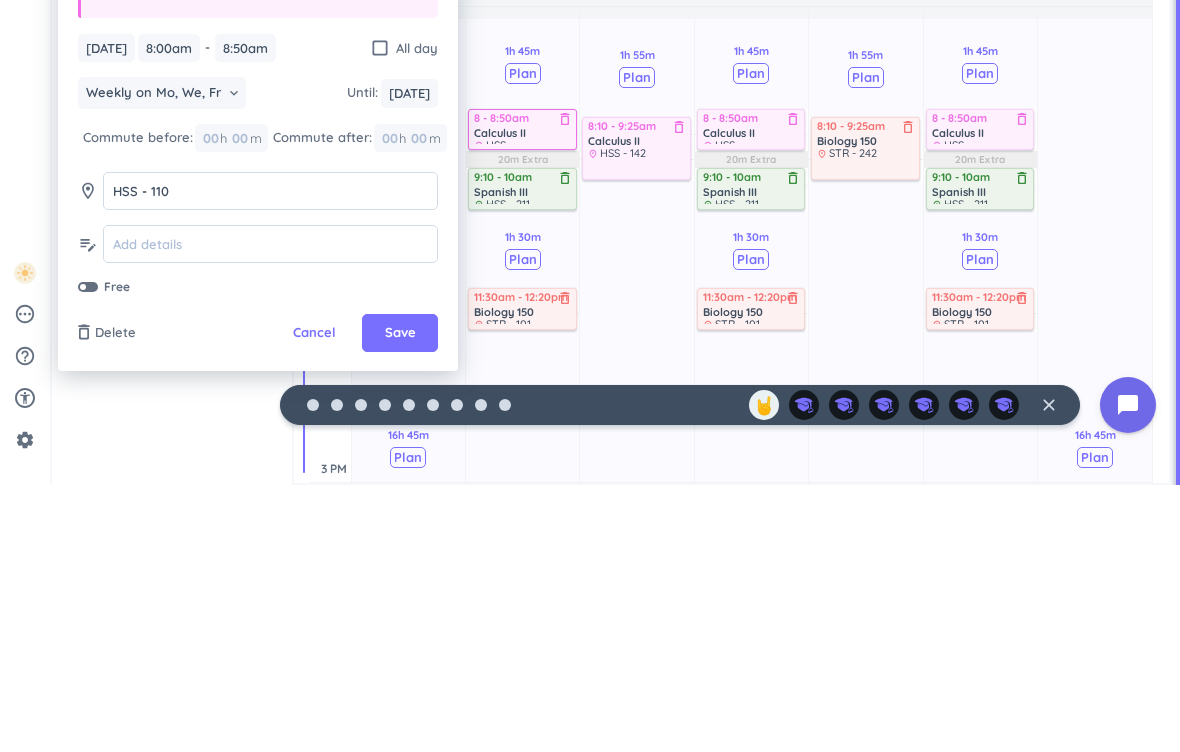 click on "Save" at bounding box center (400, 600) 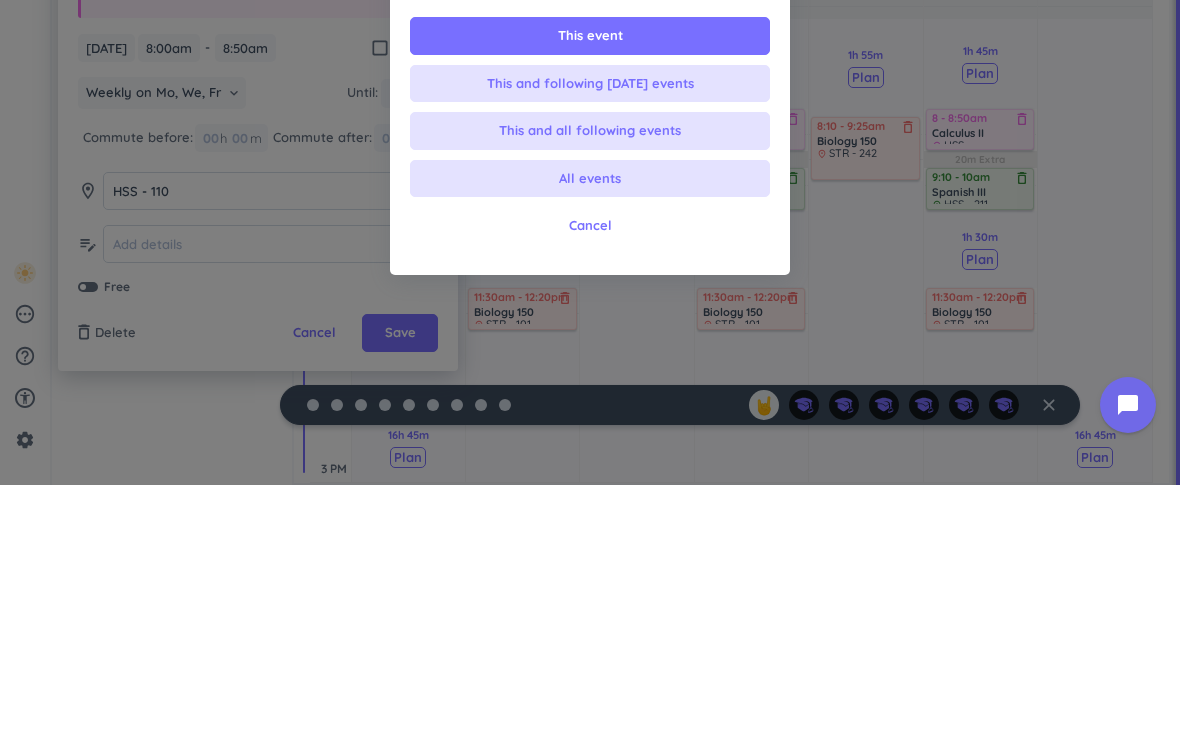 click on "Changing a repeating event This event This and following [DATE] events This and all following events All events Cancel" at bounding box center (590, 376) 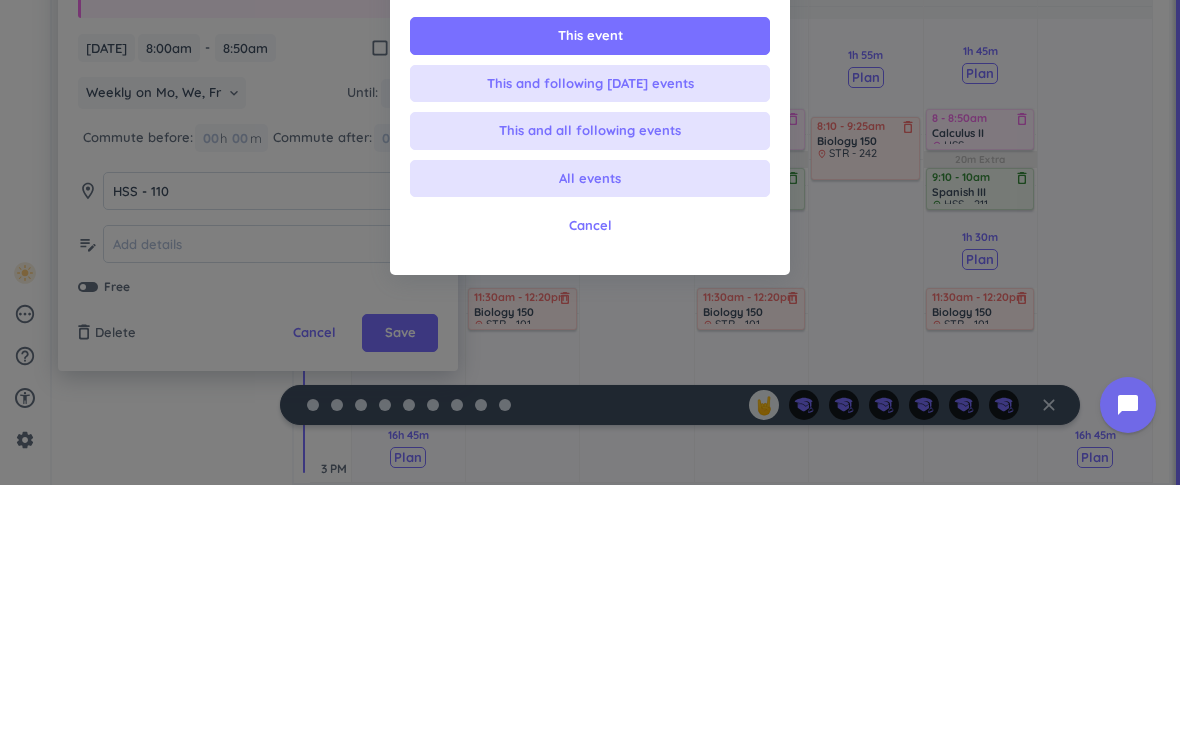click on "Changing a repeating event This event This and following [DATE] events This and all following events All events Cancel" at bounding box center [590, 376] 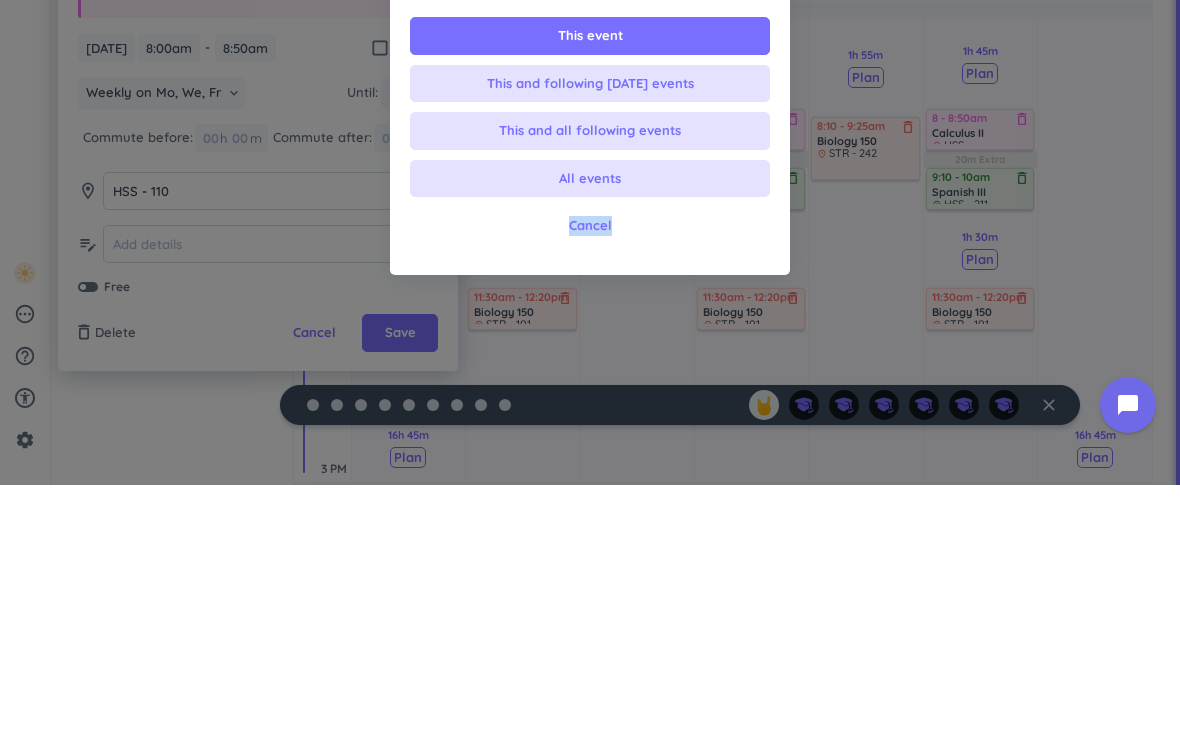 click on "Changing a repeating event This event This and following [DATE] events This and all following events All events Cancel" at bounding box center [590, 376] 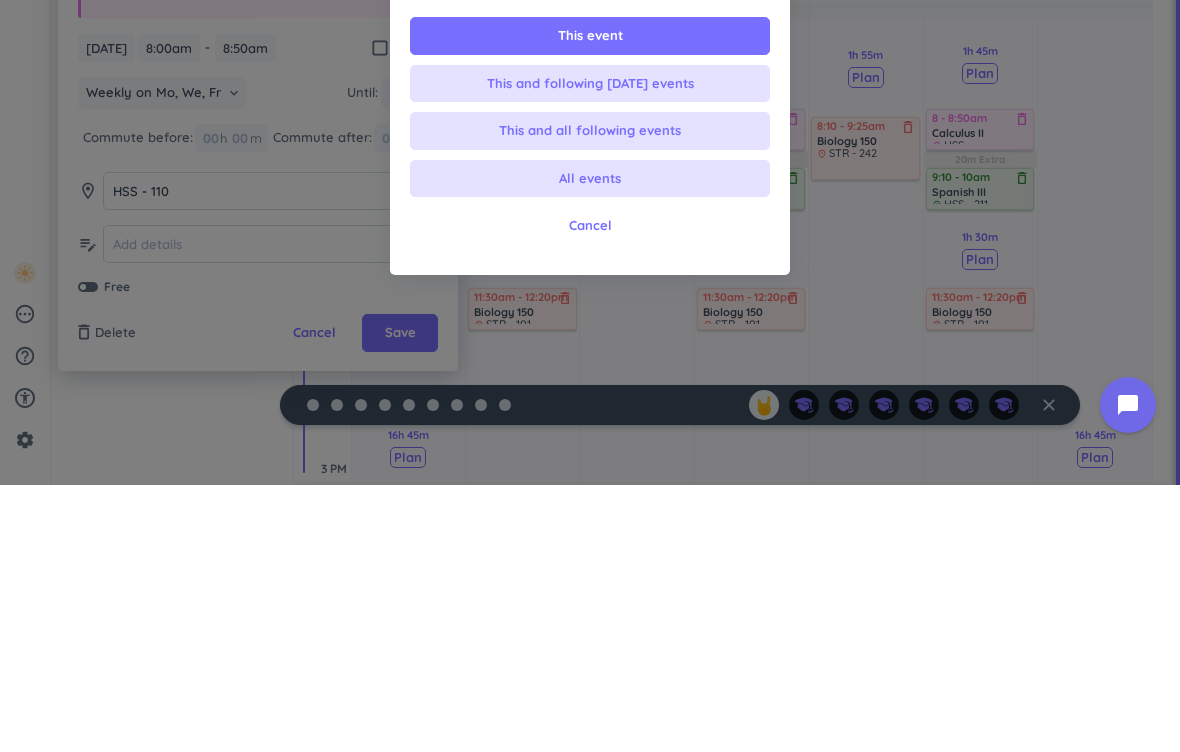 click on "Changing a repeating event This event This and following [DATE] events This and all following events All events Cancel" at bounding box center (590, 376) 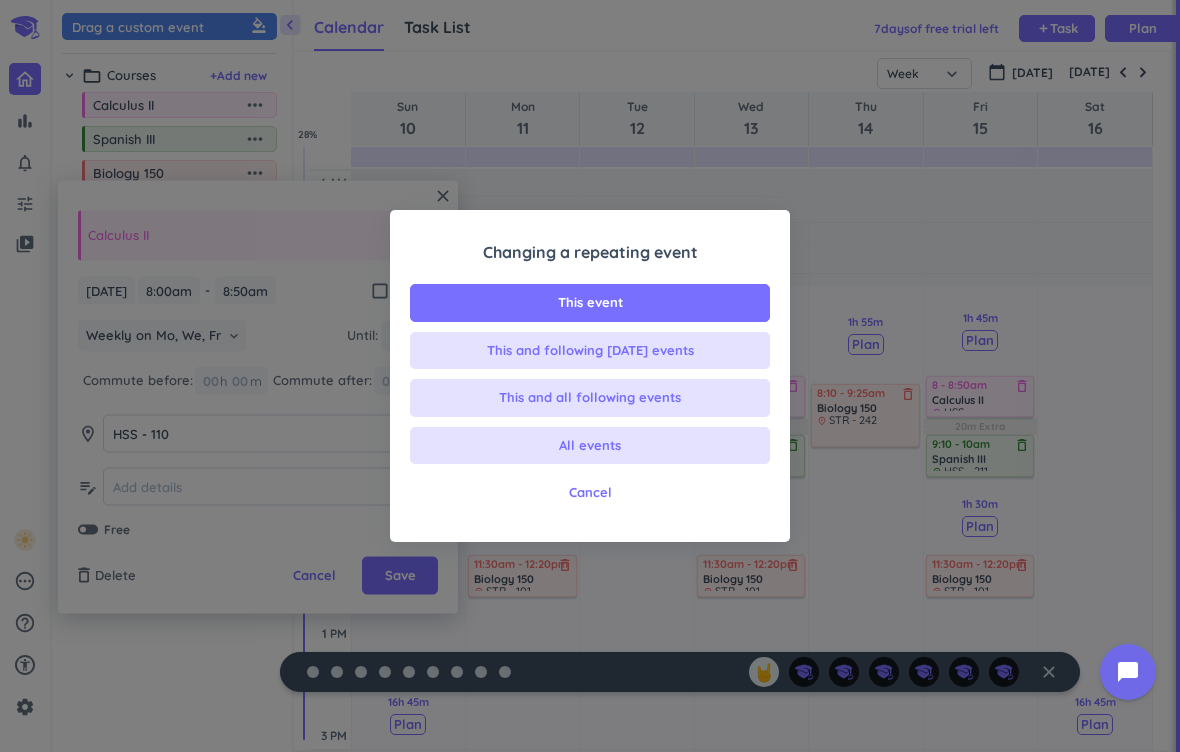 click on "All events" at bounding box center (590, 446) 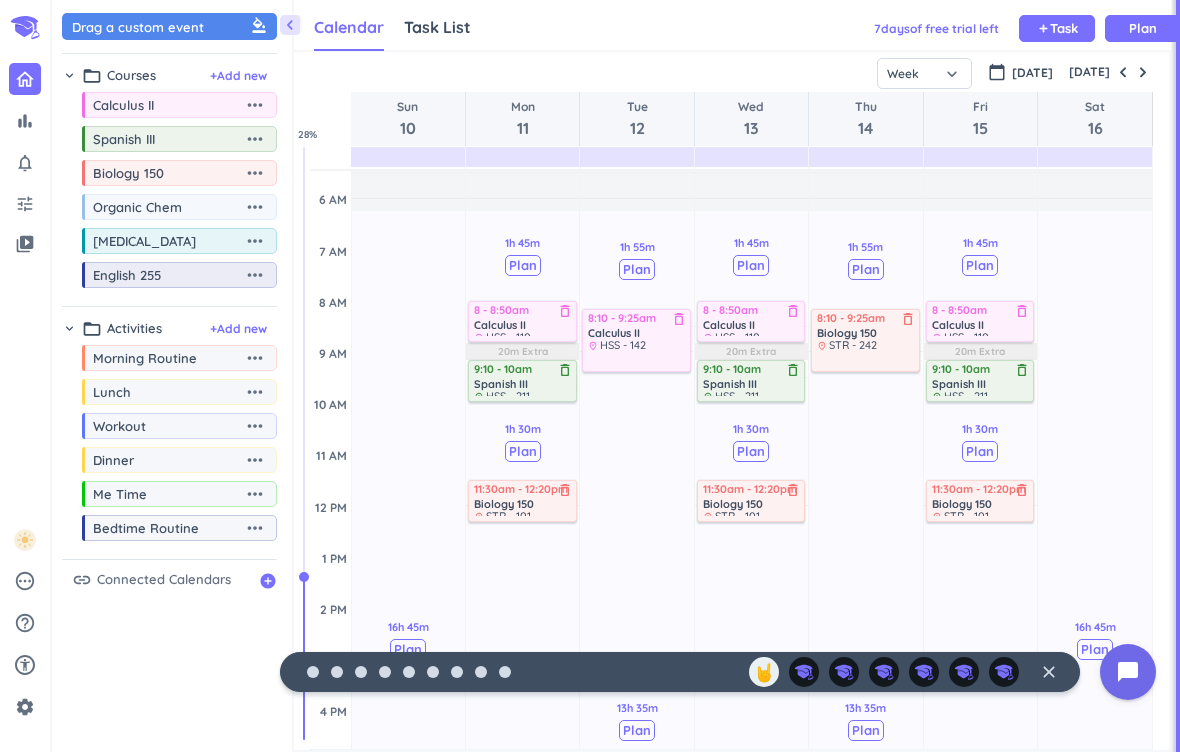 scroll, scrollTop: 73, scrollLeft: 0, axis: vertical 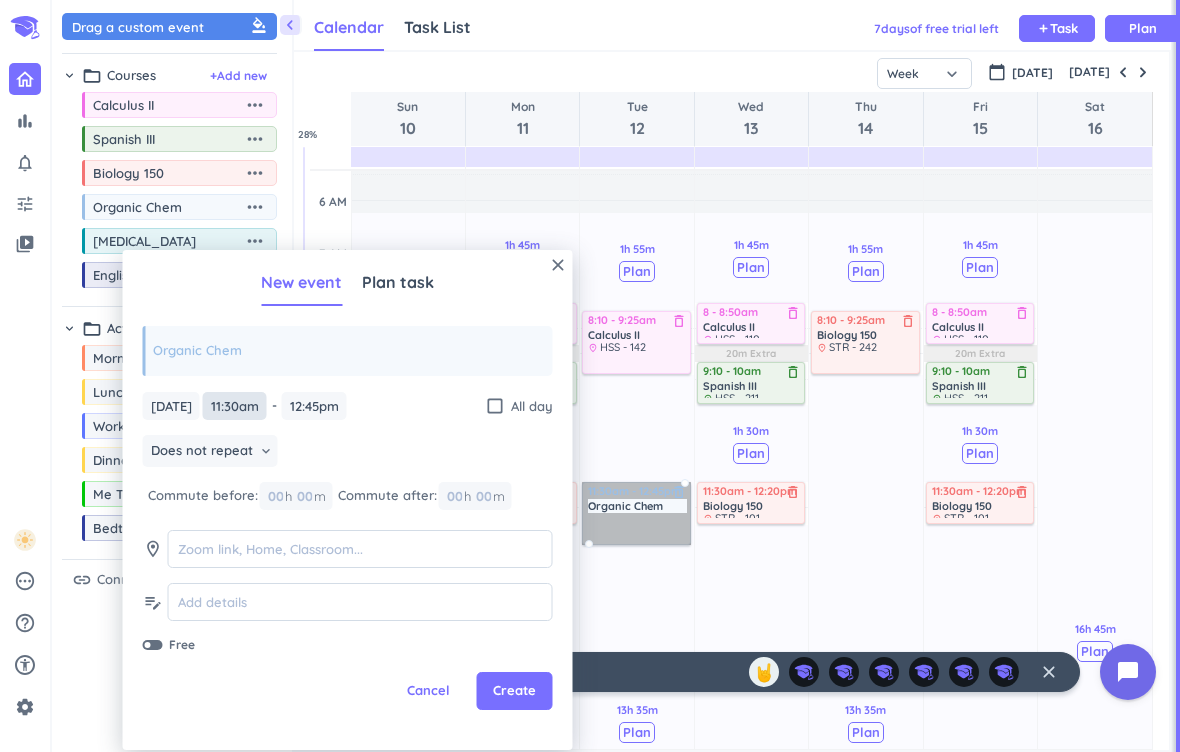 click on "11:30am" at bounding box center (235, 406) 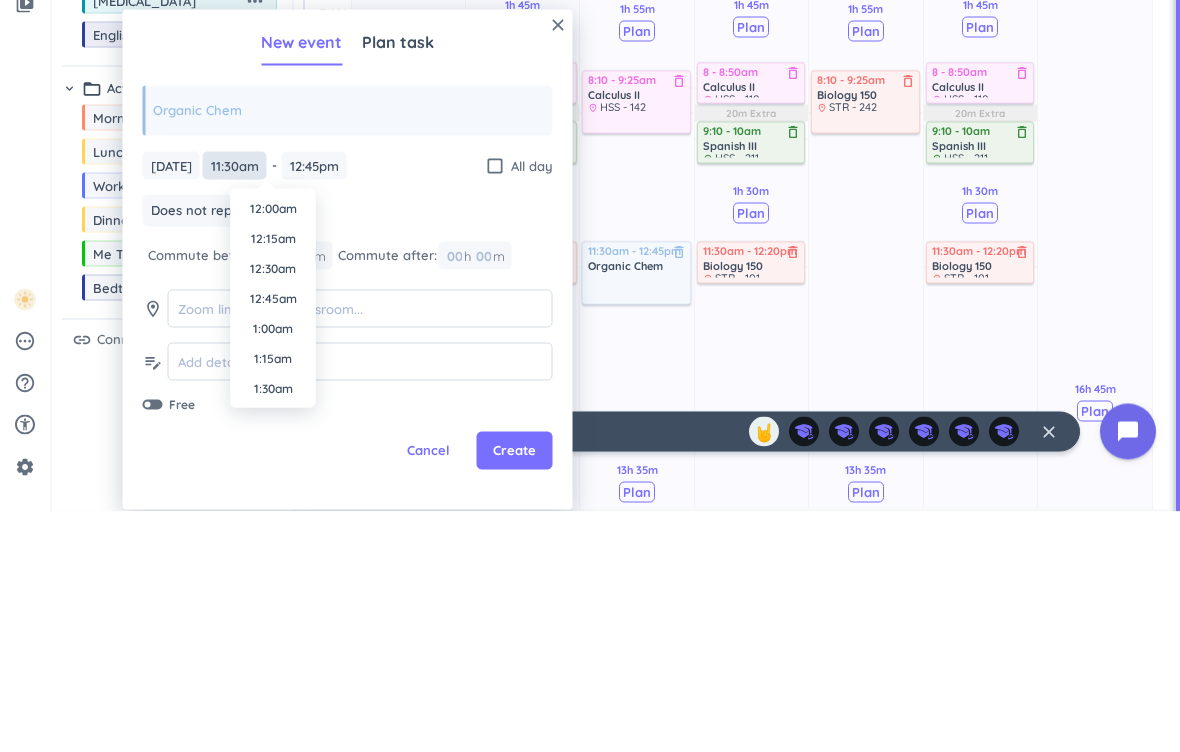 scroll, scrollTop: 1290, scrollLeft: 0, axis: vertical 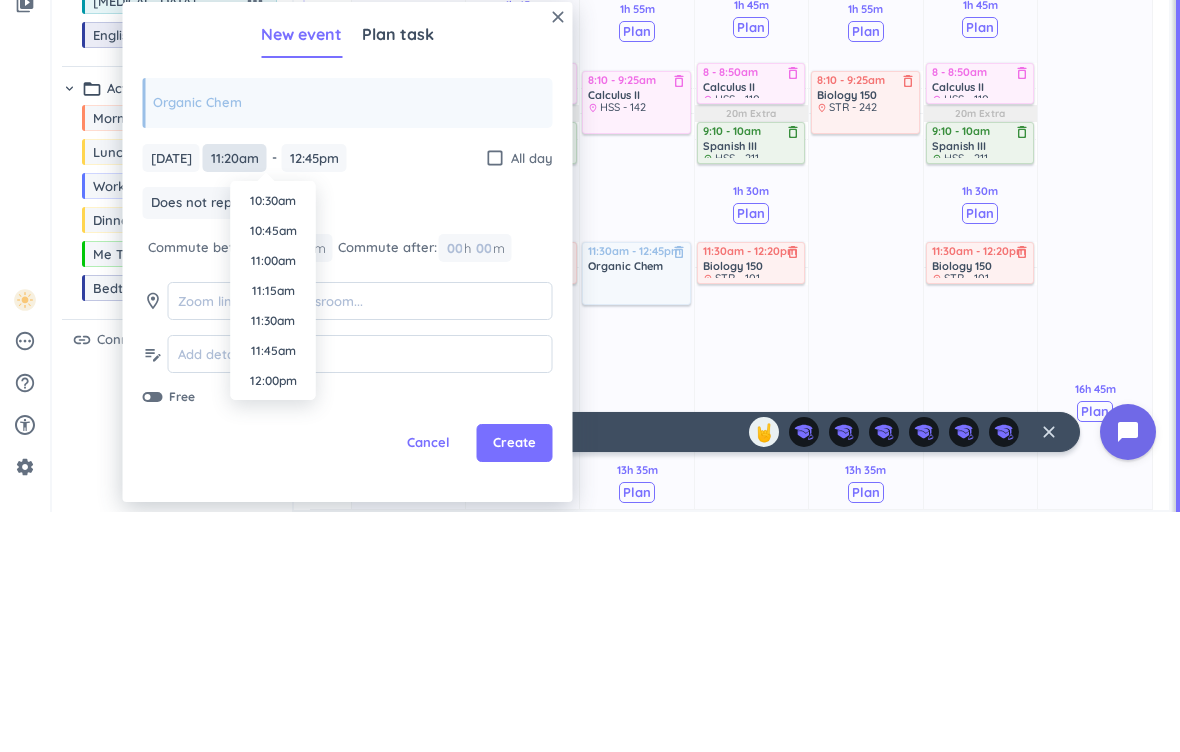type on "11:20am" 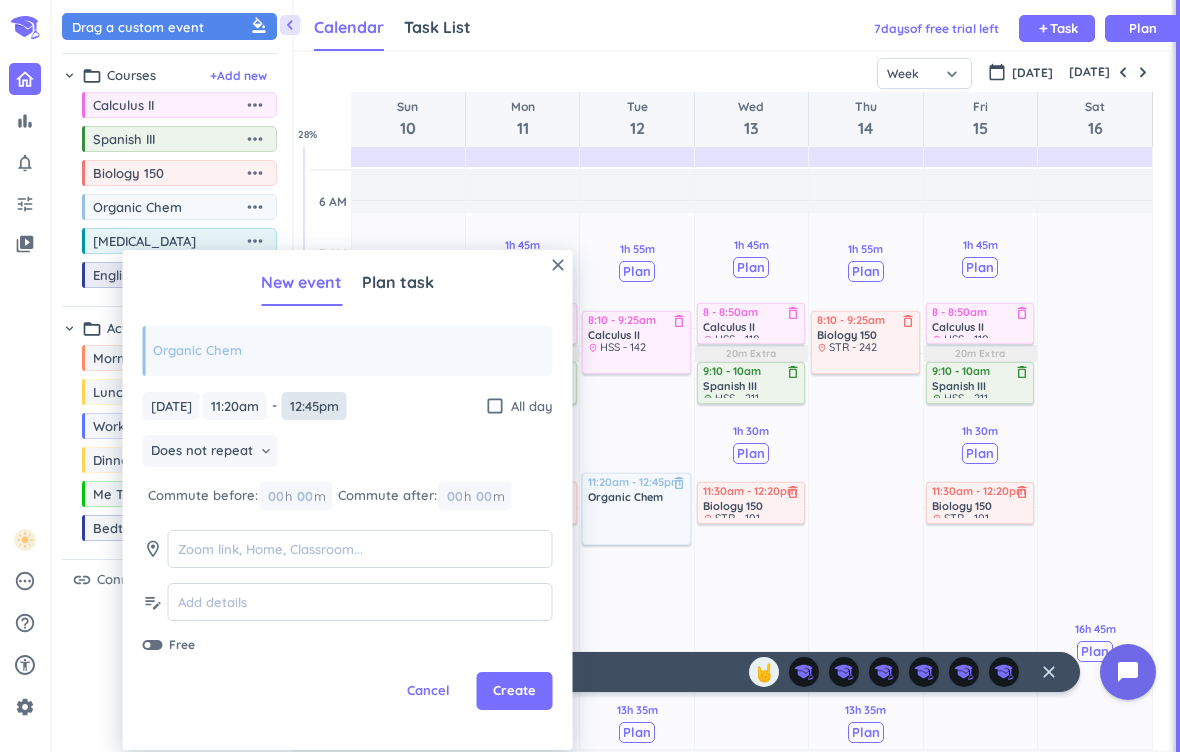 click on "12:45pm" at bounding box center (314, 406) 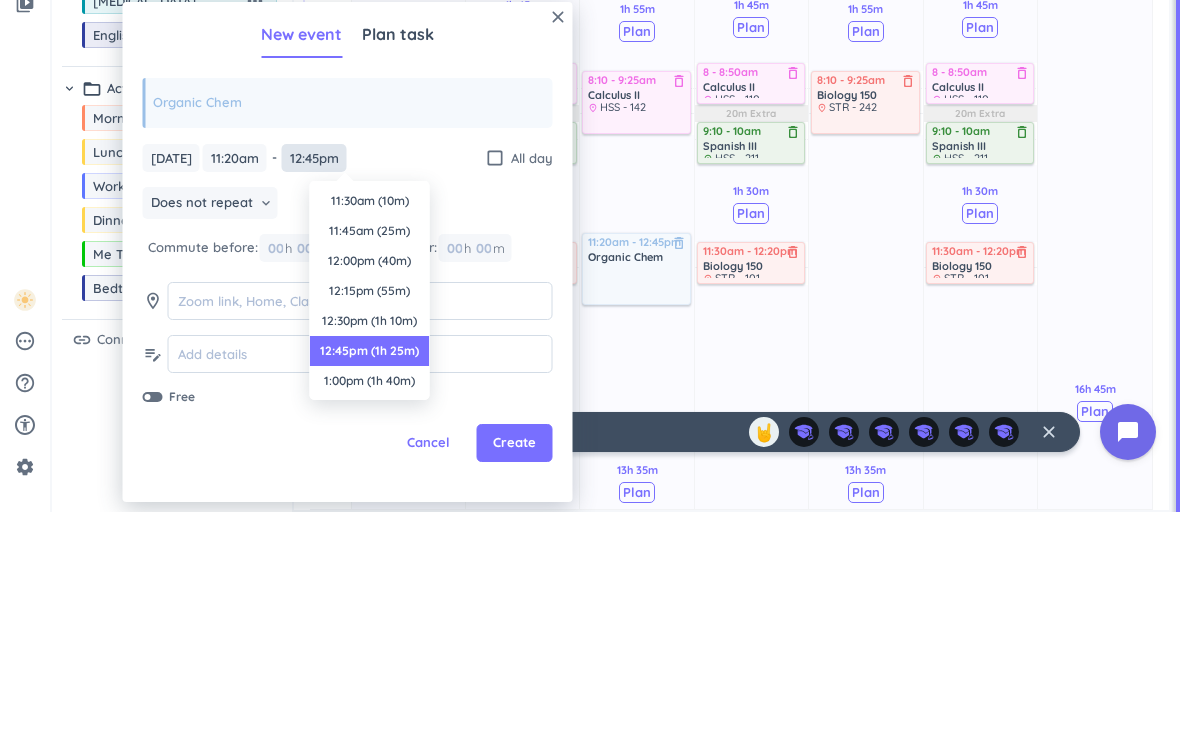 scroll, scrollTop: 150, scrollLeft: 0, axis: vertical 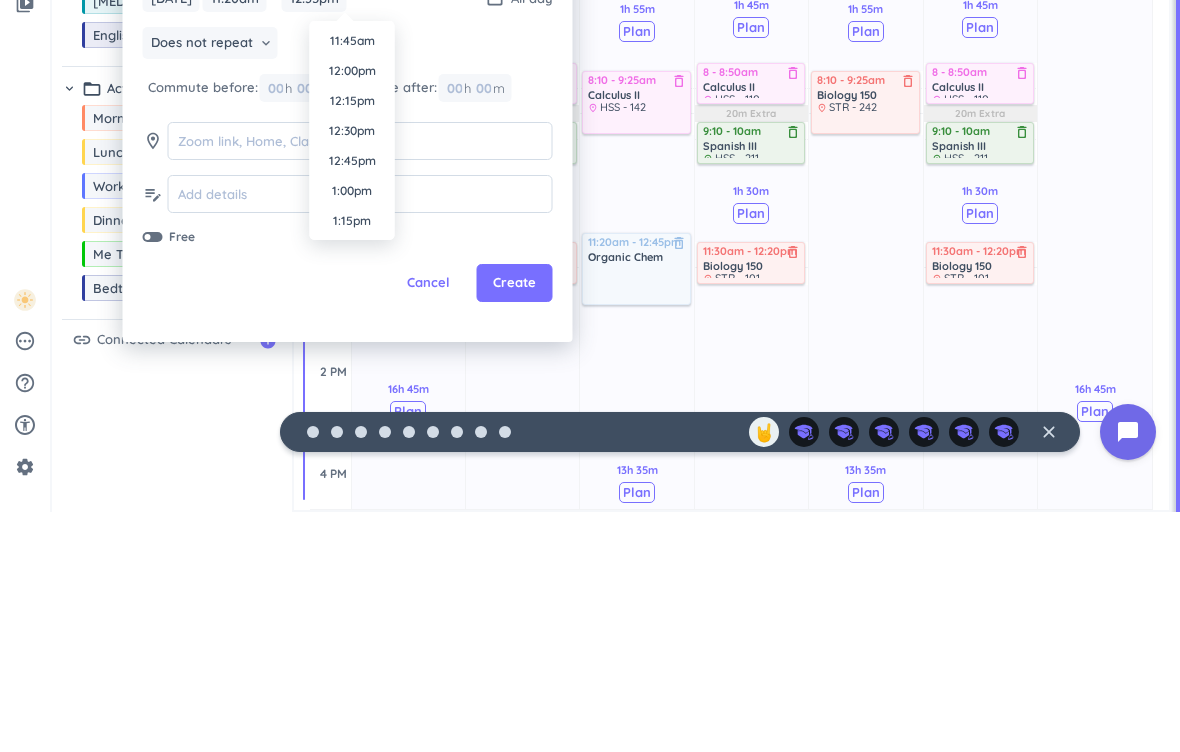 type on "12:35pm" 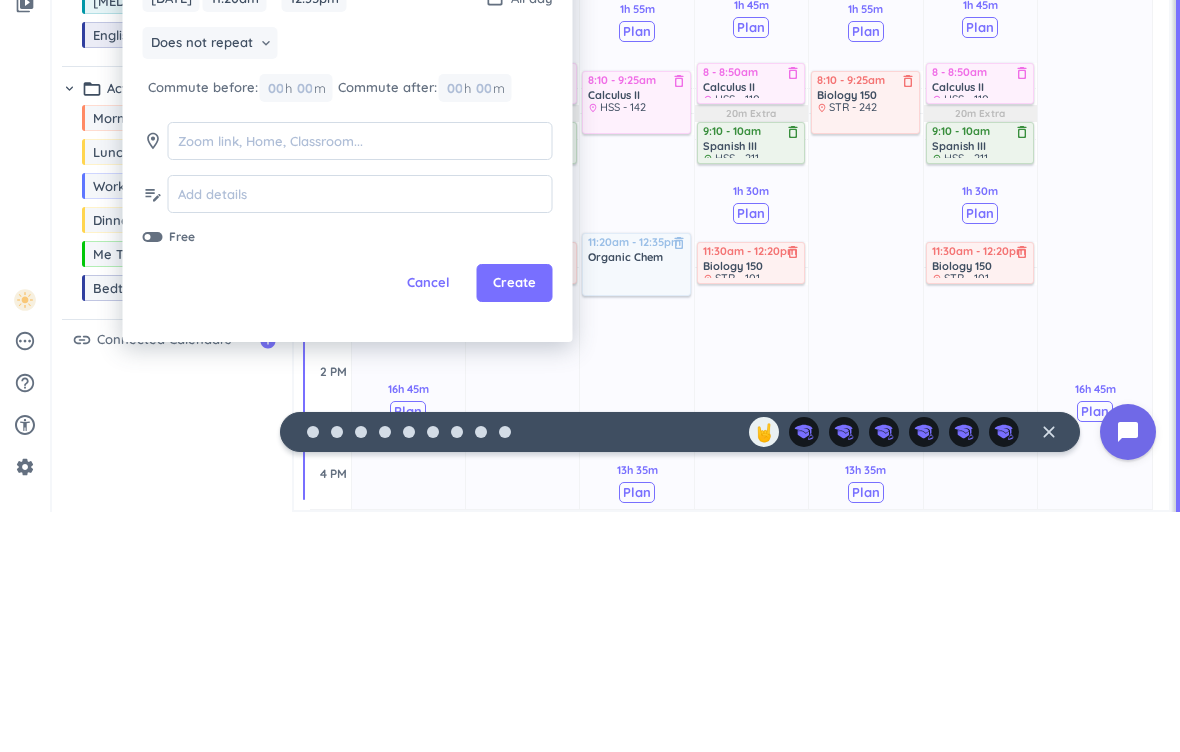 click on "Cancel Create" at bounding box center [348, 523] 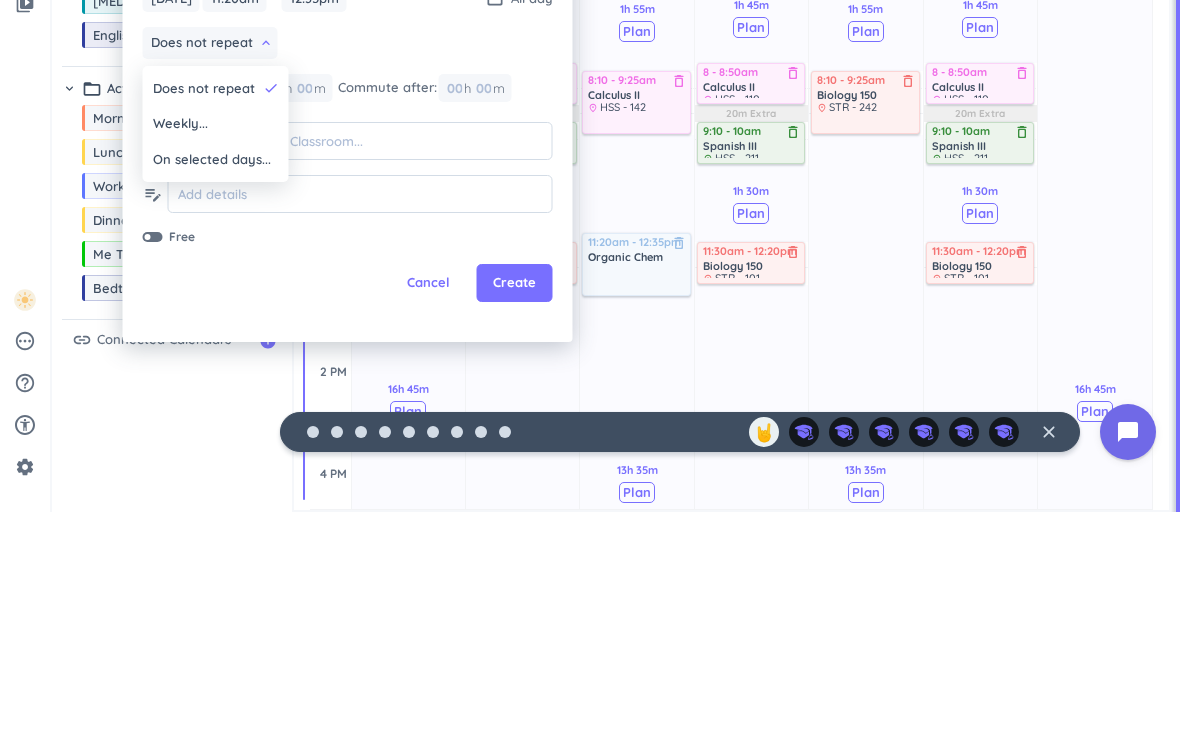 click on "Weekly..." at bounding box center [216, 364] 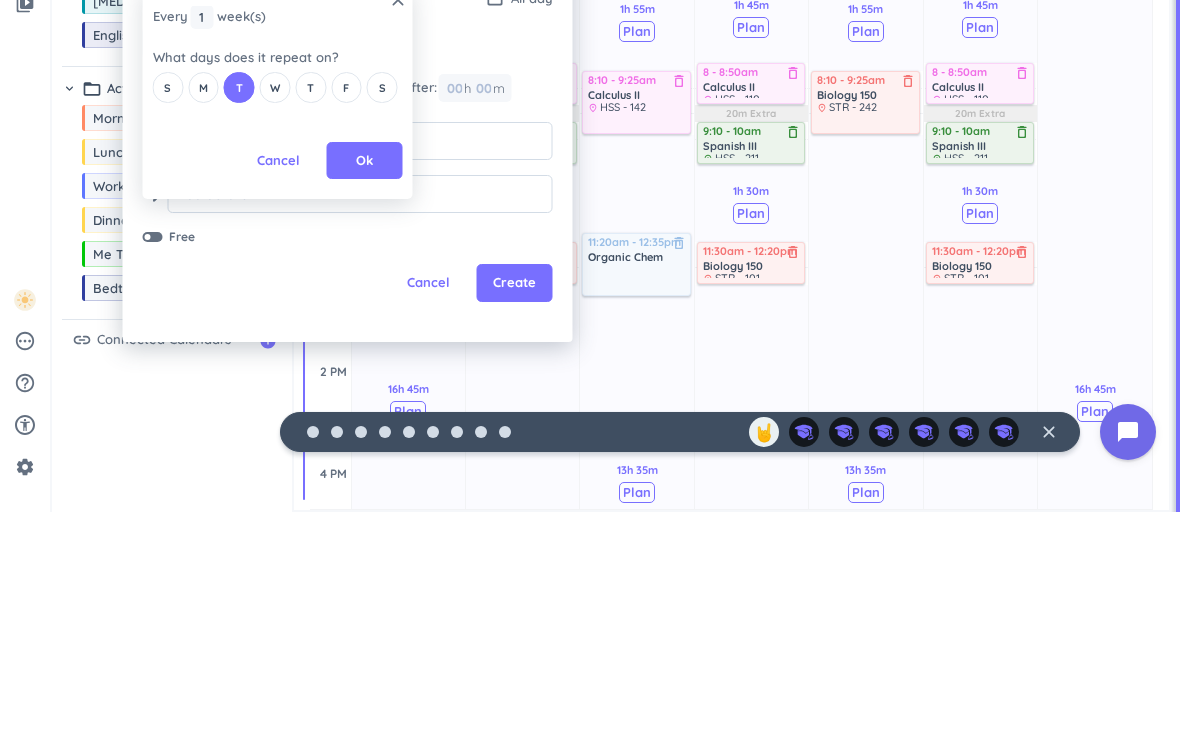 click on "T" at bounding box center [310, 328] 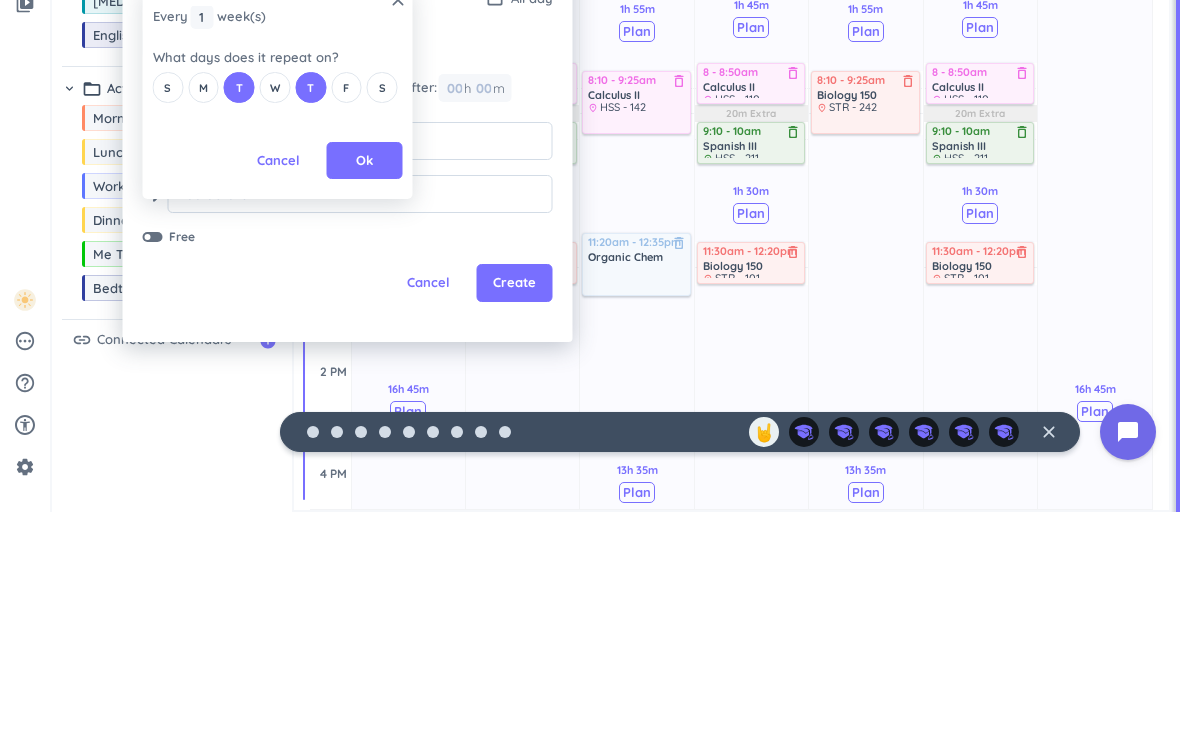 click on "Ok" at bounding box center [365, 401] 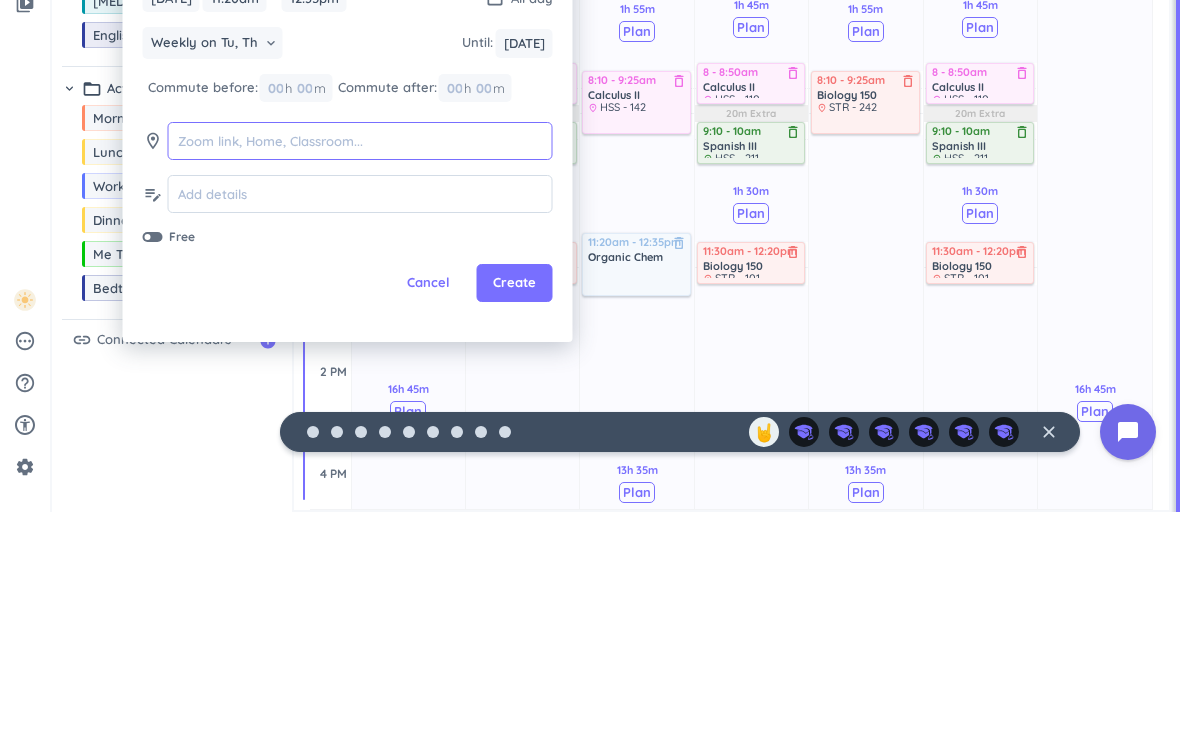 click at bounding box center (360, 381) 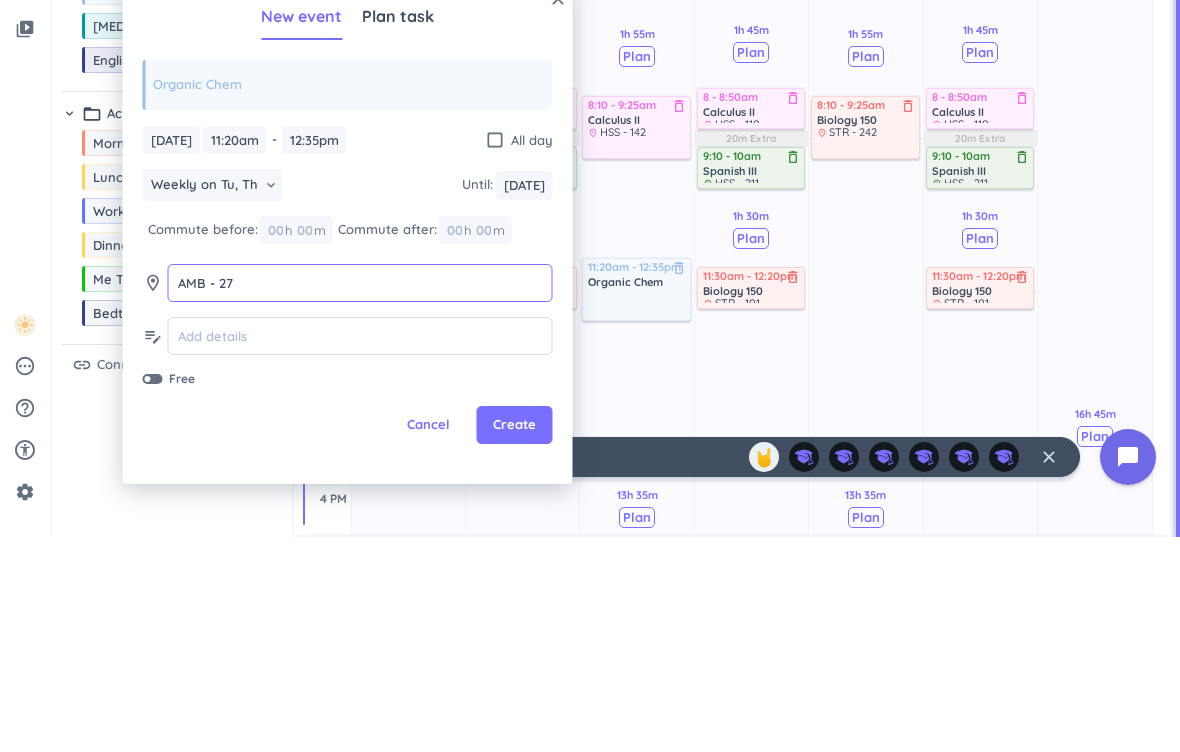 type on "AMB - 27" 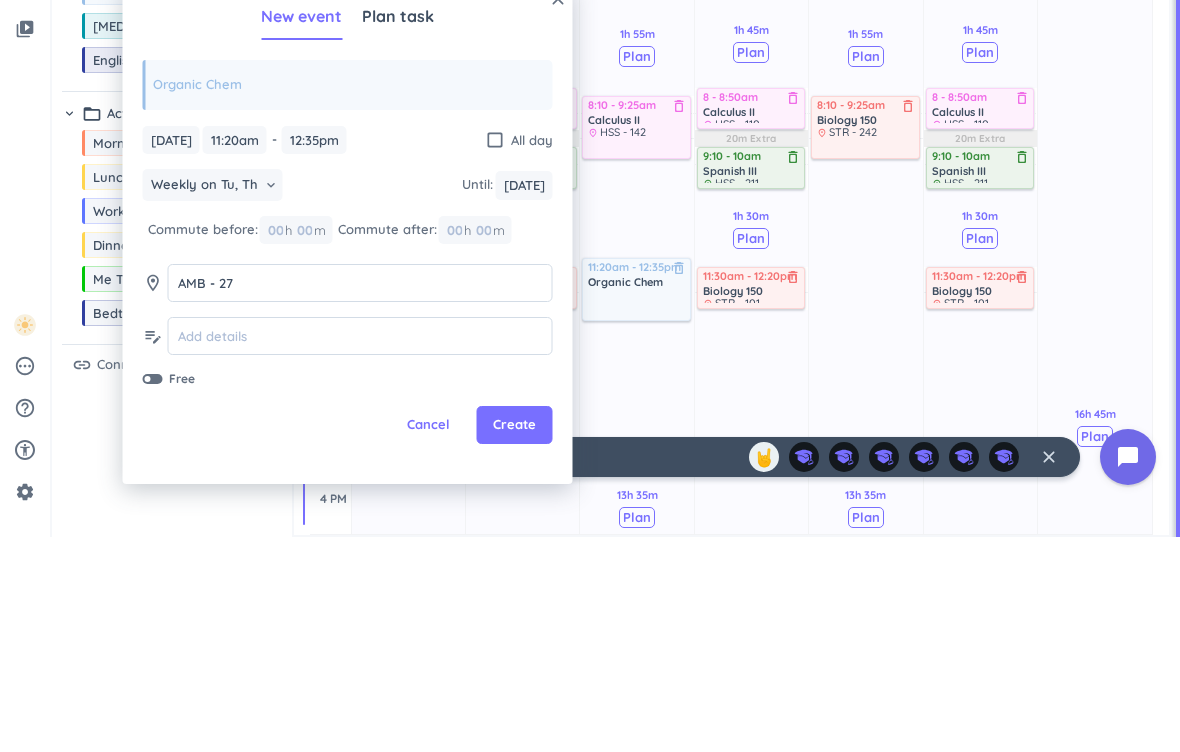 click on "Create" at bounding box center [514, 640] 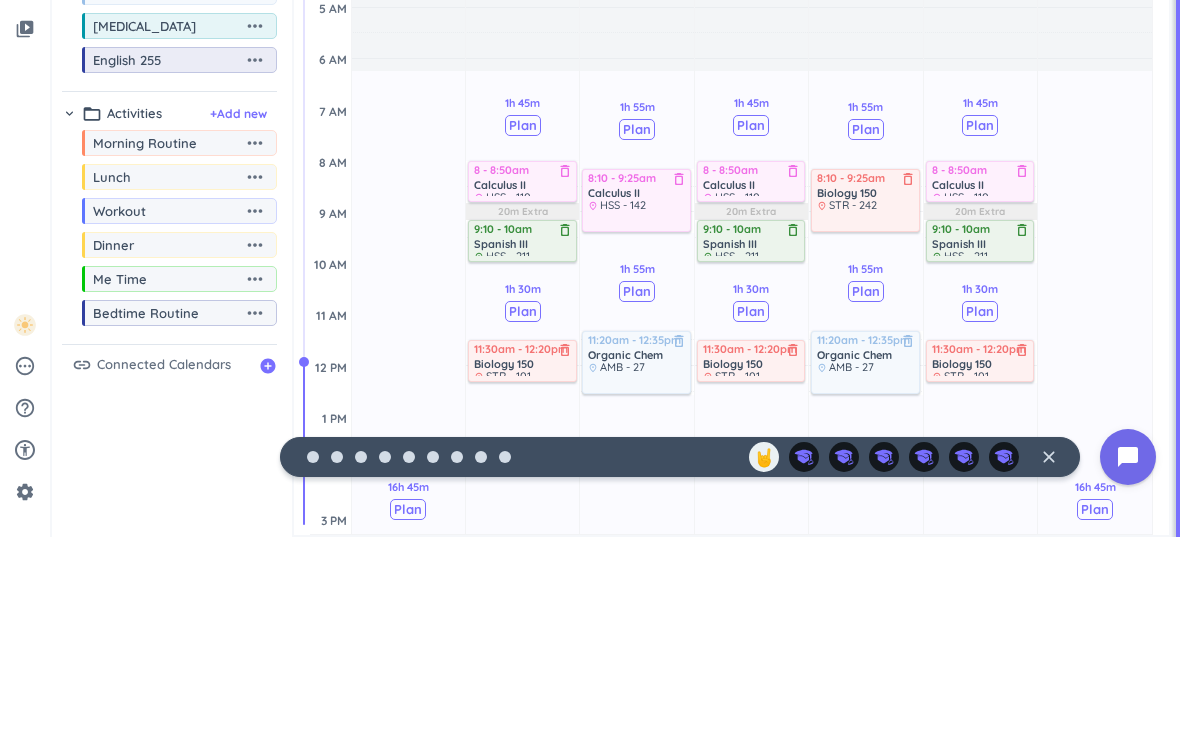 scroll, scrollTop: 0, scrollLeft: 0, axis: both 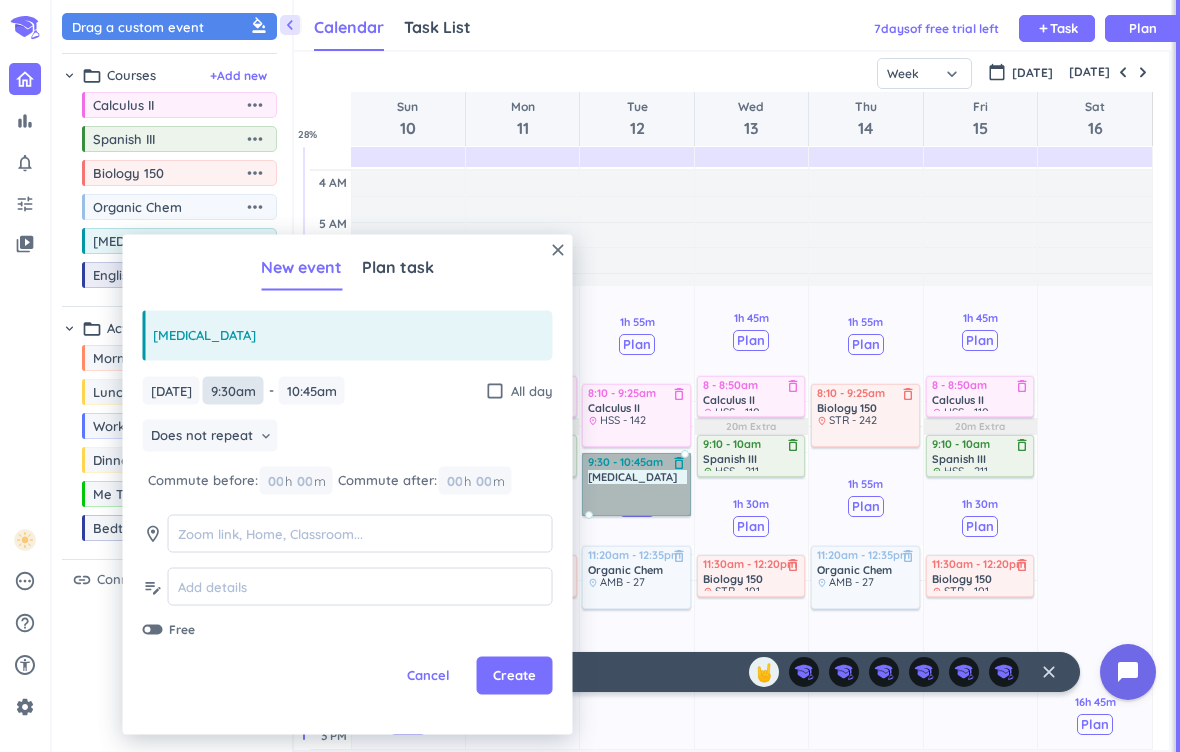 click on "9:30am" at bounding box center [233, 390] 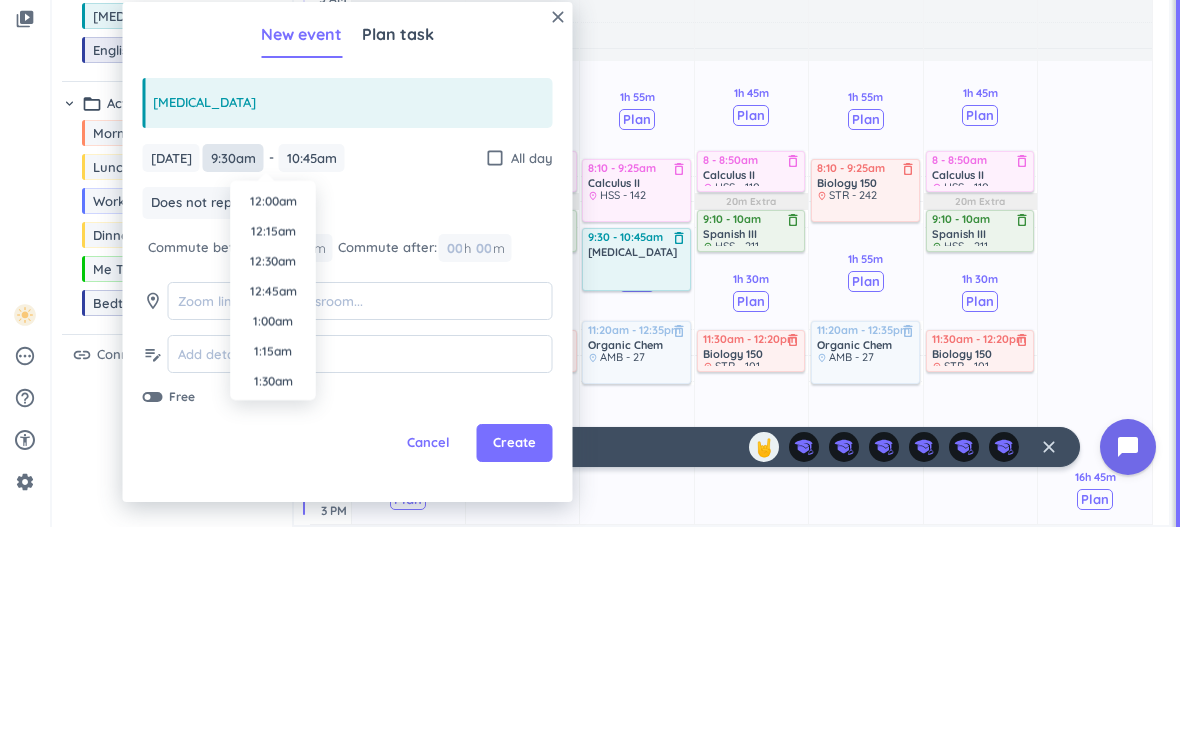 scroll, scrollTop: 1050, scrollLeft: 0, axis: vertical 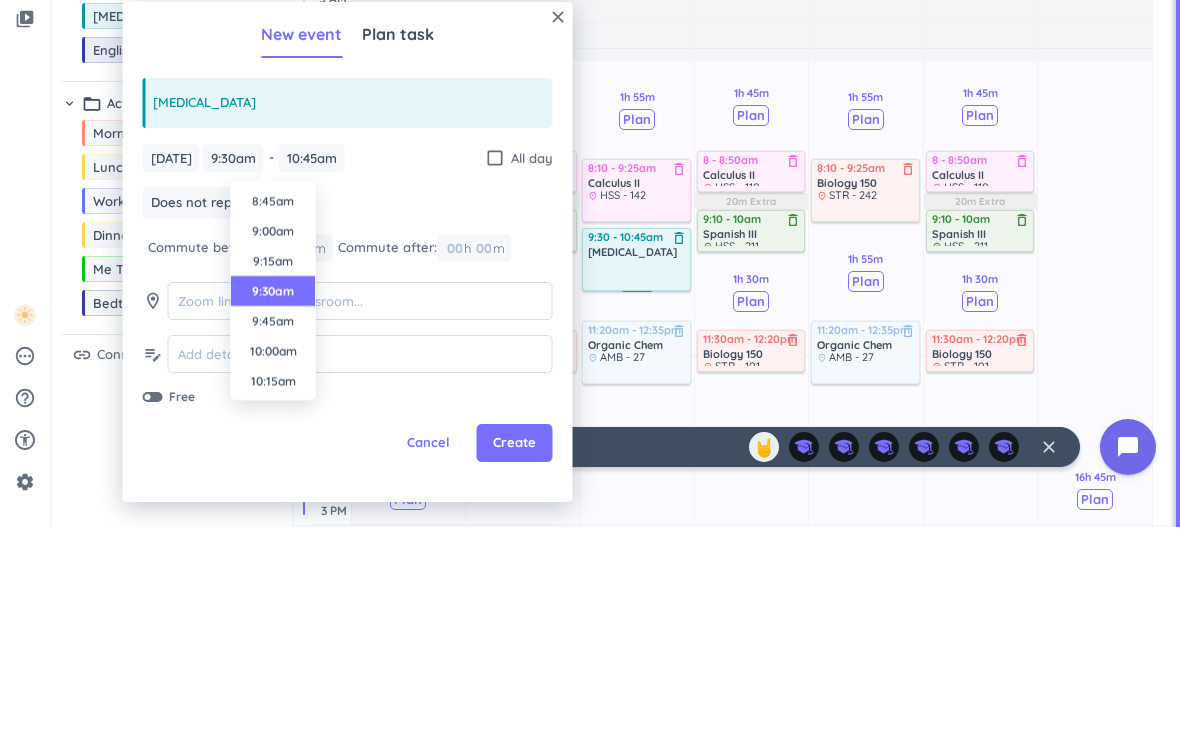 click on "9:45am" at bounding box center [273, 546] 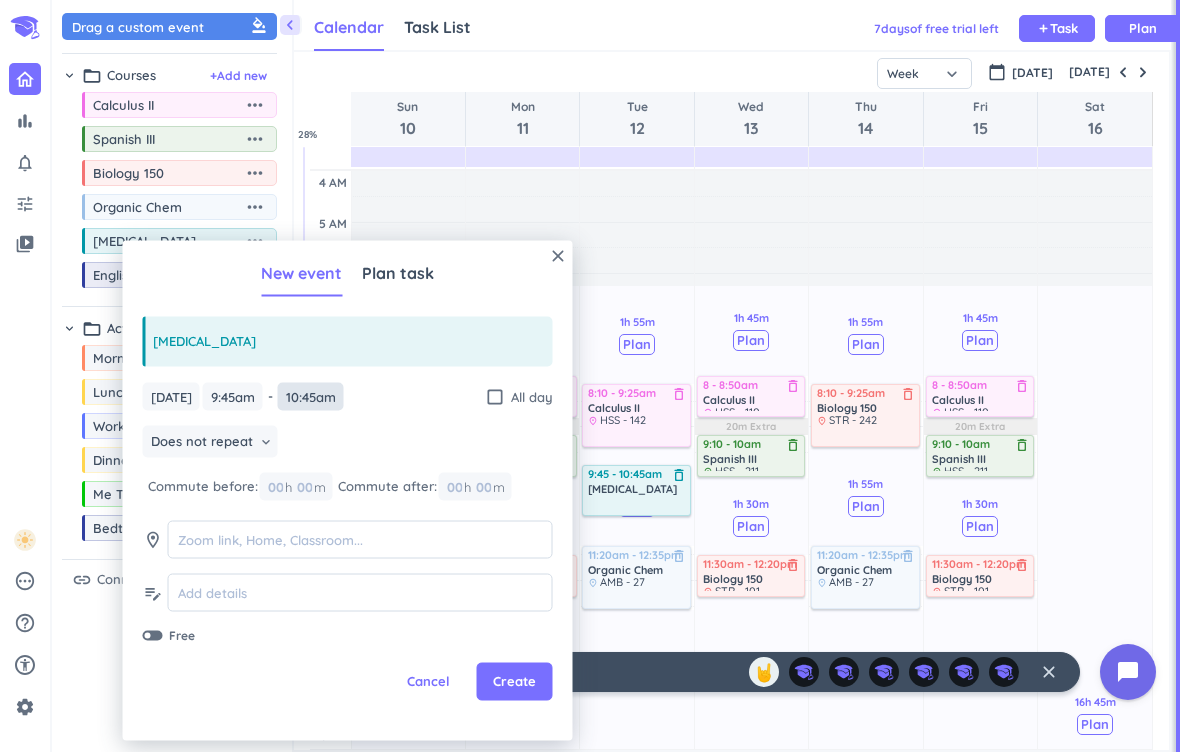click on "10:45am" at bounding box center (311, 396) 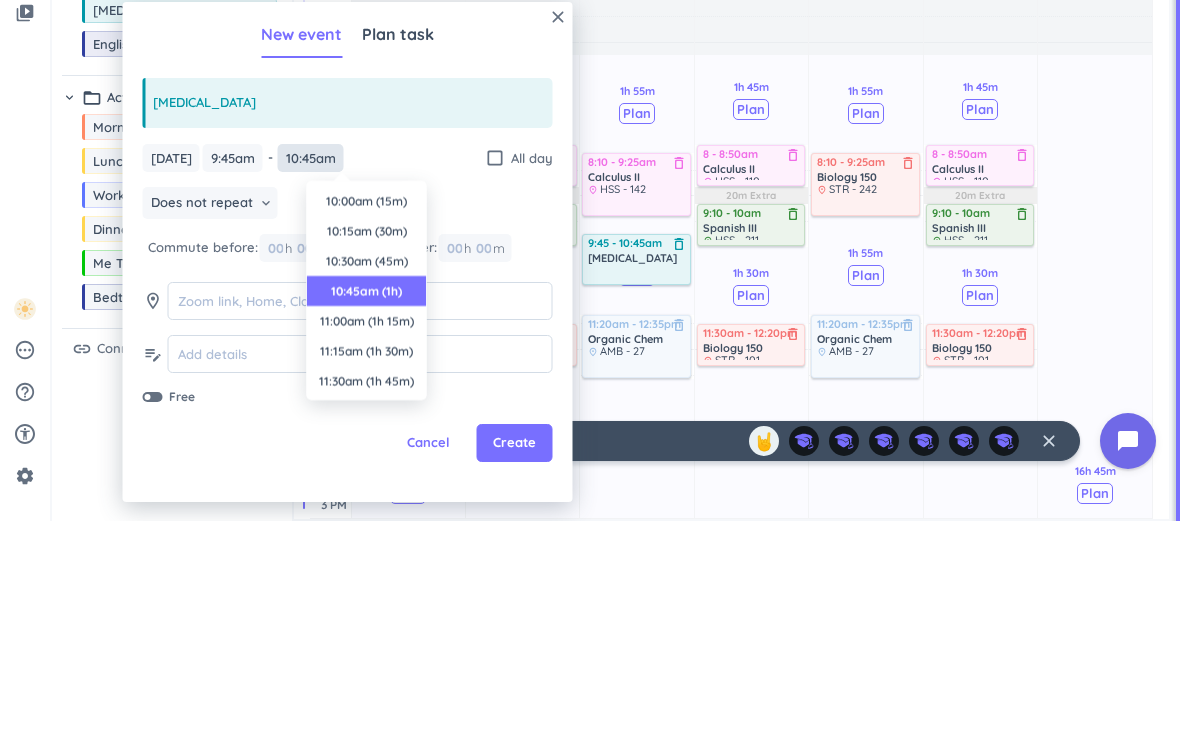 scroll, scrollTop: 90, scrollLeft: 0, axis: vertical 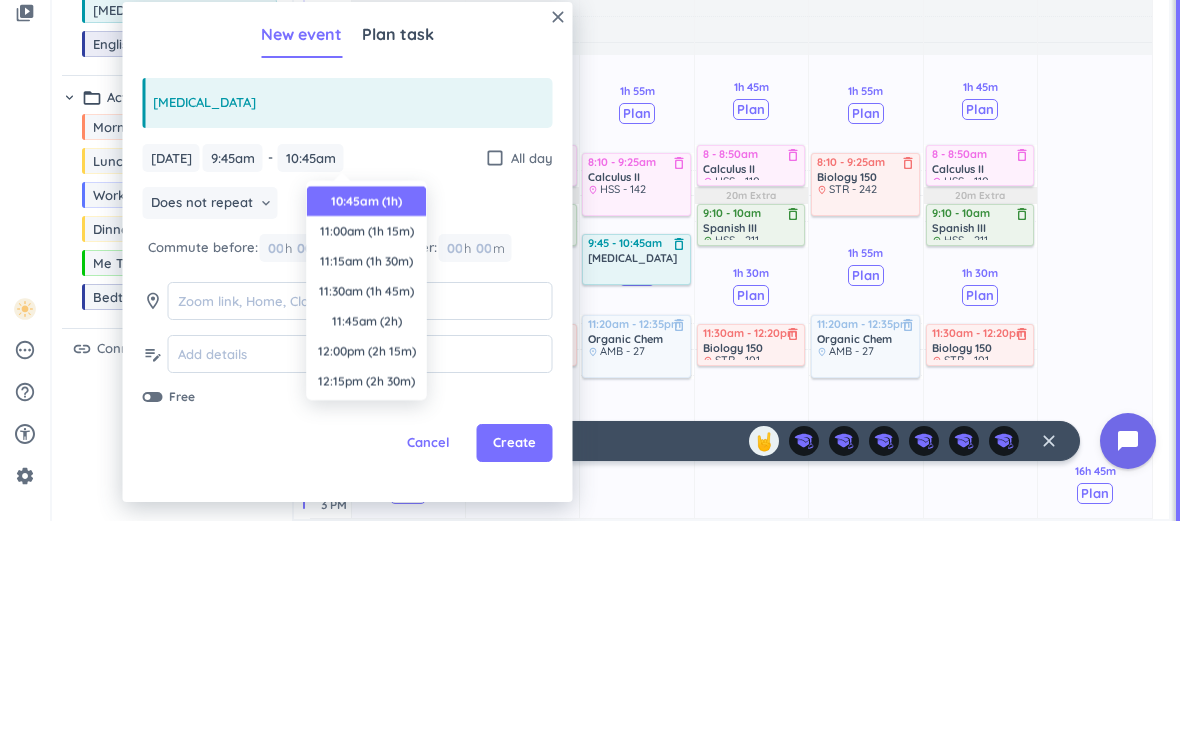 click on "11:00am (1h 15m)" at bounding box center (367, 462) 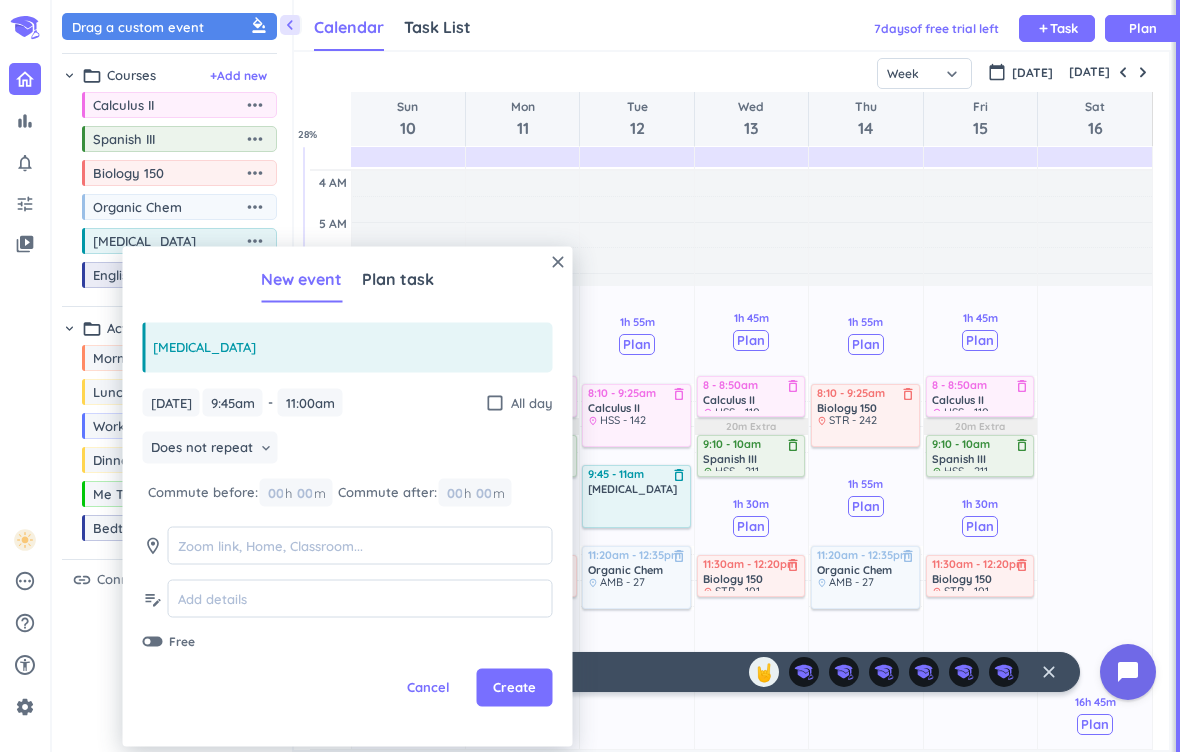 click on "Does not repeat" at bounding box center [202, 448] 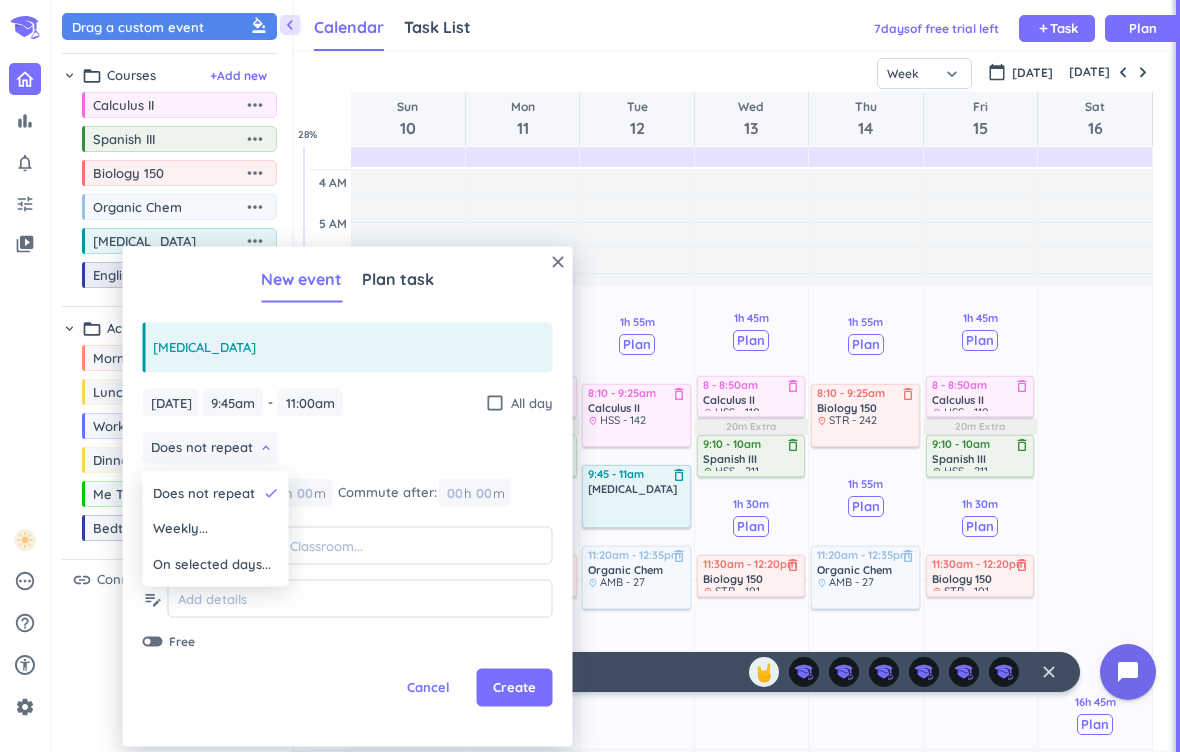 click on "Weekly..." at bounding box center [216, 529] 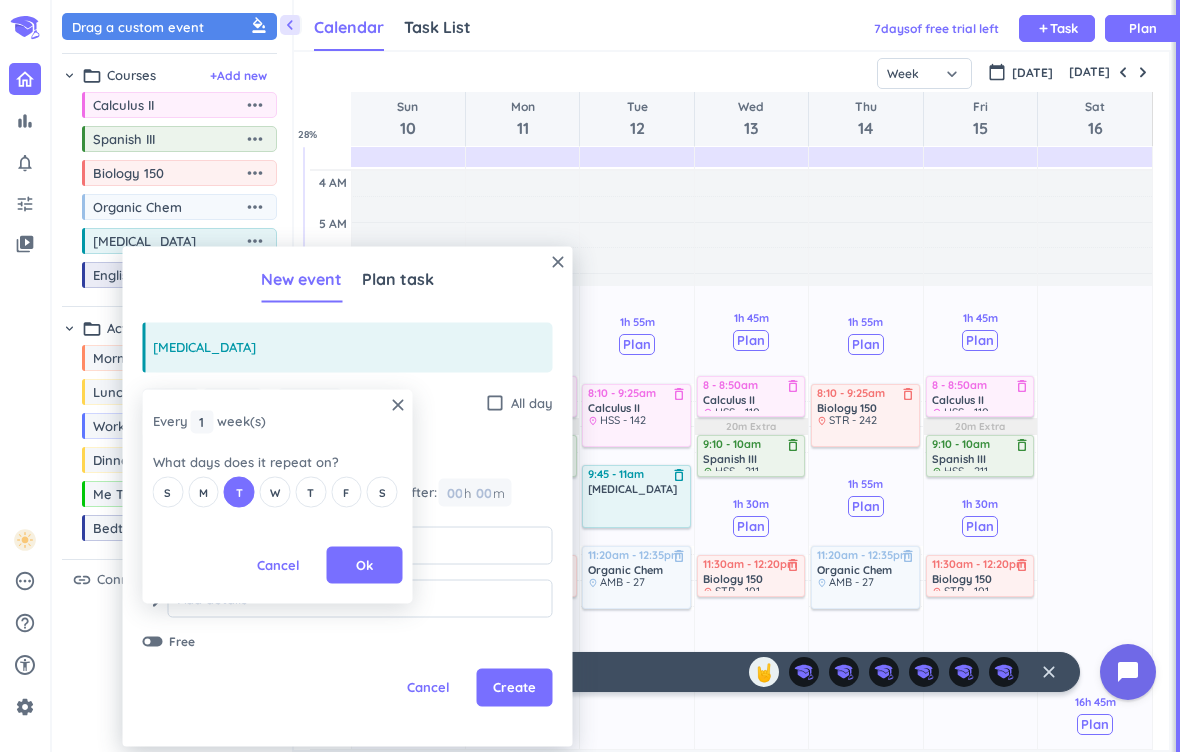 click on "T" at bounding box center (310, 492) 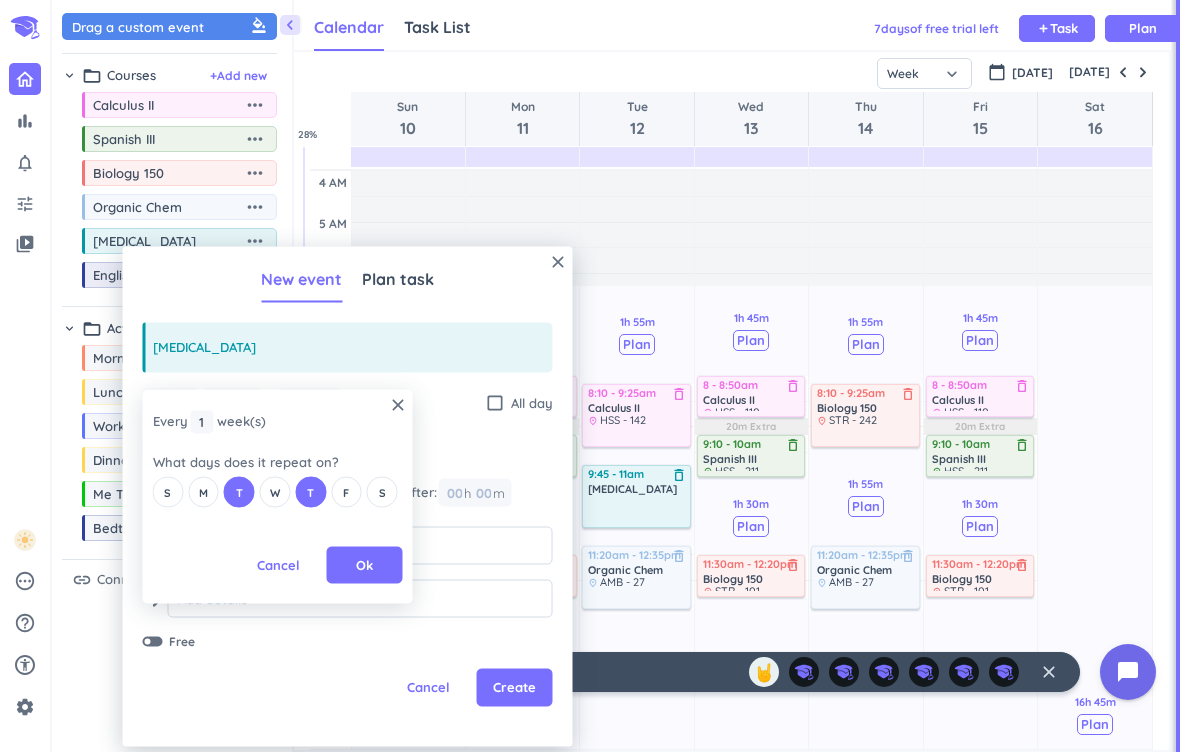 click on "Ok" at bounding box center (364, 565) 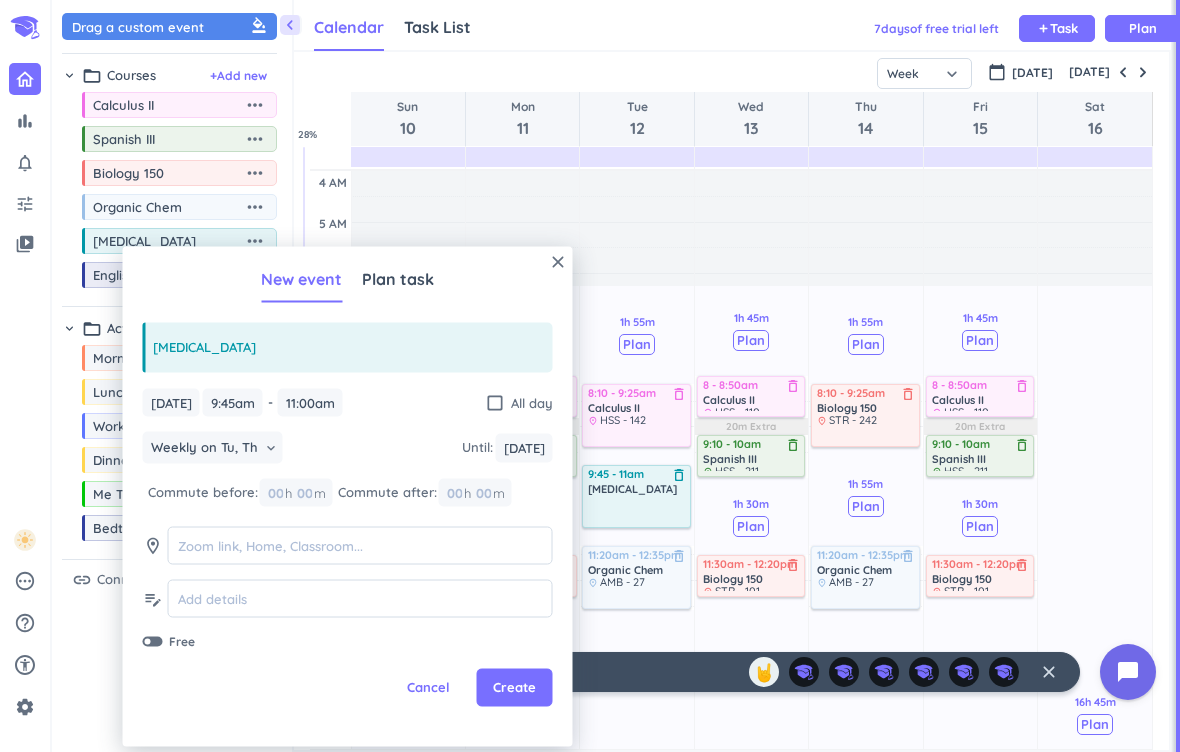 click 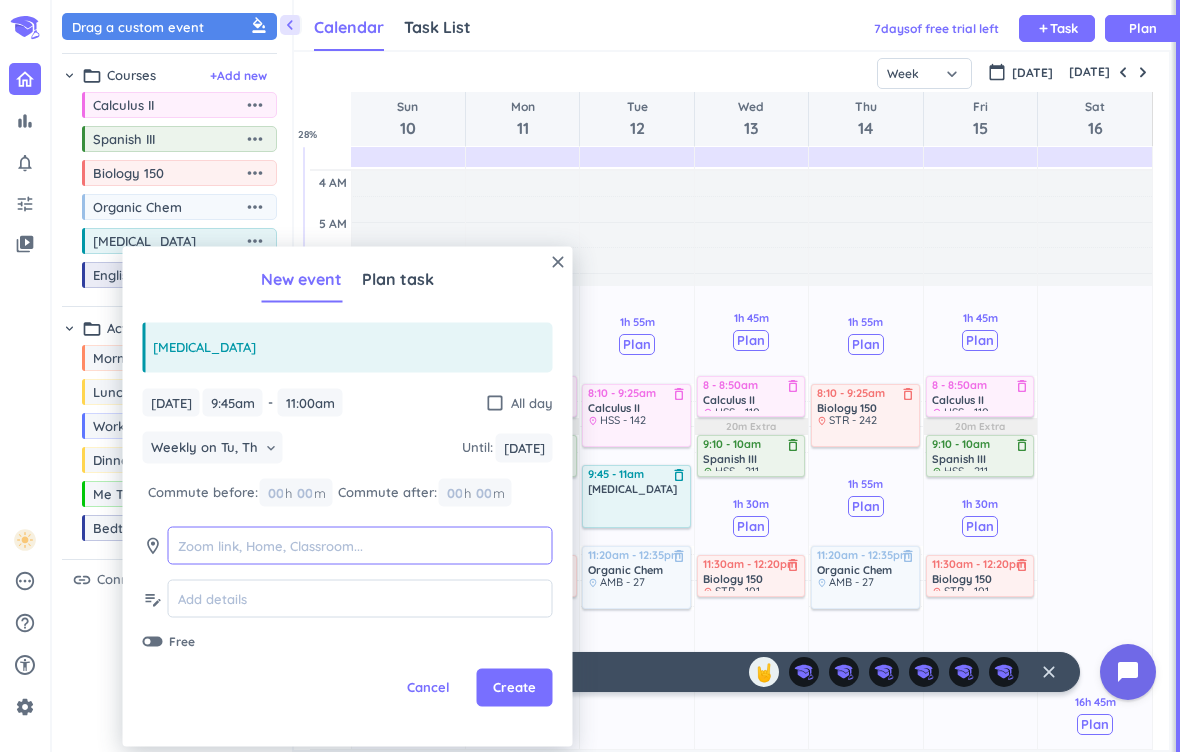 click at bounding box center (360, 545) 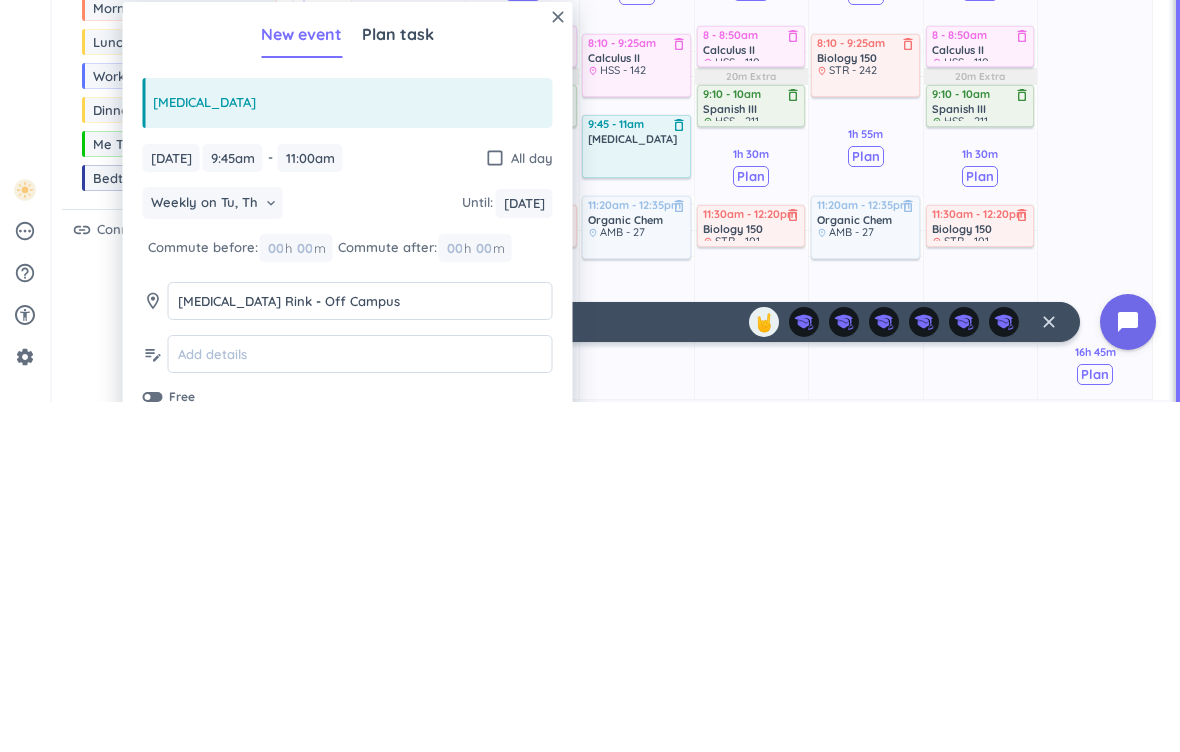 scroll, scrollTop: 100, scrollLeft: 0, axis: vertical 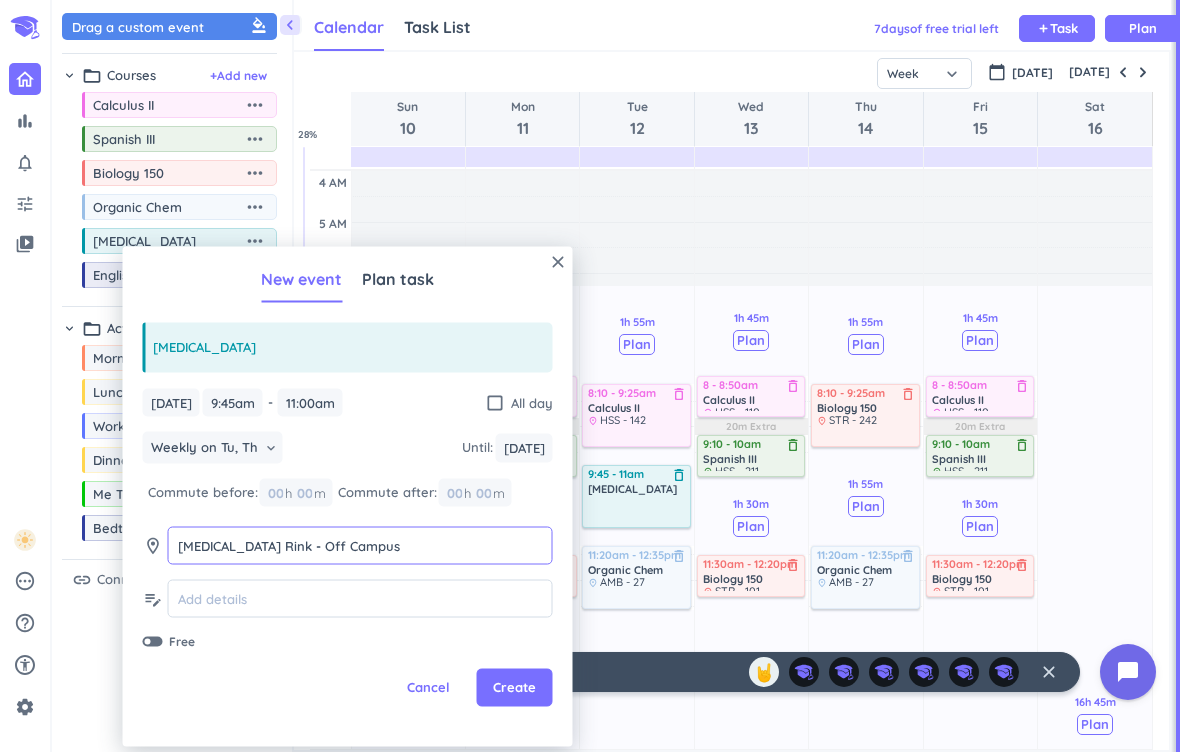 type on "[MEDICAL_DATA] Rink - Off Campus" 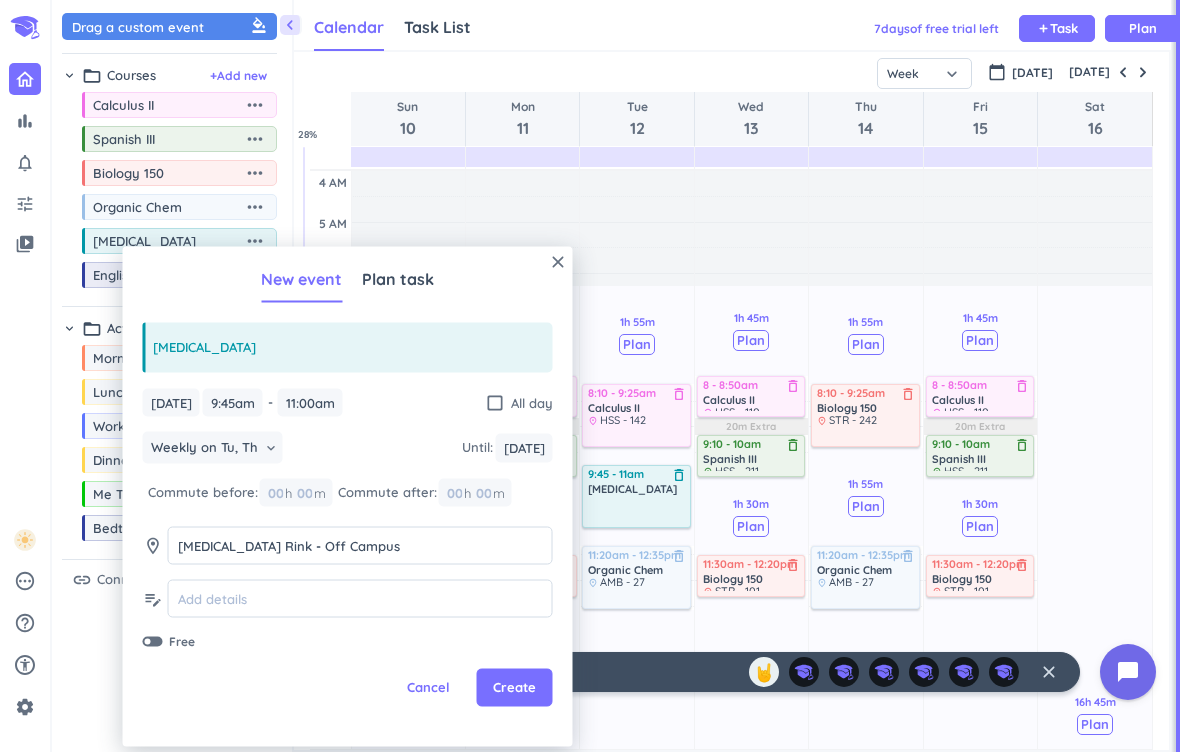 click on "Create" at bounding box center [514, 688] 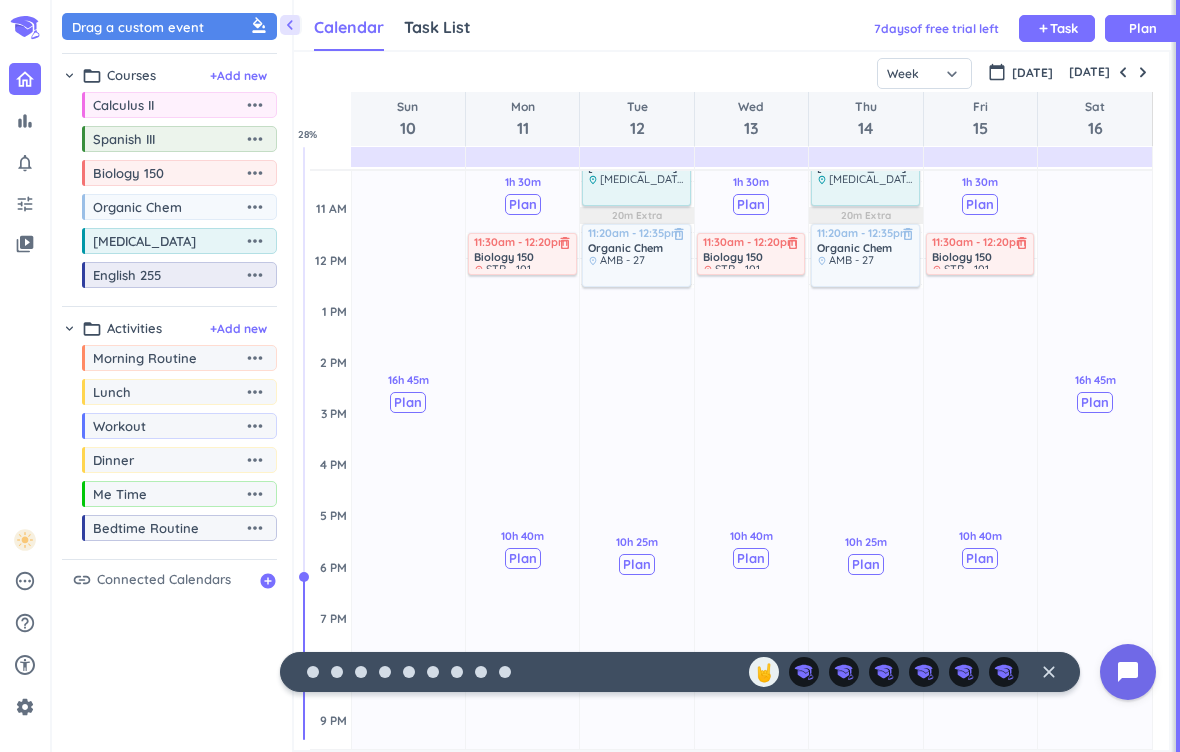 scroll, scrollTop: 285, scrollLeft: 0, axis: vertical 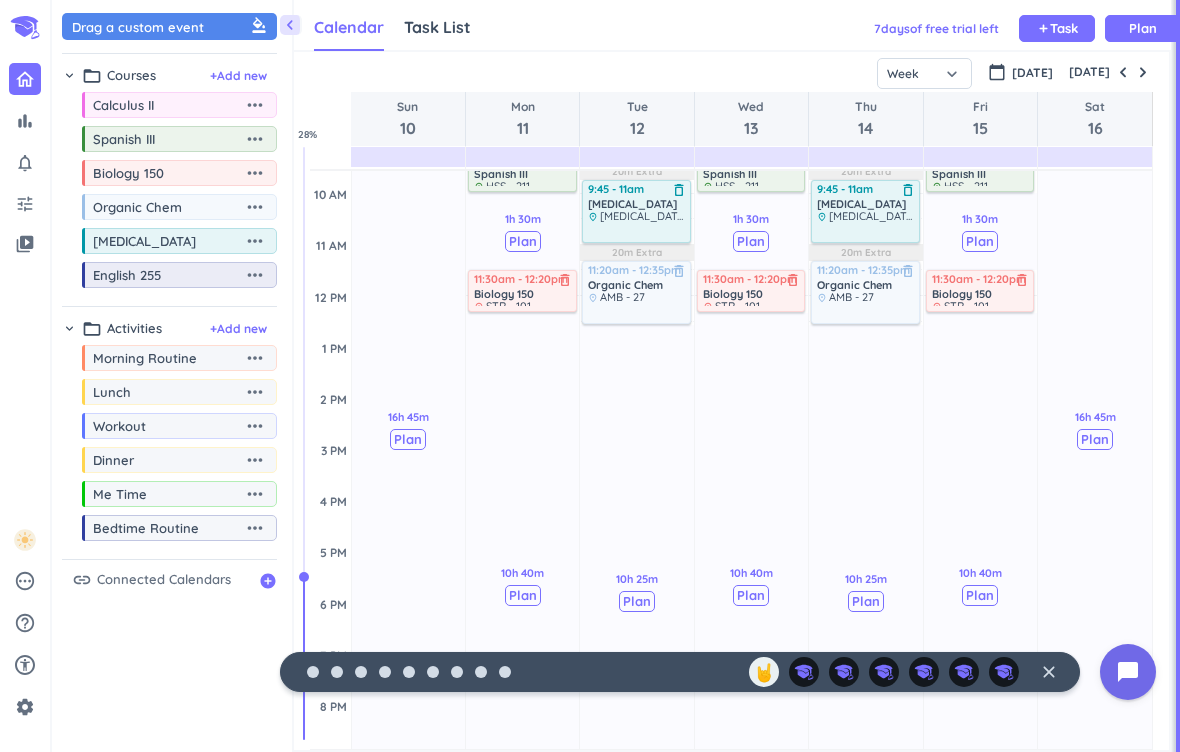 click at bounding box center [313, 672] 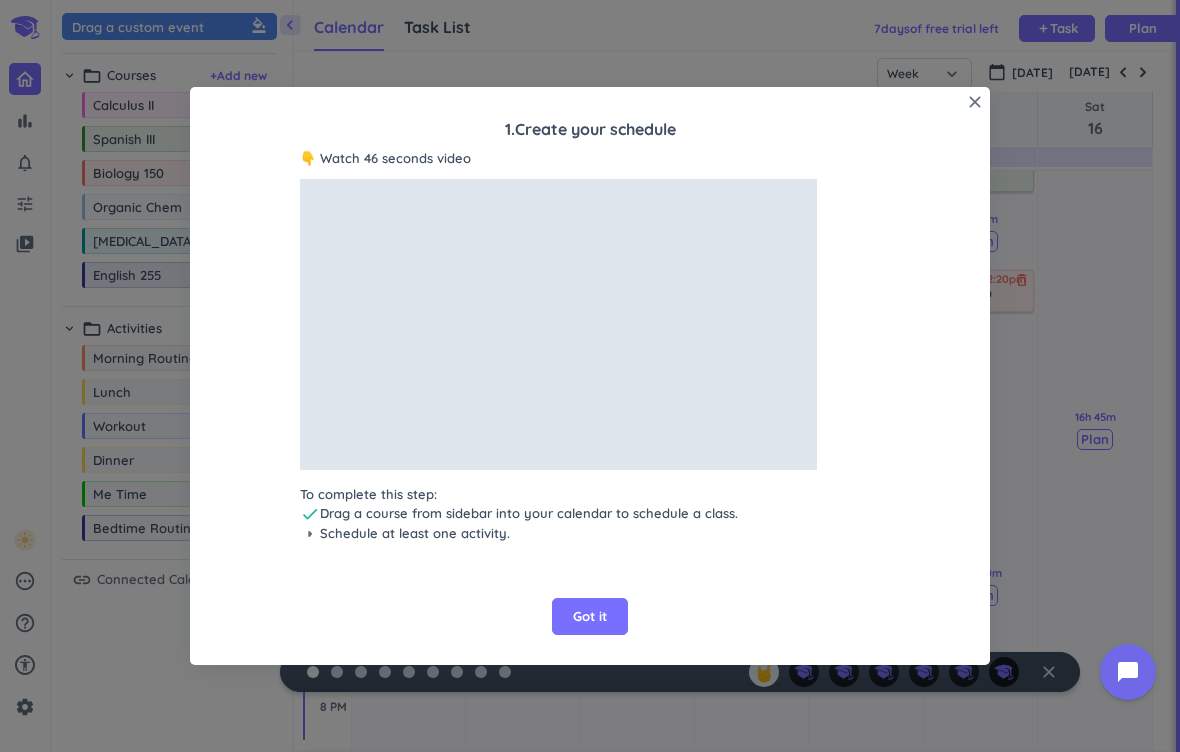 click on "Got it" at bounding box center (590, 617) 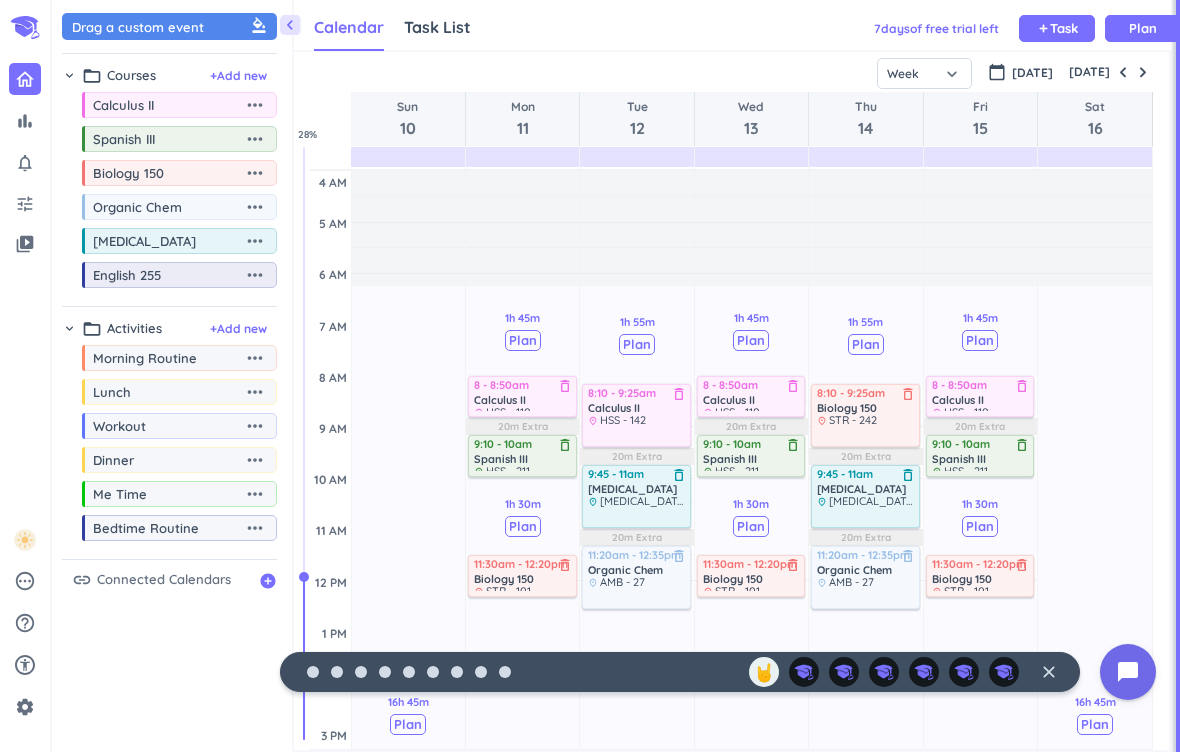 scroll, scrollTop: 0, scrollLeft: 0, axis: both 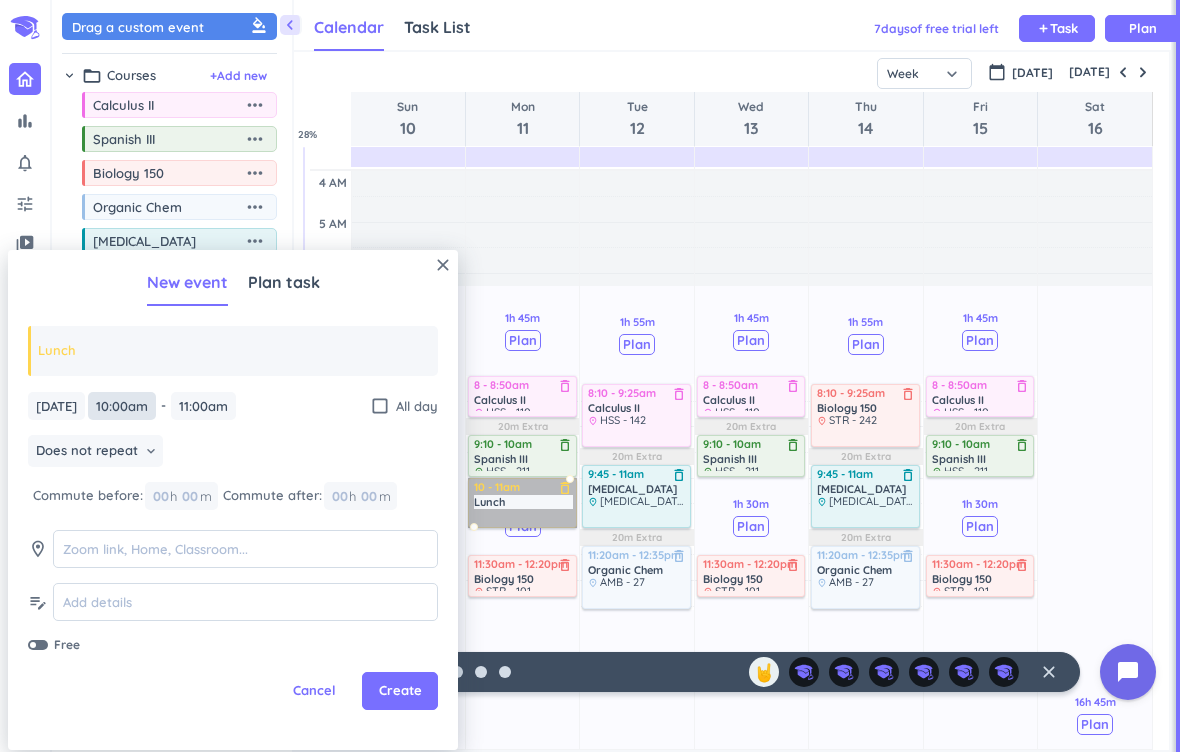 click on "10:00am" at bounding box center (122, 406) 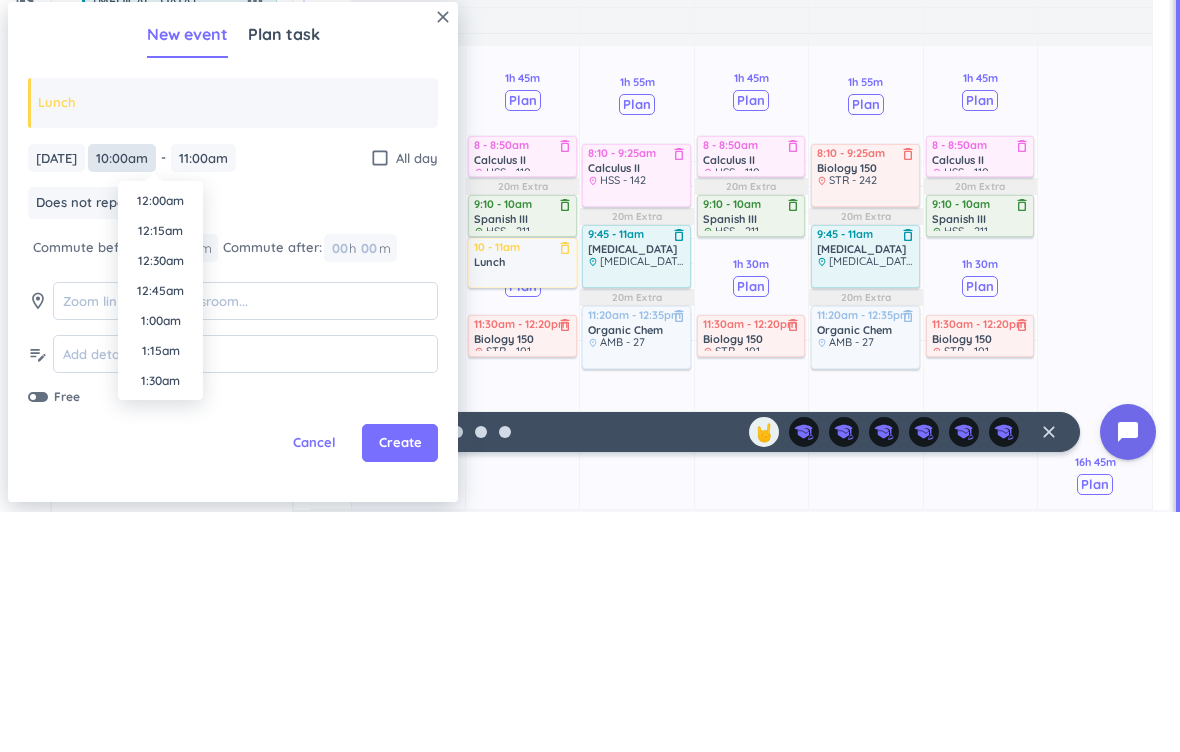 scroll, scrollTop: 1110, scrollLeft: 0, axis: vertical 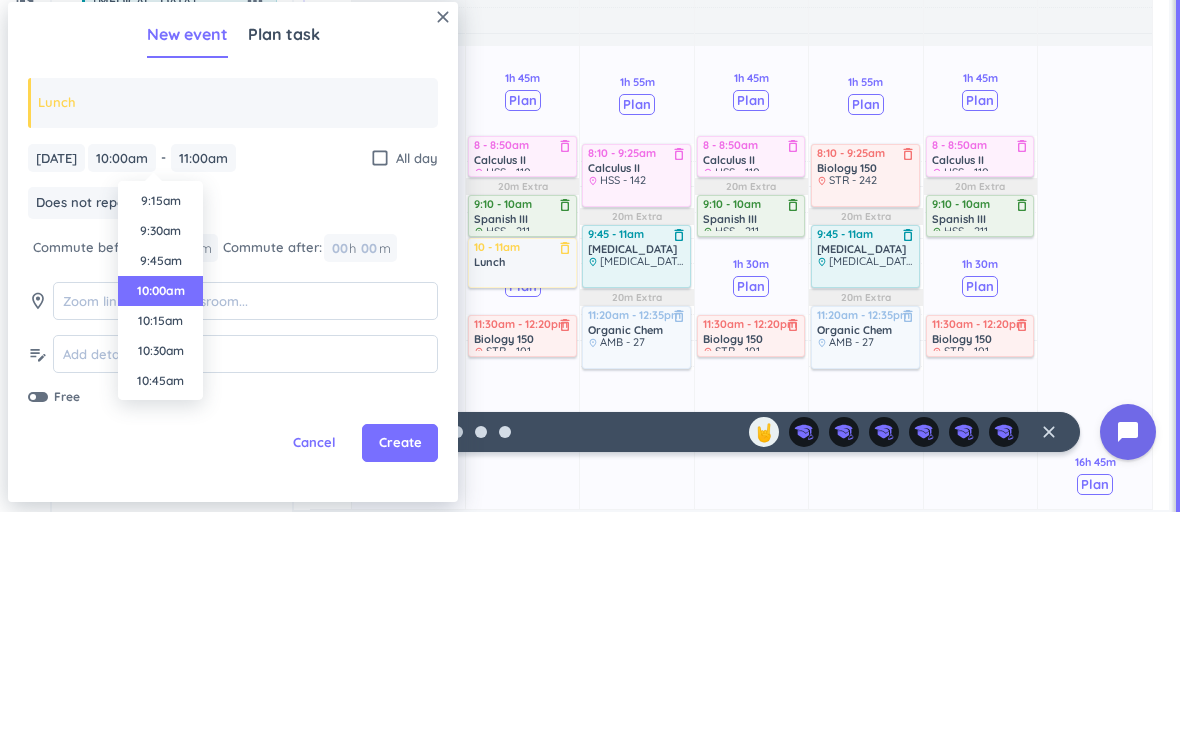 click on "10:15am" at bounding box center [160, 561] 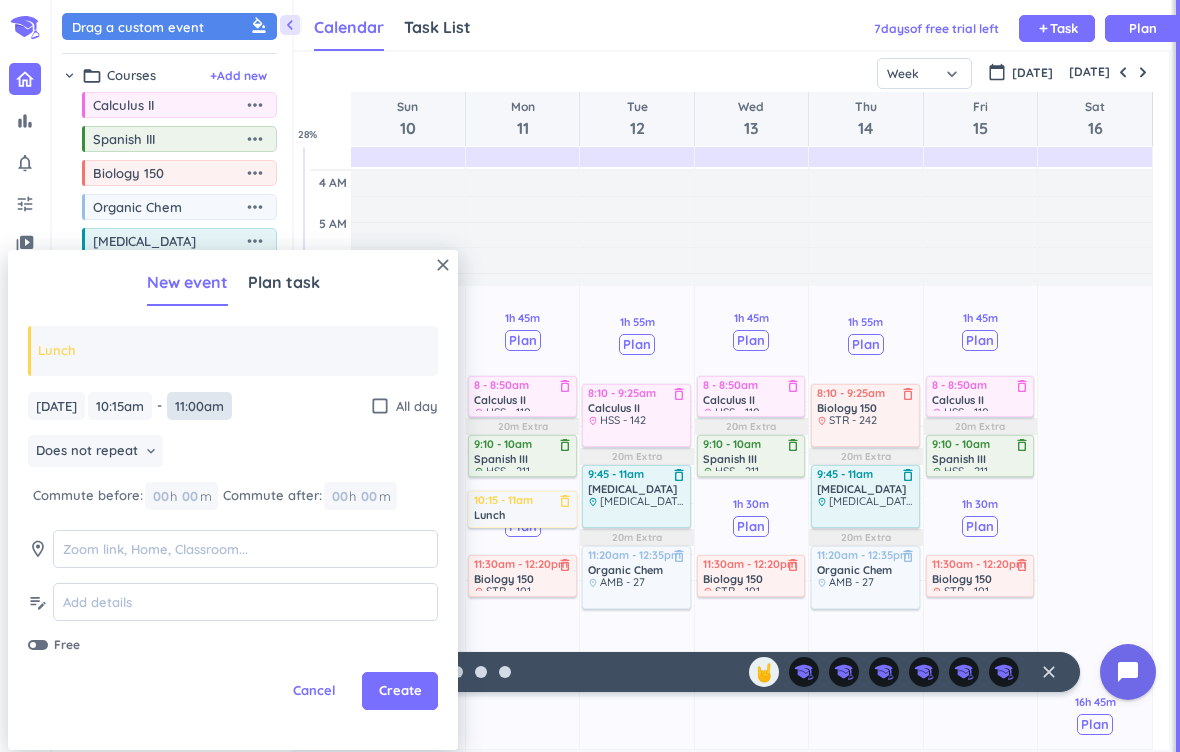 click on "11:00am" at bounding box center [199, 406] 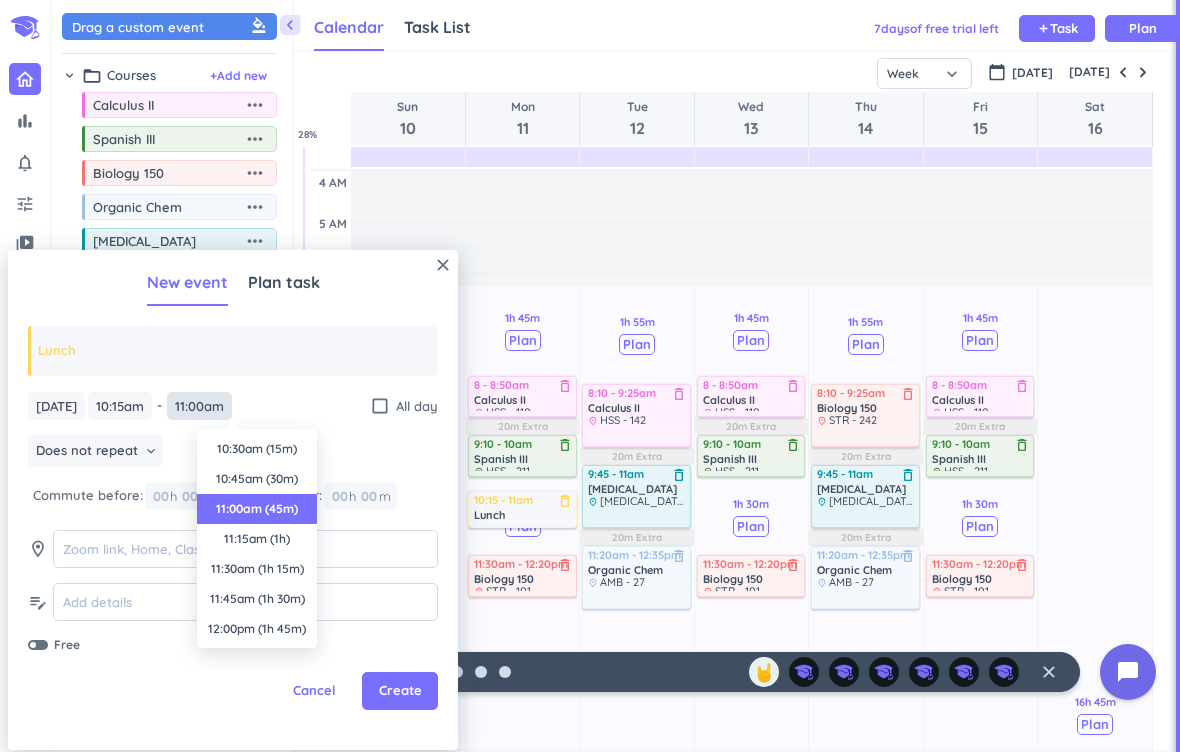 scroll, scrollTop: 60, scrollLeft: 0, axis: vertical 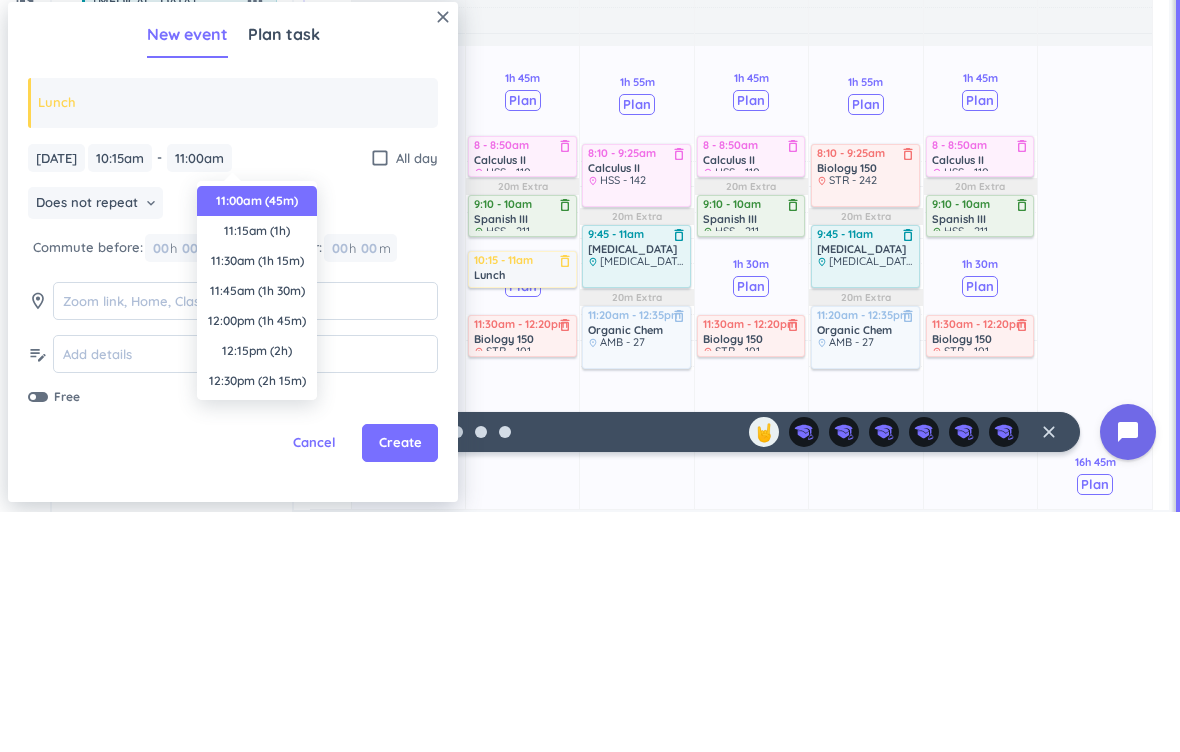click on "11:15am (1h)" at bounding box center [257, 471] 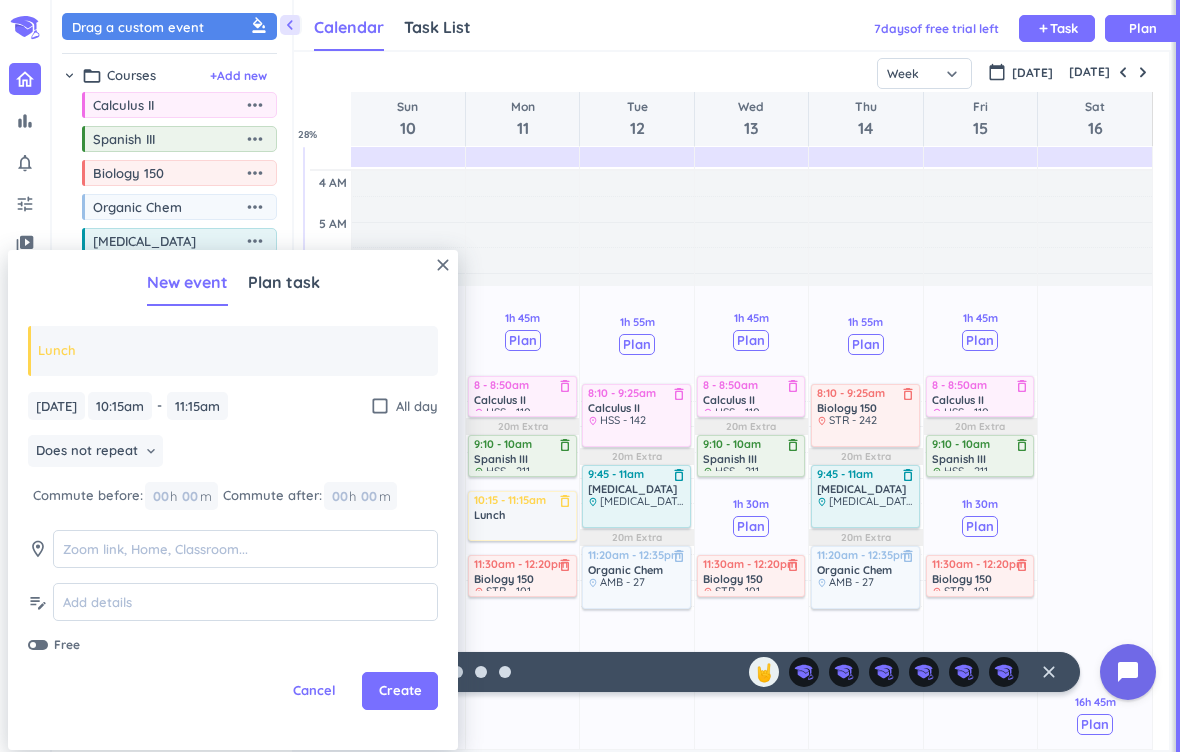 click on "Does not repeat" at bounding box center (87, 451) 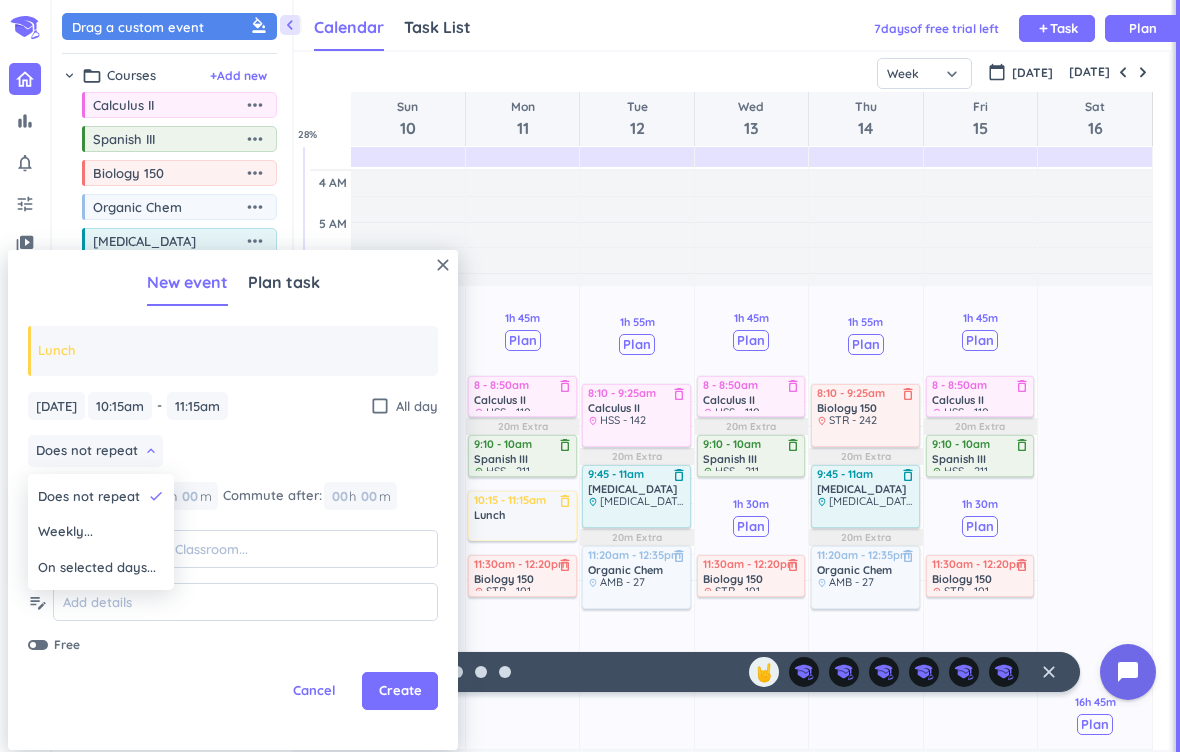 click on "Weekly..." at bounding box center (101, 532) 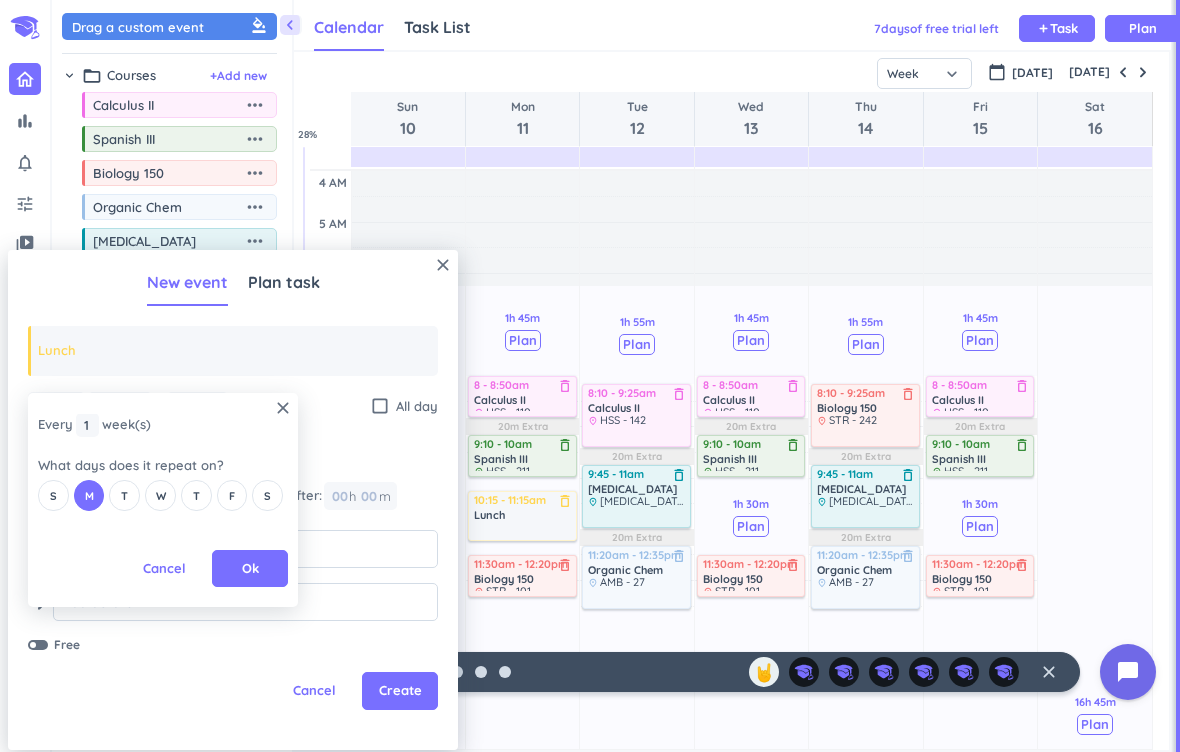 click on "W" at bounding box center (161, 496) 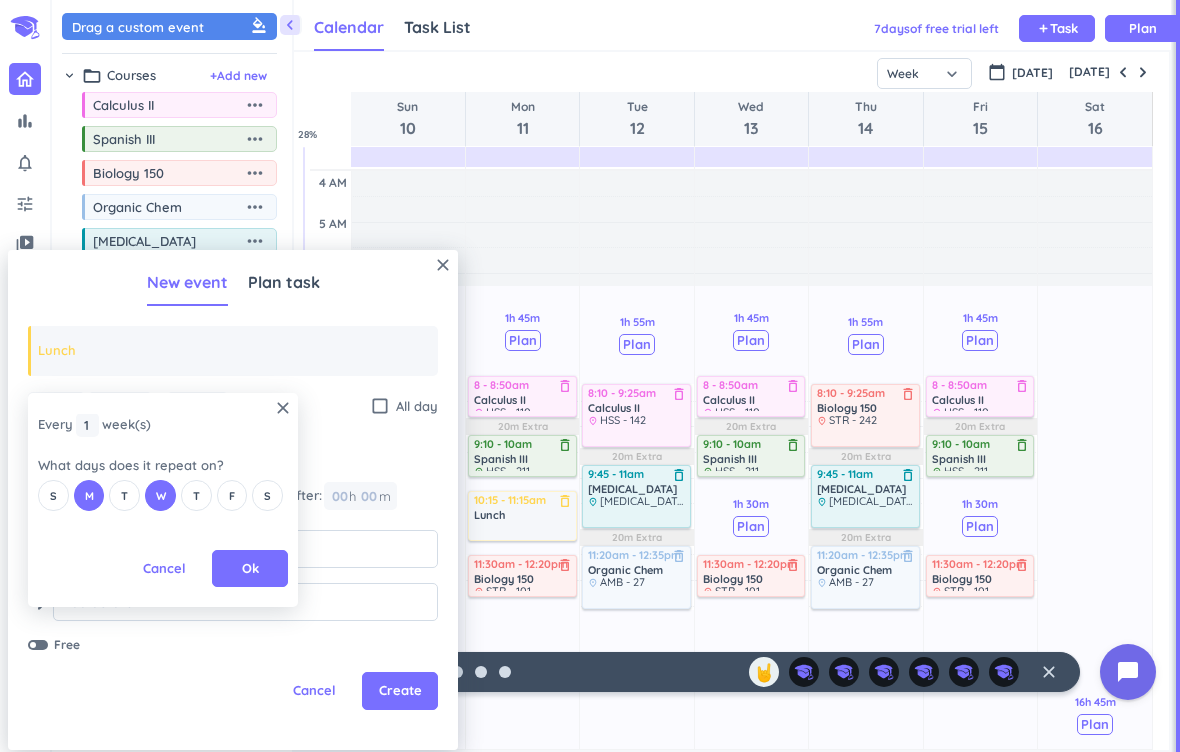 click on "F" at bounding box center (232, 496) 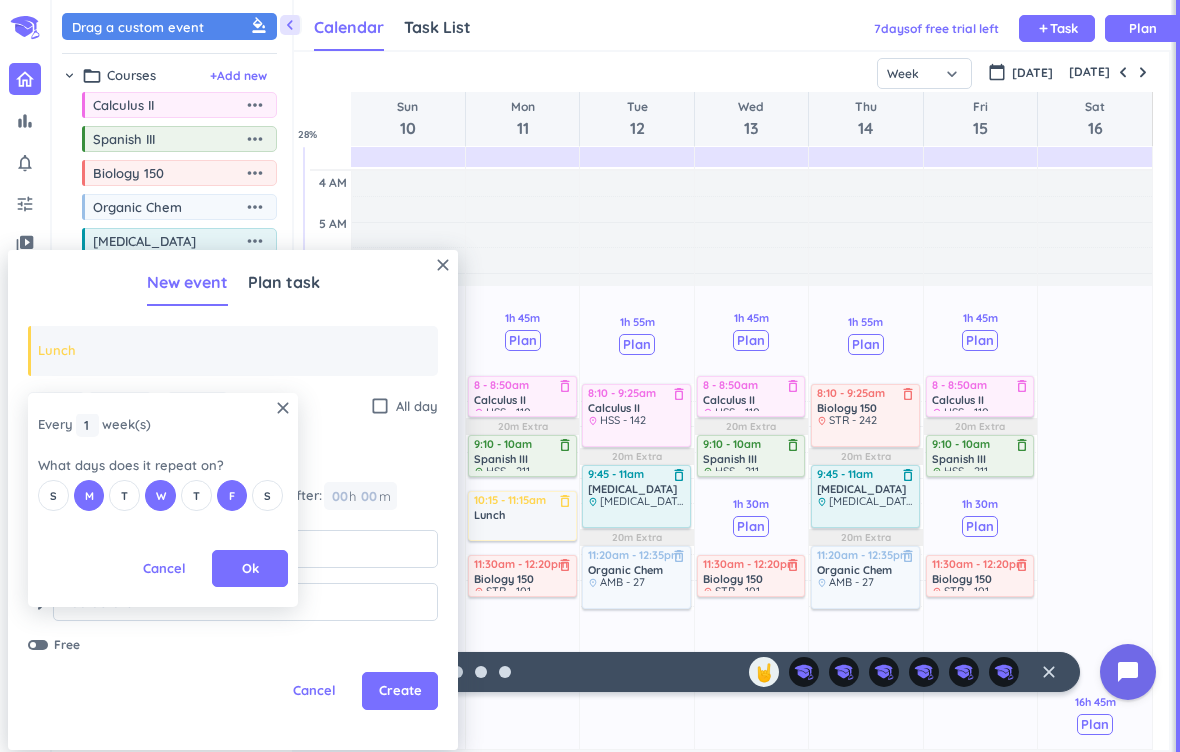 click on "Ok" at bounding box center [250, 569] 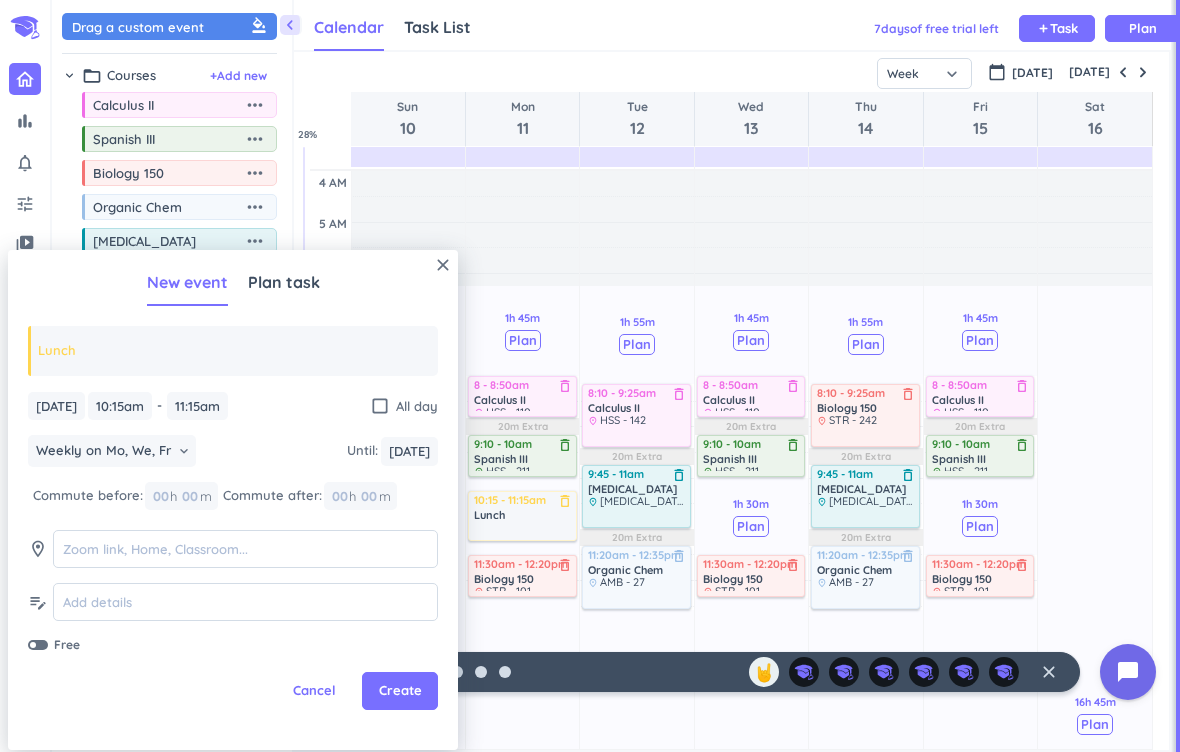 click on "Create" at bounding box center (400, 691) 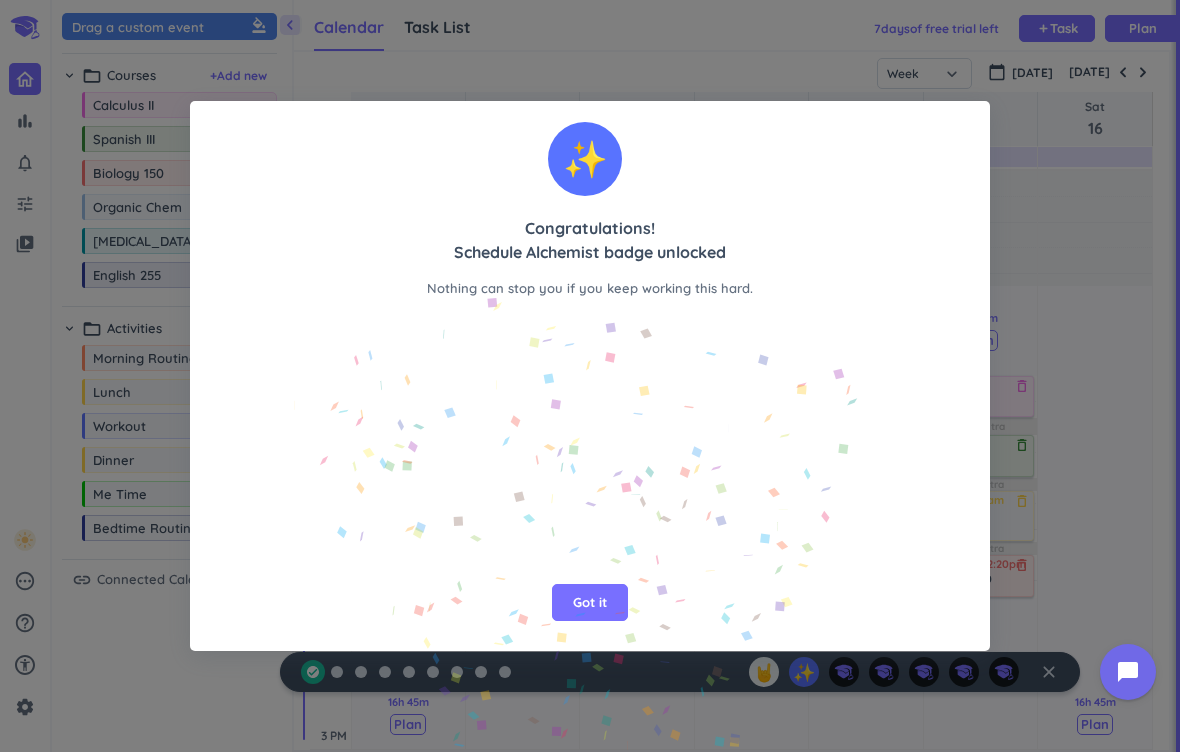 click on "Got it" at bounding box center (590, 603) 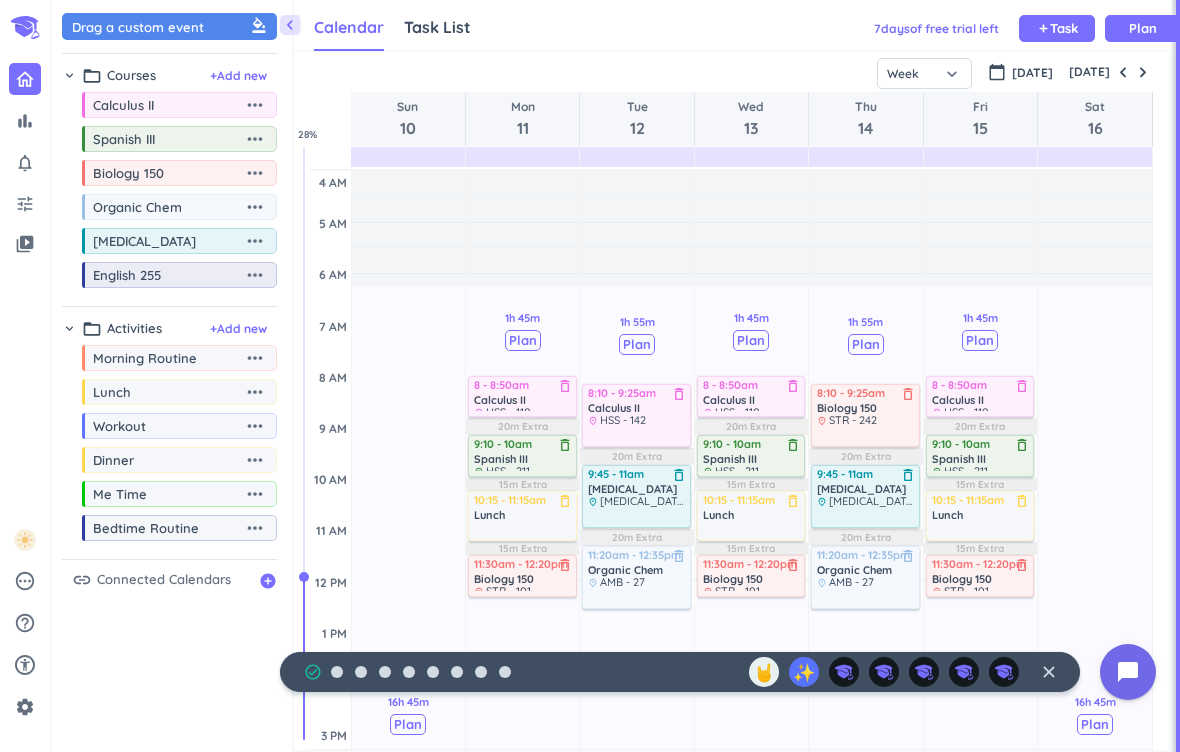 click at bounding box center (337, 672) 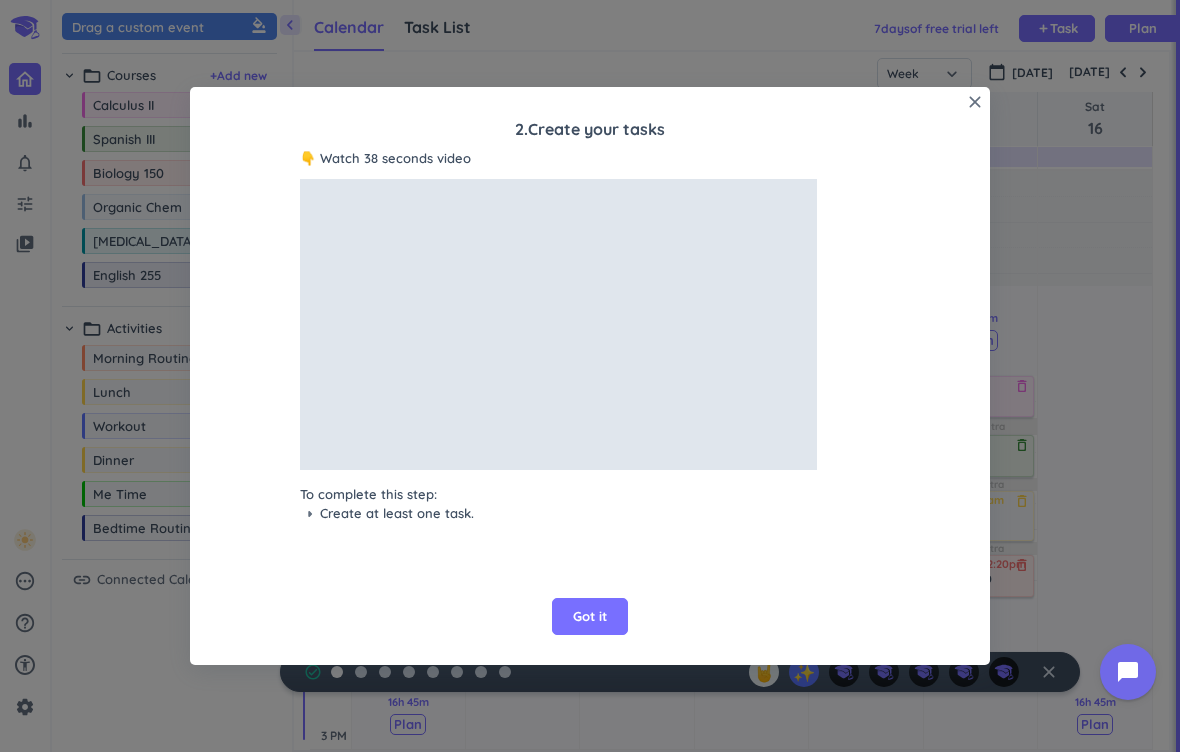 click on "Got it" at bounding box center (590, 617) 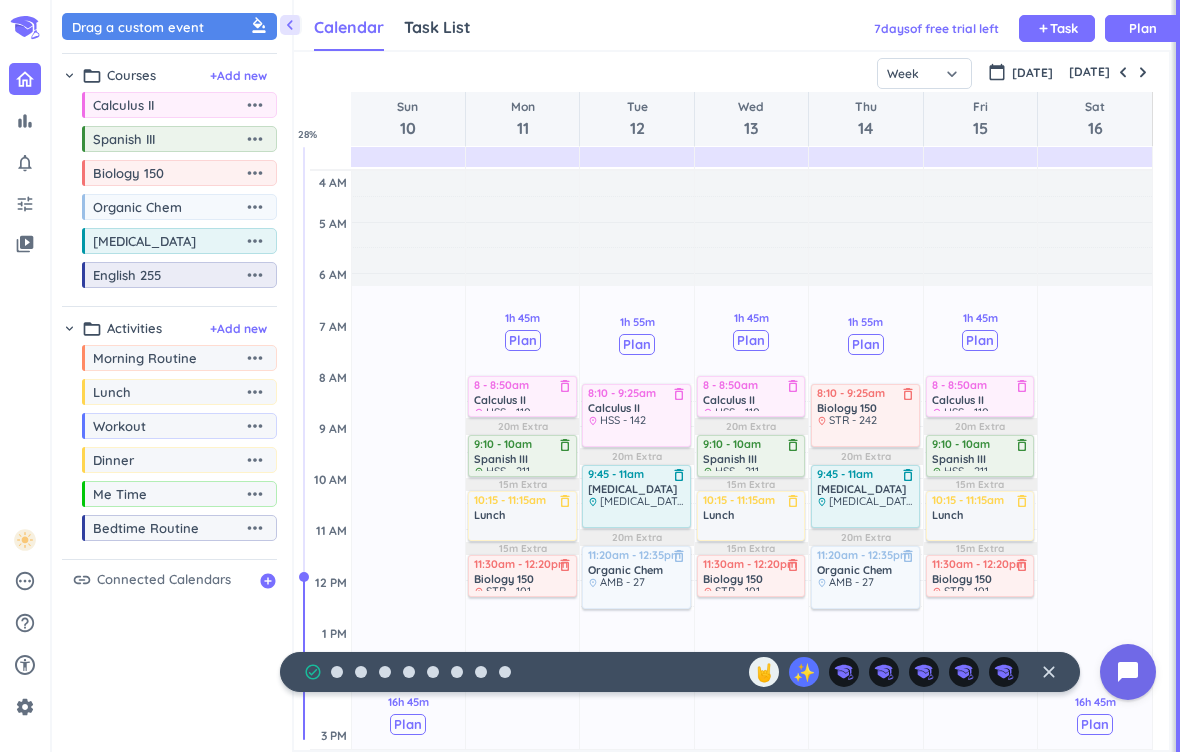 click on "+  Add new" at bounding box center [238, 76] 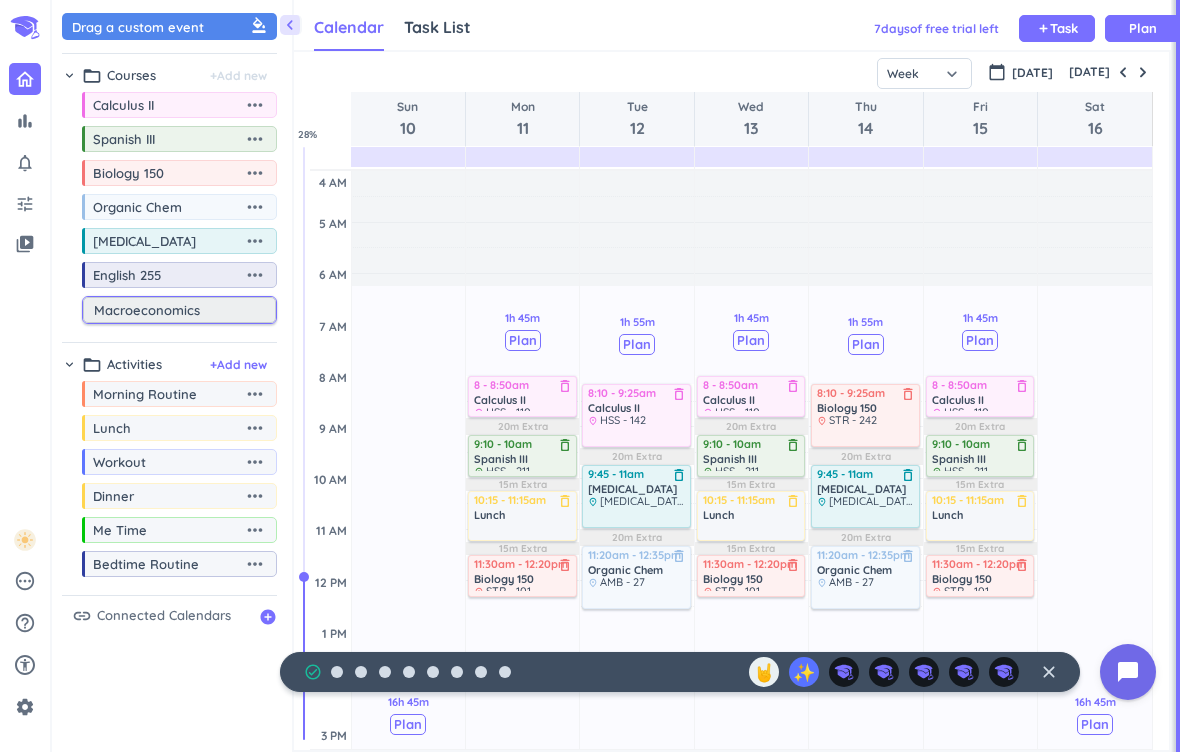 type on "Macroeconomics" 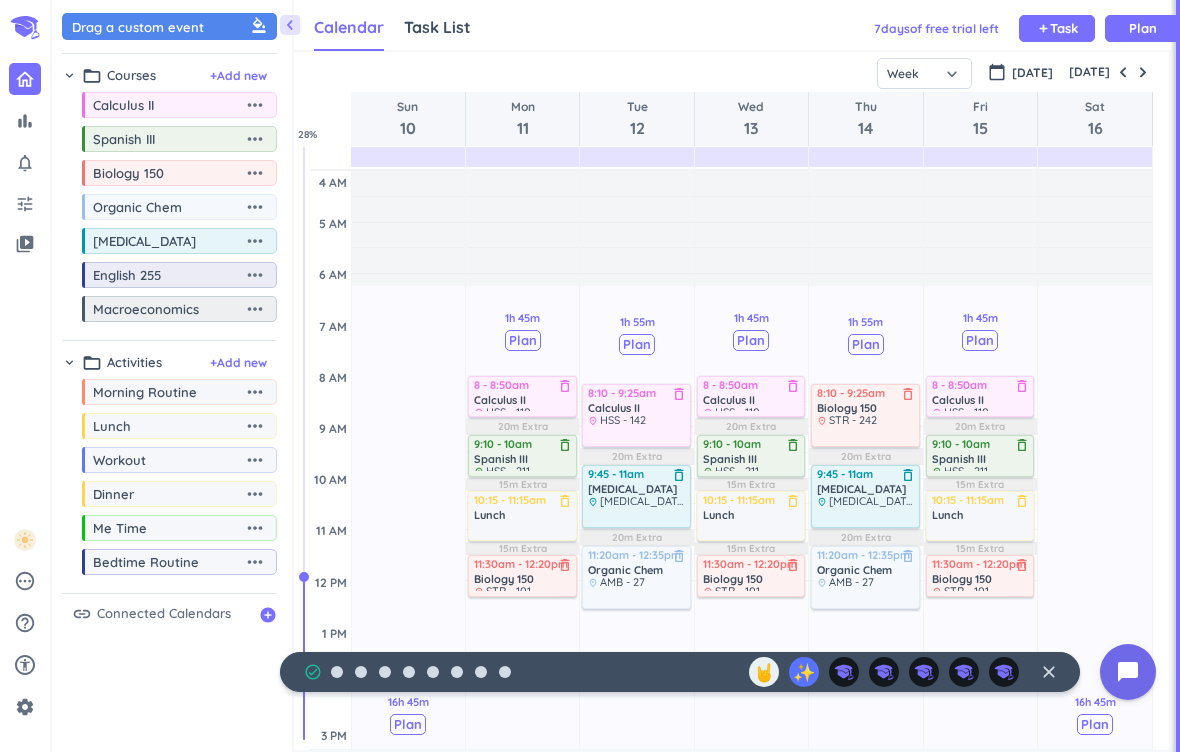 click on "[DATE]" at bounding box center [1089, 72] 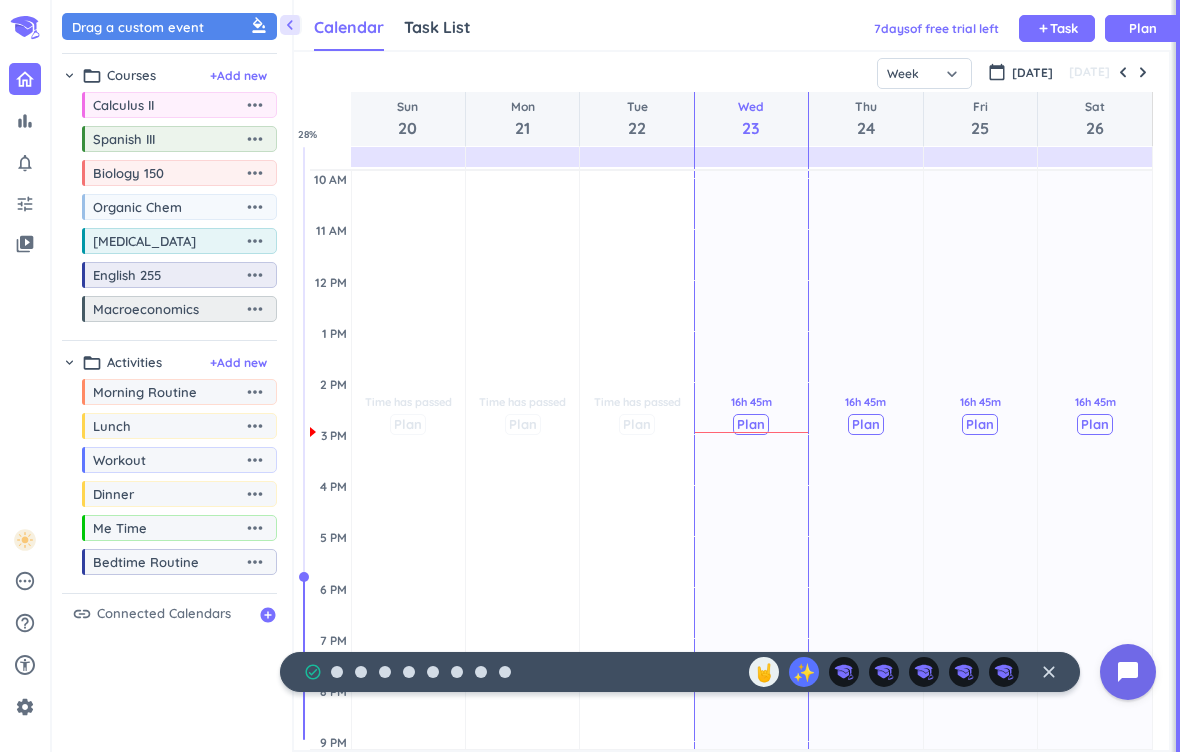 scroll, scrollTop: 303, scrollLeft: 0, axis: vertical 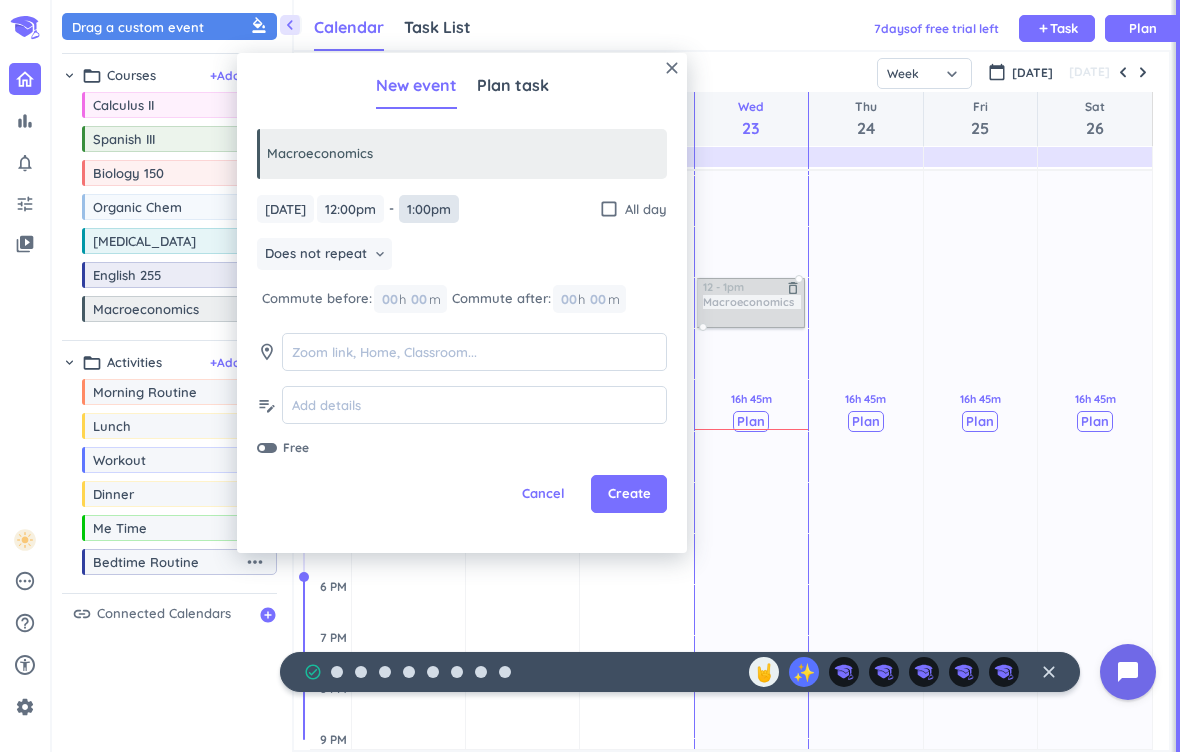 click on "1:00pm" at bounding box center (429, 209) 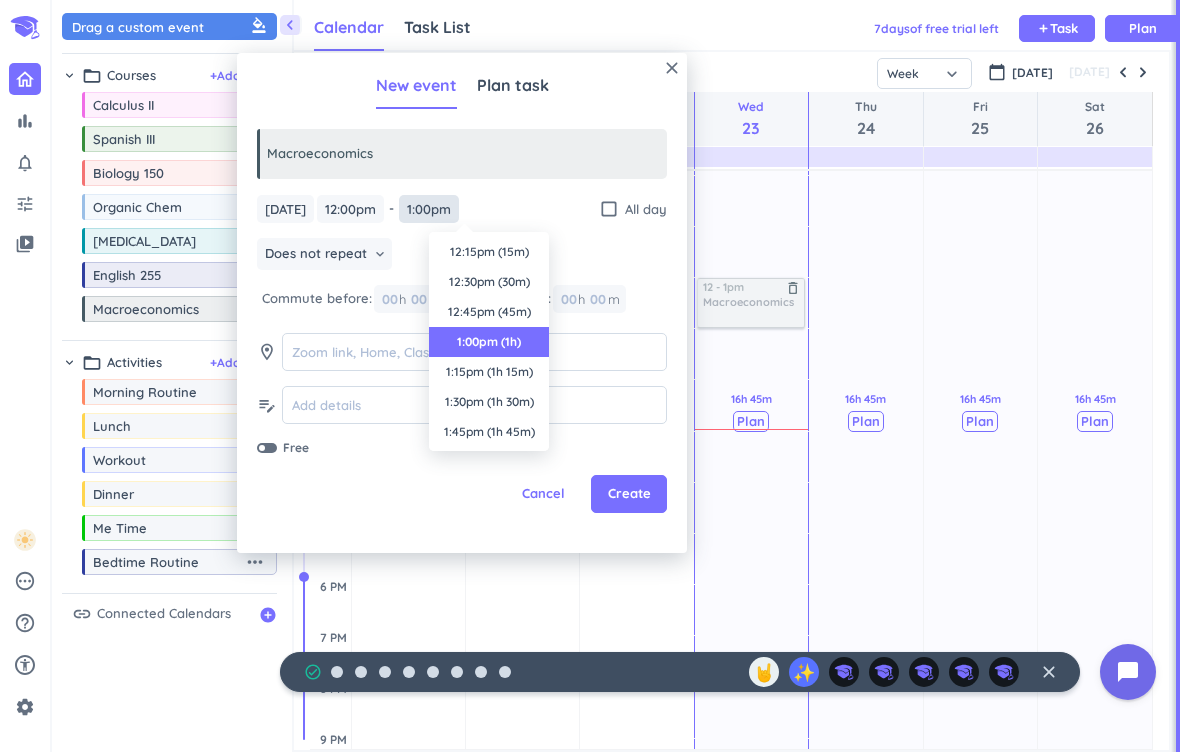 scroll, scrollTop: 90, scrollLeft: 0, axis: vertical 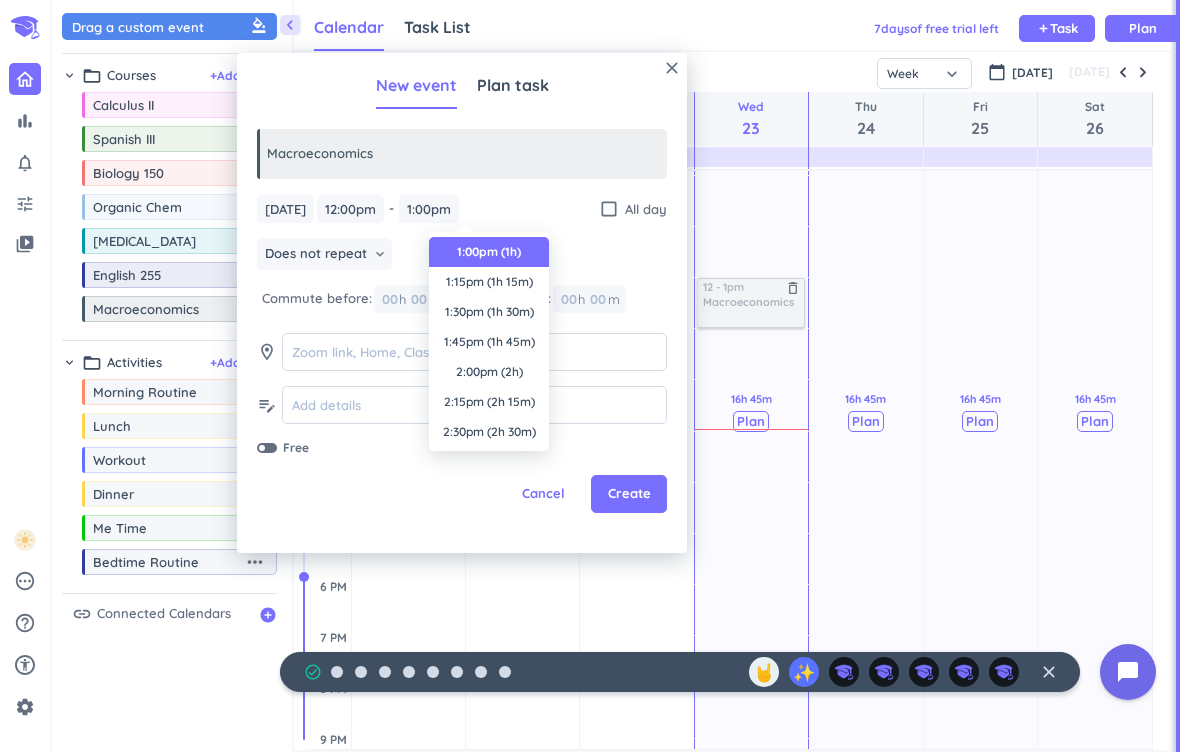 click on "1:30pm (1h 30m)" at bounding box center [489, 312] 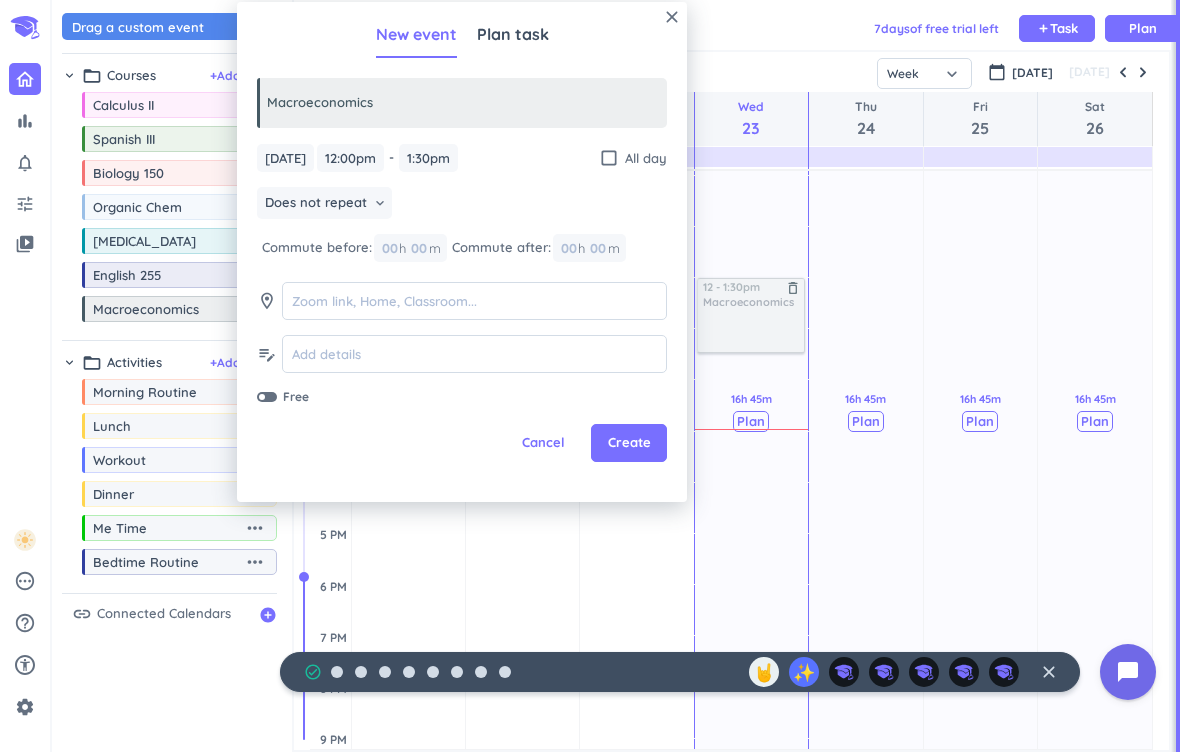 type on "1:30pm" 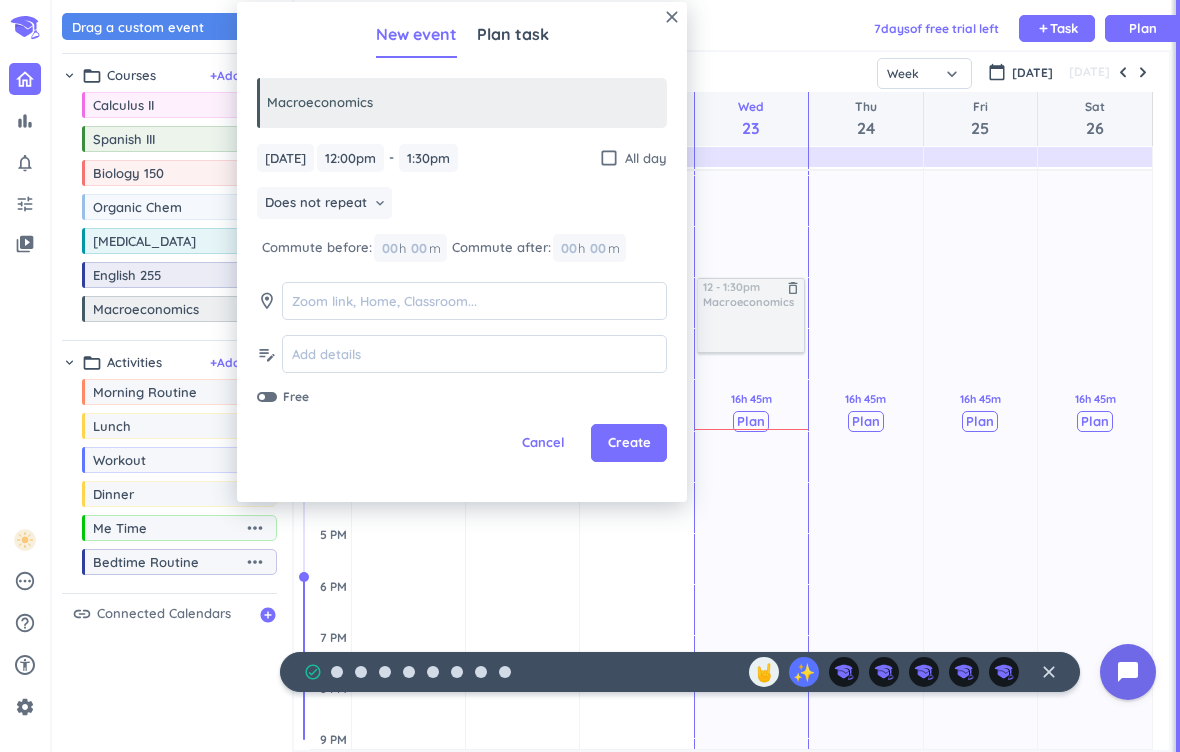 click on "keyboard_arrow_down" at bounding box center [380, 203] 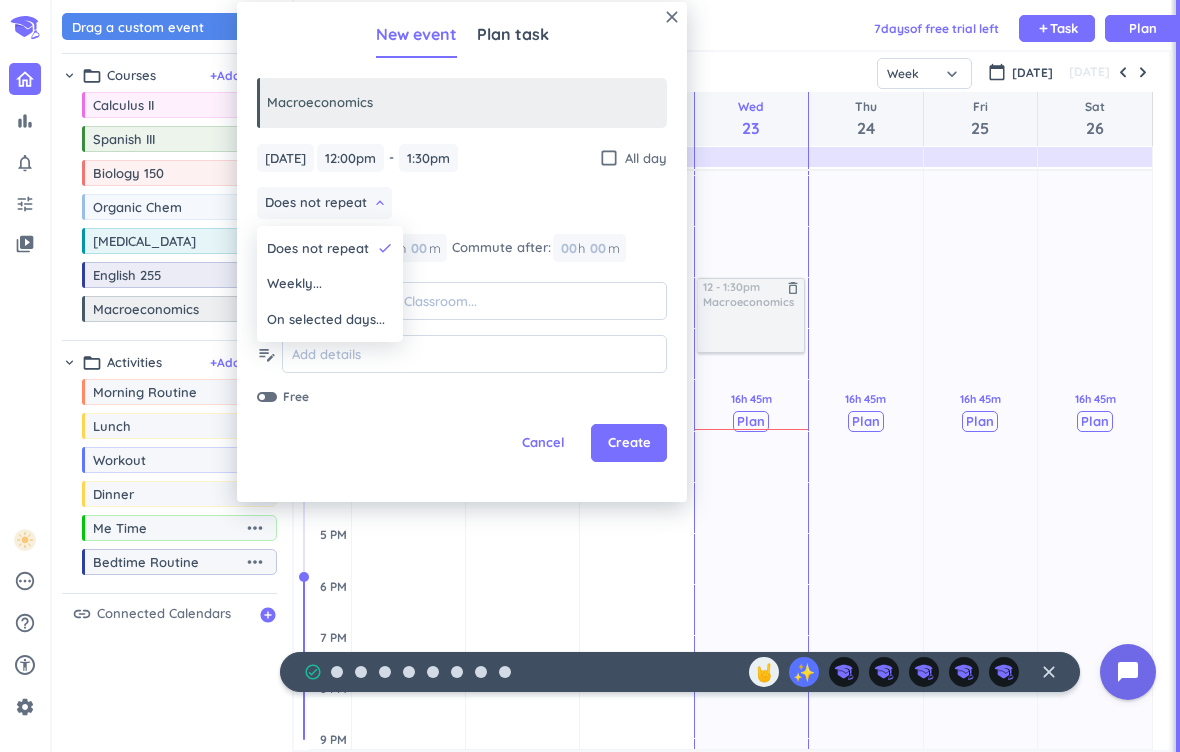 click on "Weekly..." at bounding box center [330, 284] 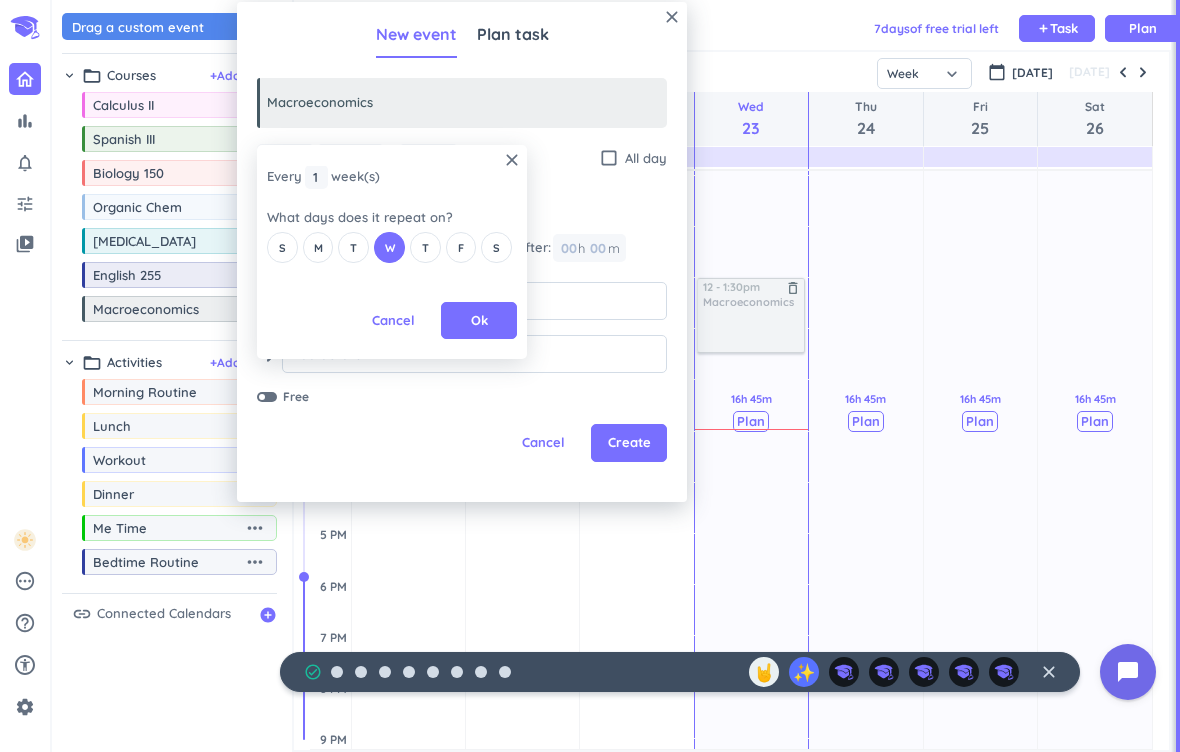click on "M" at bounding box center (318, 248) 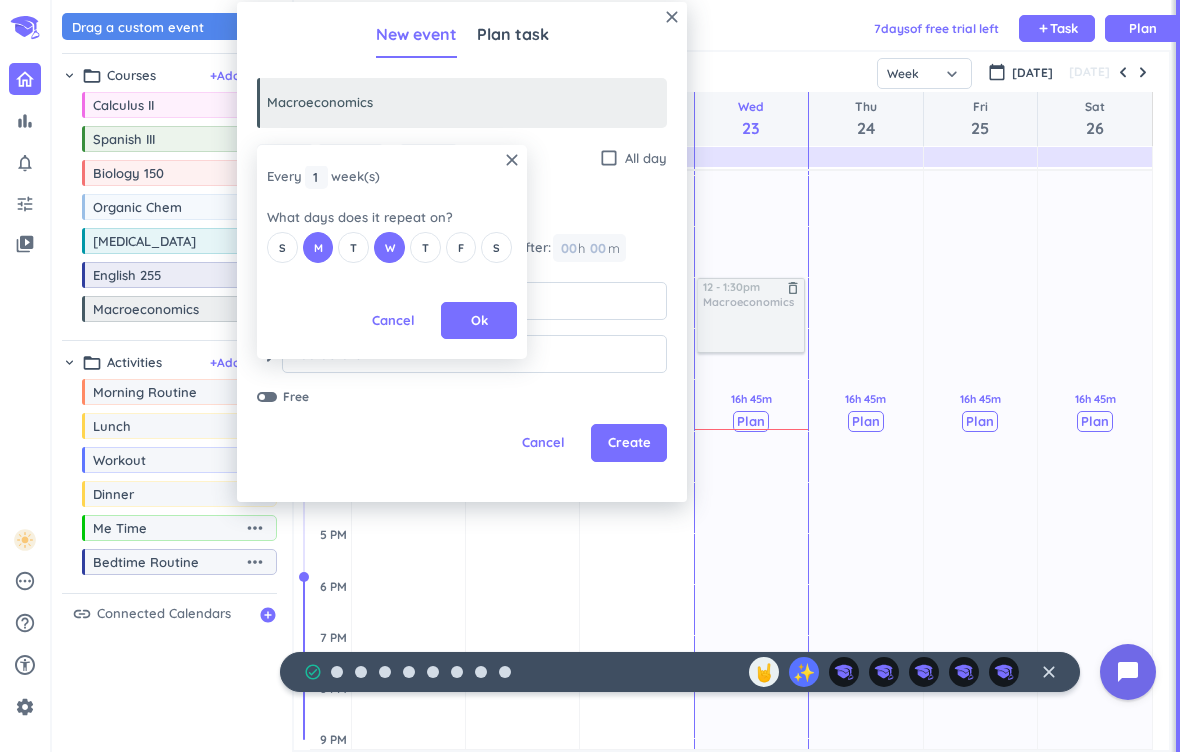 click on "M" at bounding box center [318, 247] 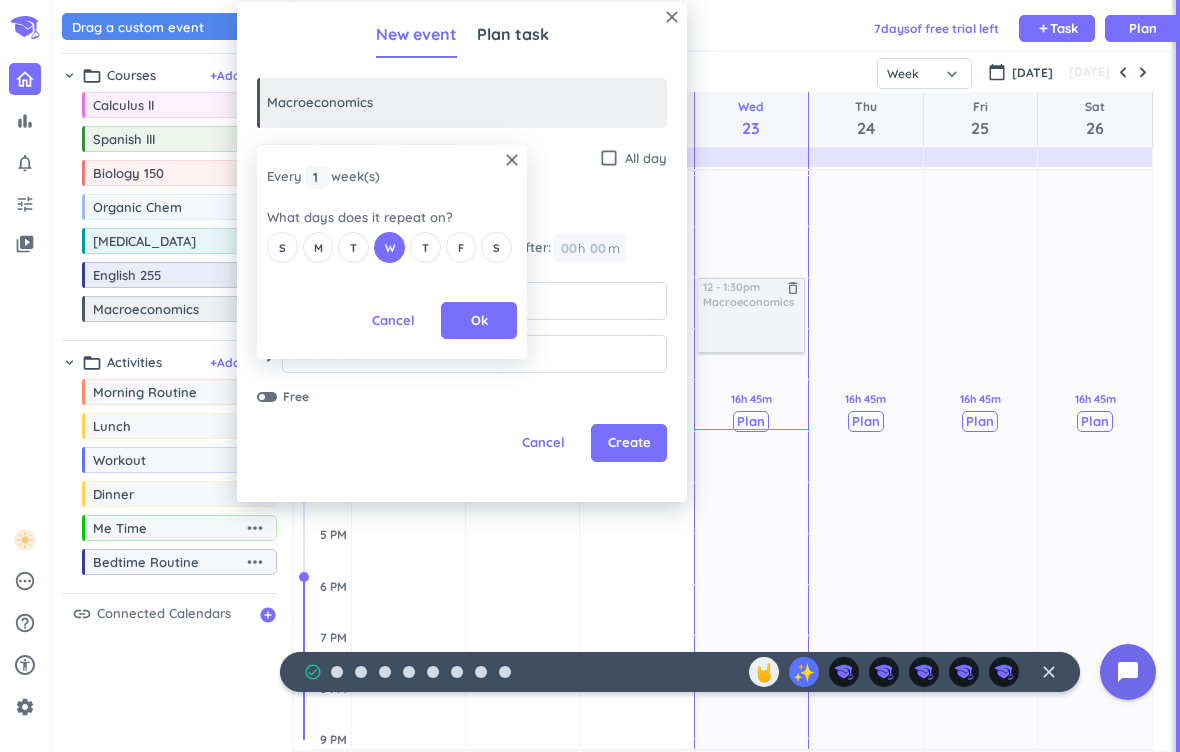 click on "M" at bounding box center [318, 248] 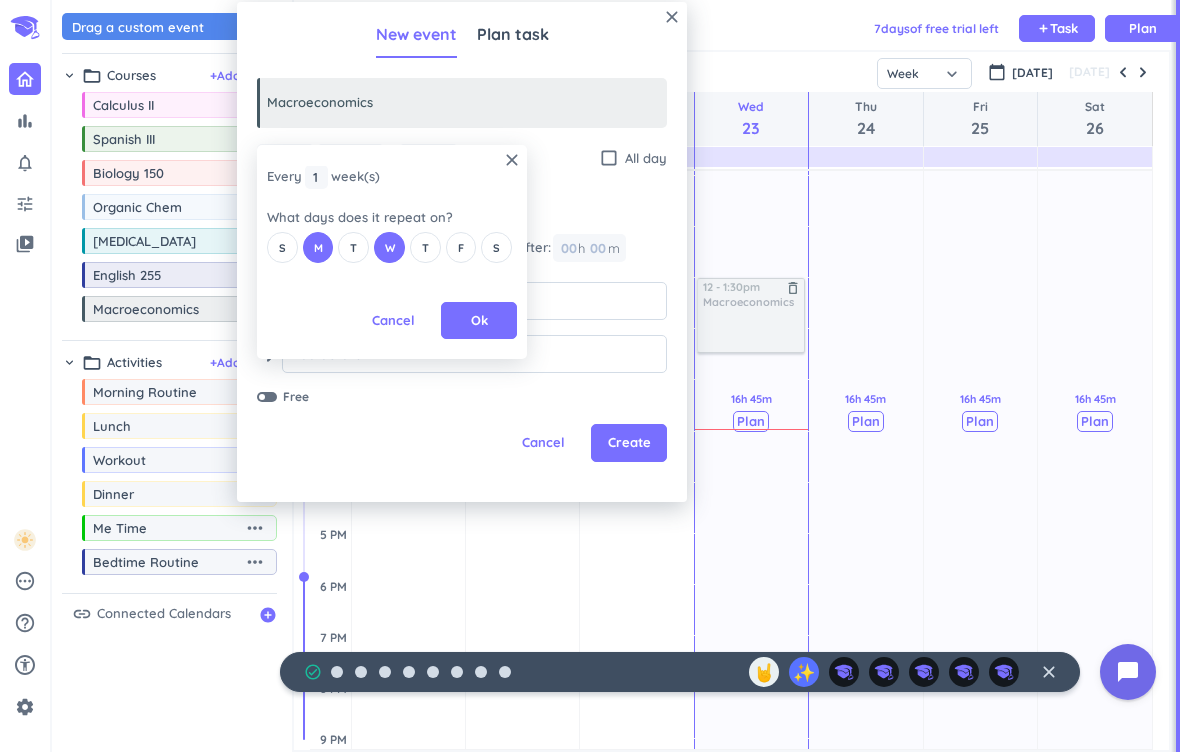 click on "T" at bounding box center (353, 248) 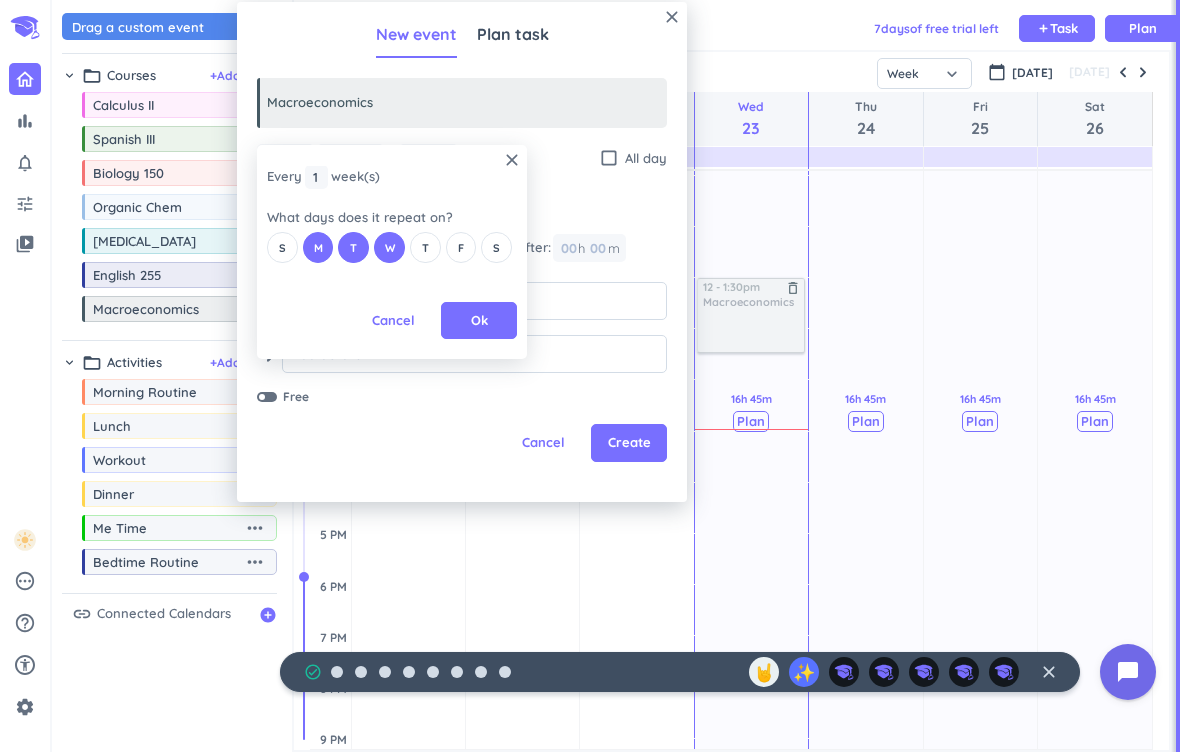 click on "T" at bounding box center [425, 247] 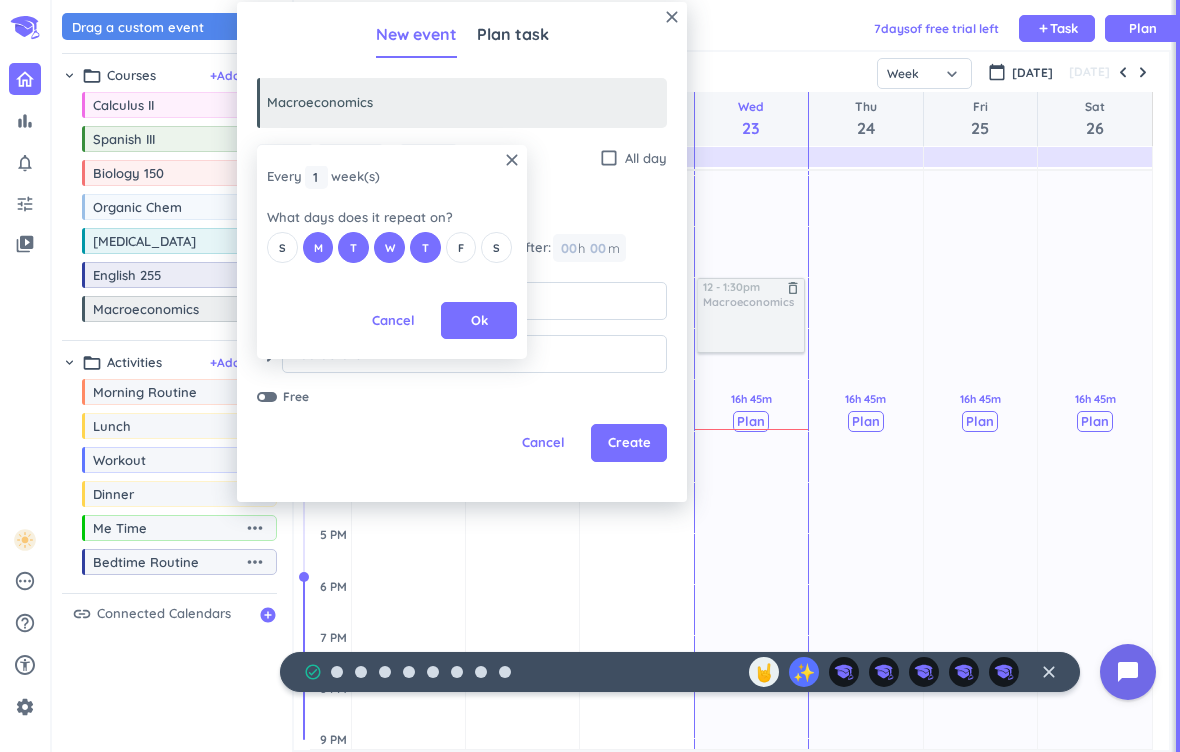 click on "F" at bounding box center (461, 247) 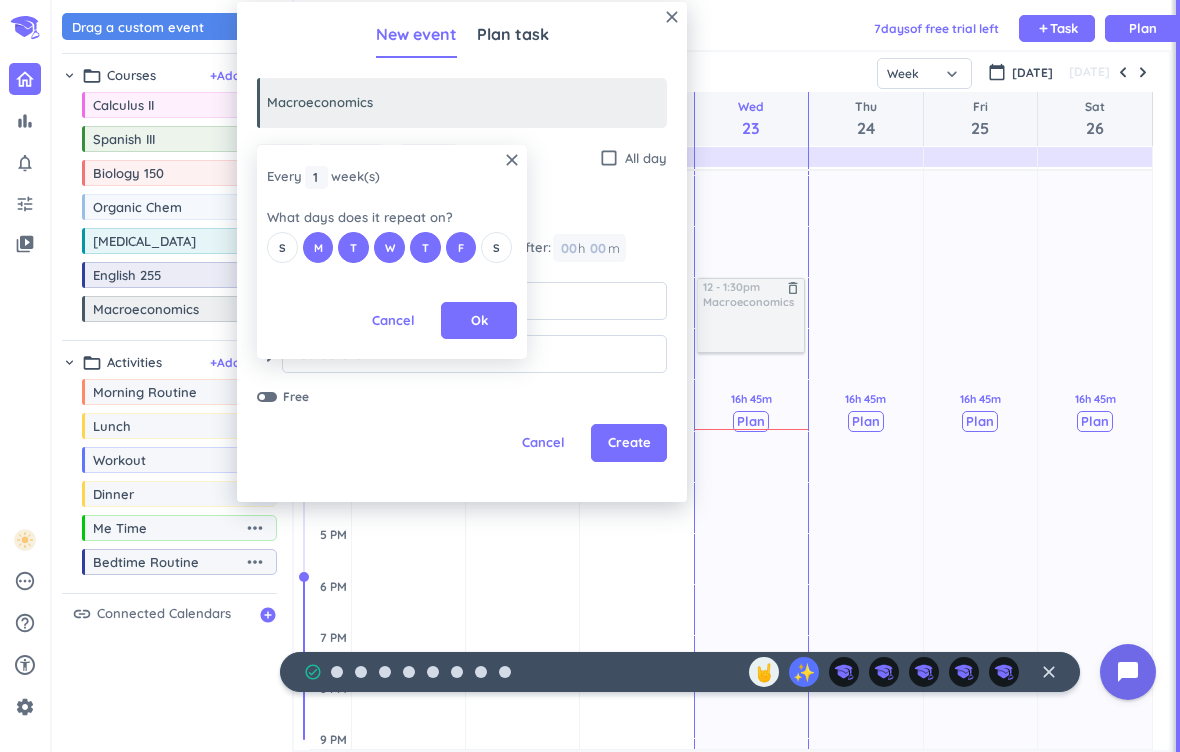 click on "Ok" at bounding box center [479, 321] 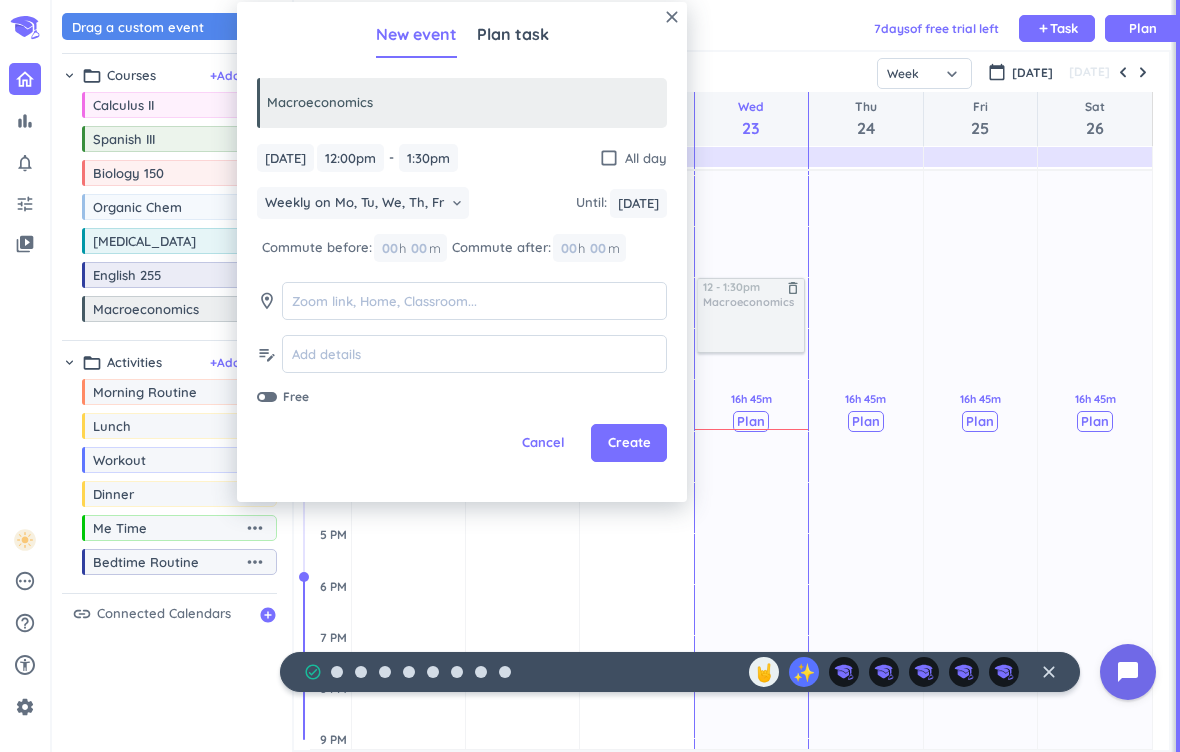 click 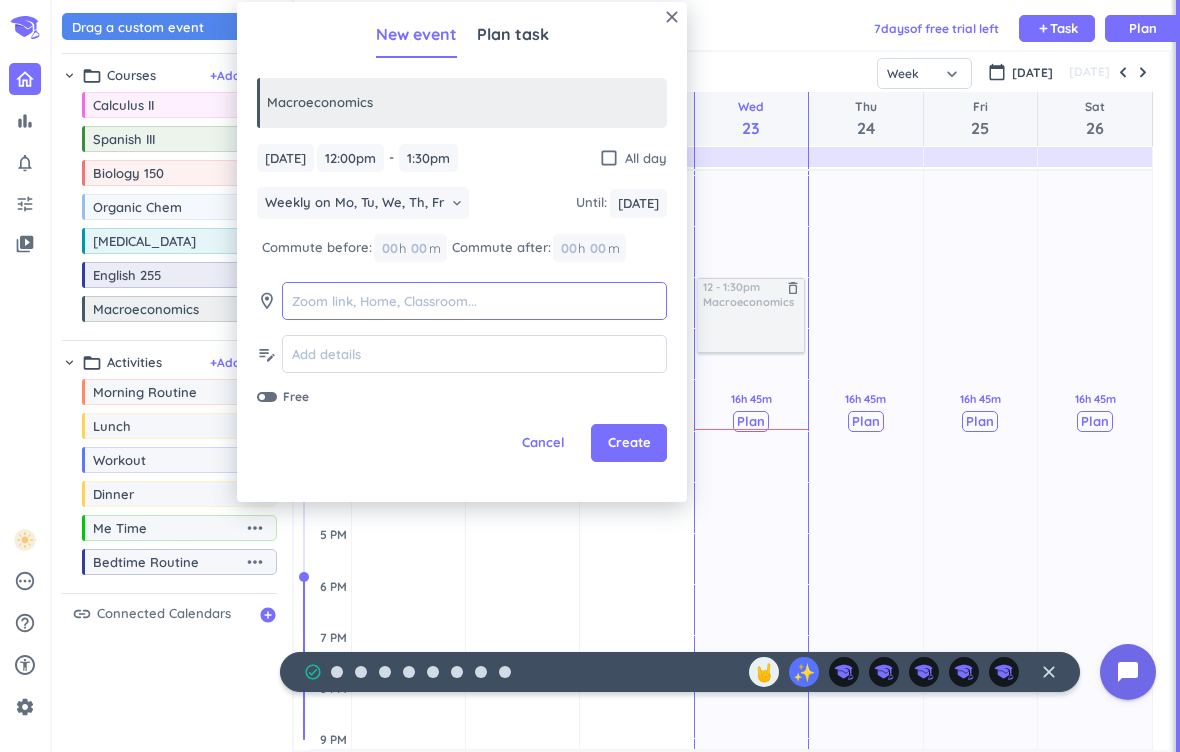 click at bounding box center (474, 301) 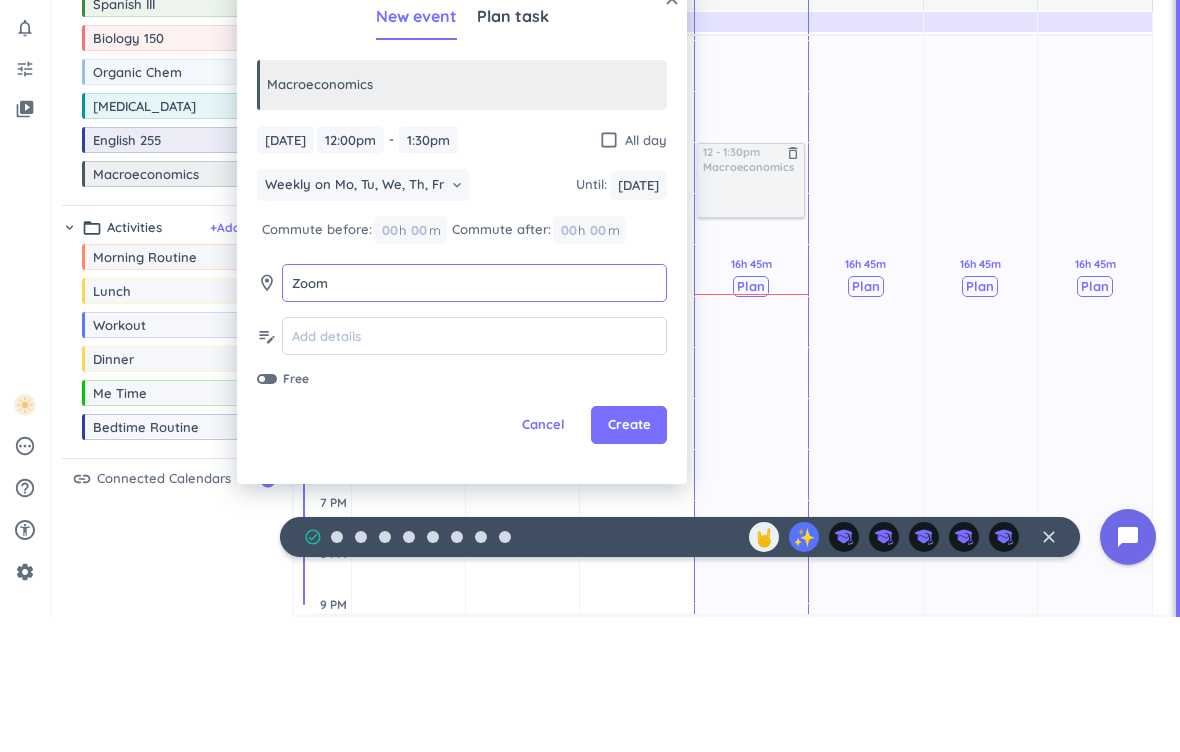 type on "Zoom" 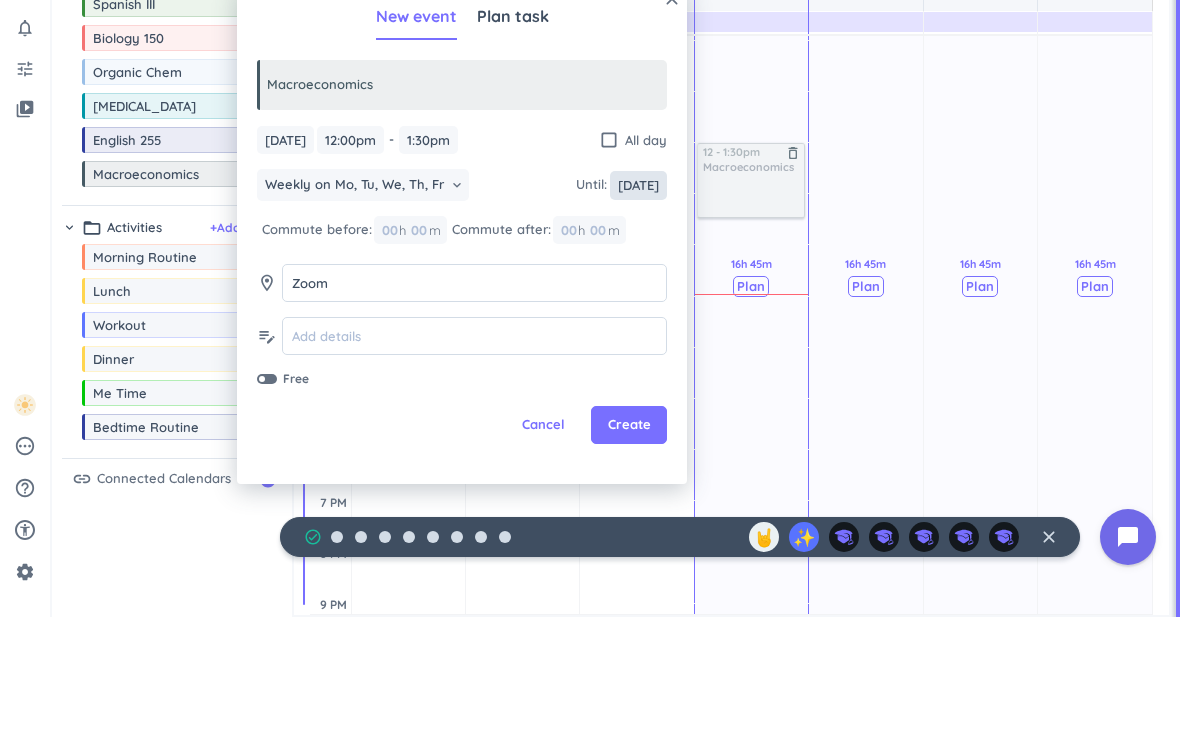 click on "[DATE]" at bounding box center (638, 320) 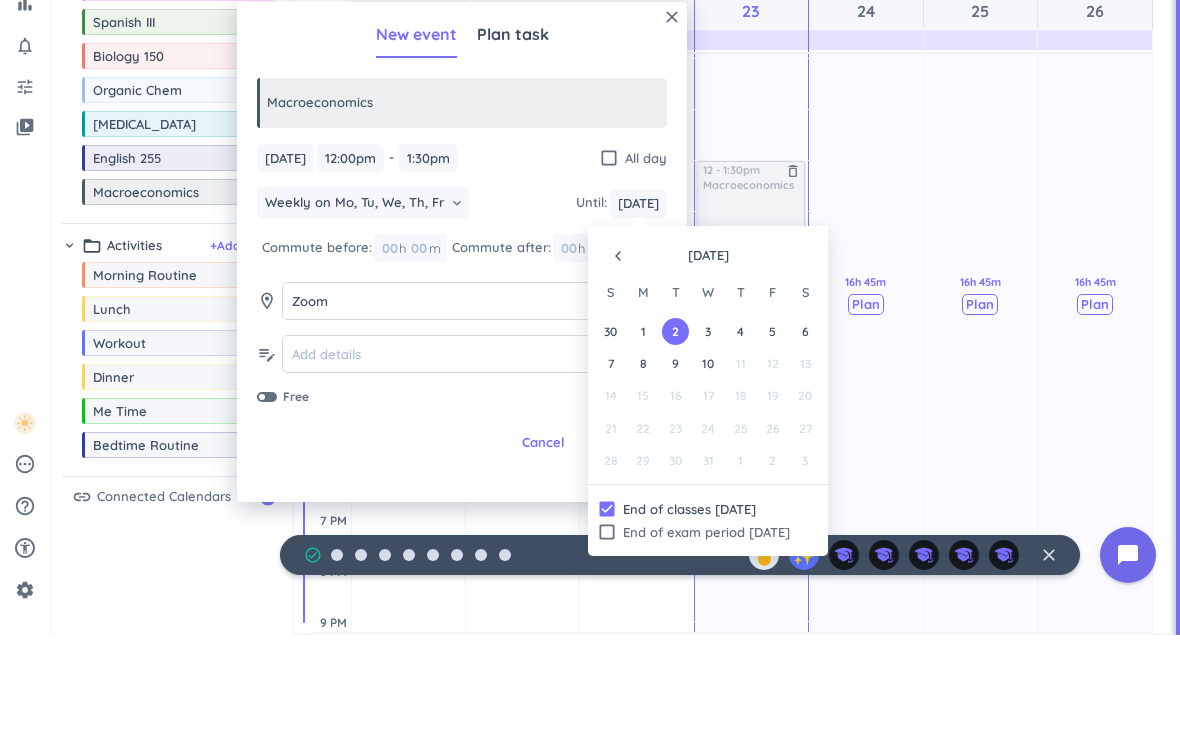 click on "navigate_before" at bounding box center [618, 373] 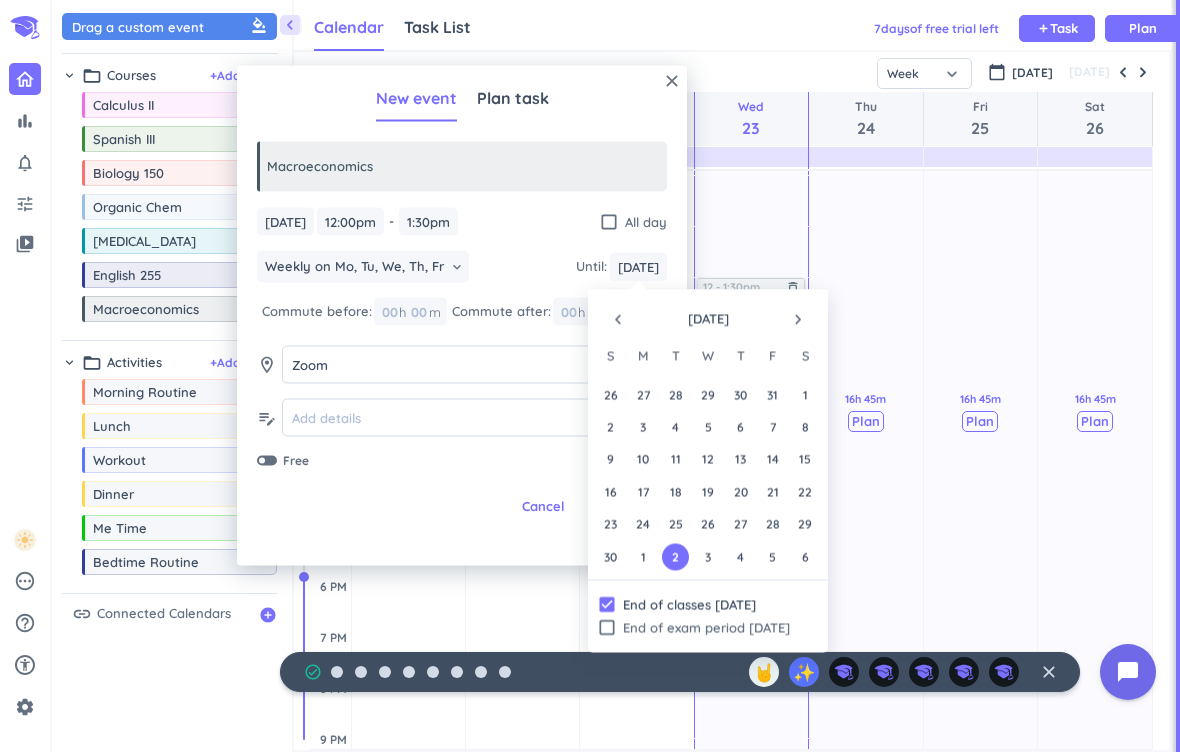 click on "navigate_before" at bounding box center [618, 320] 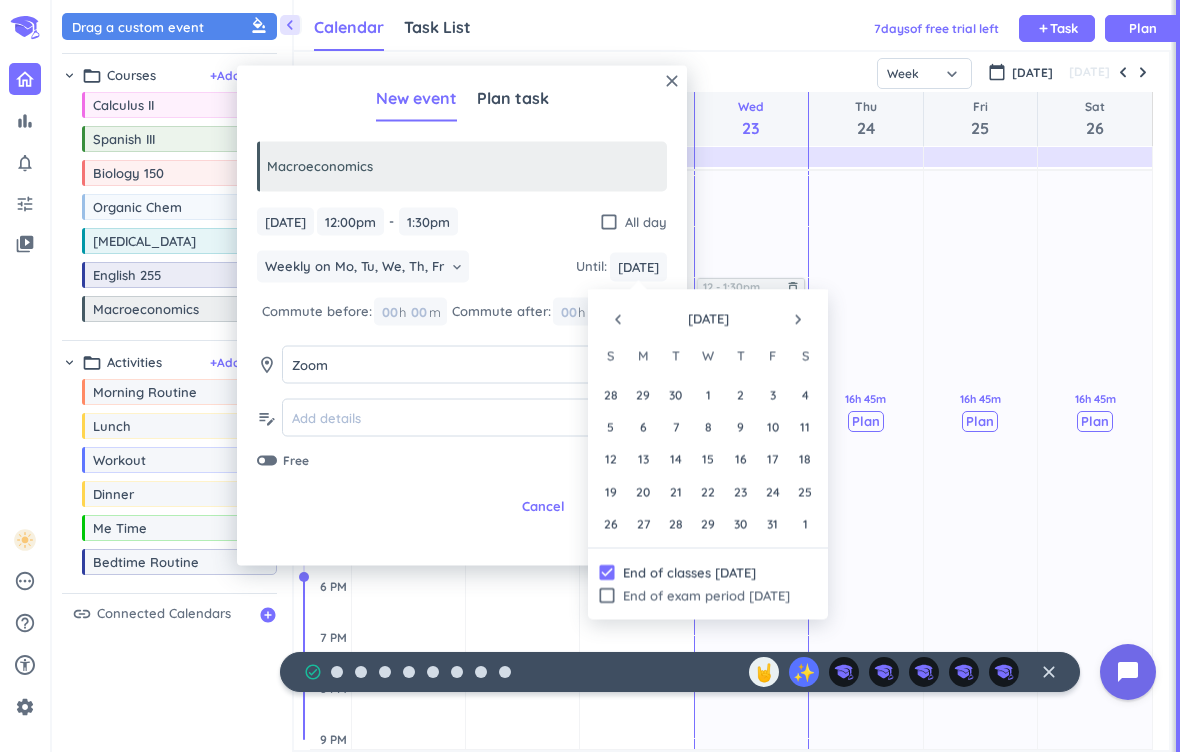click on "navigate_before" at bounding box center [618, 320] 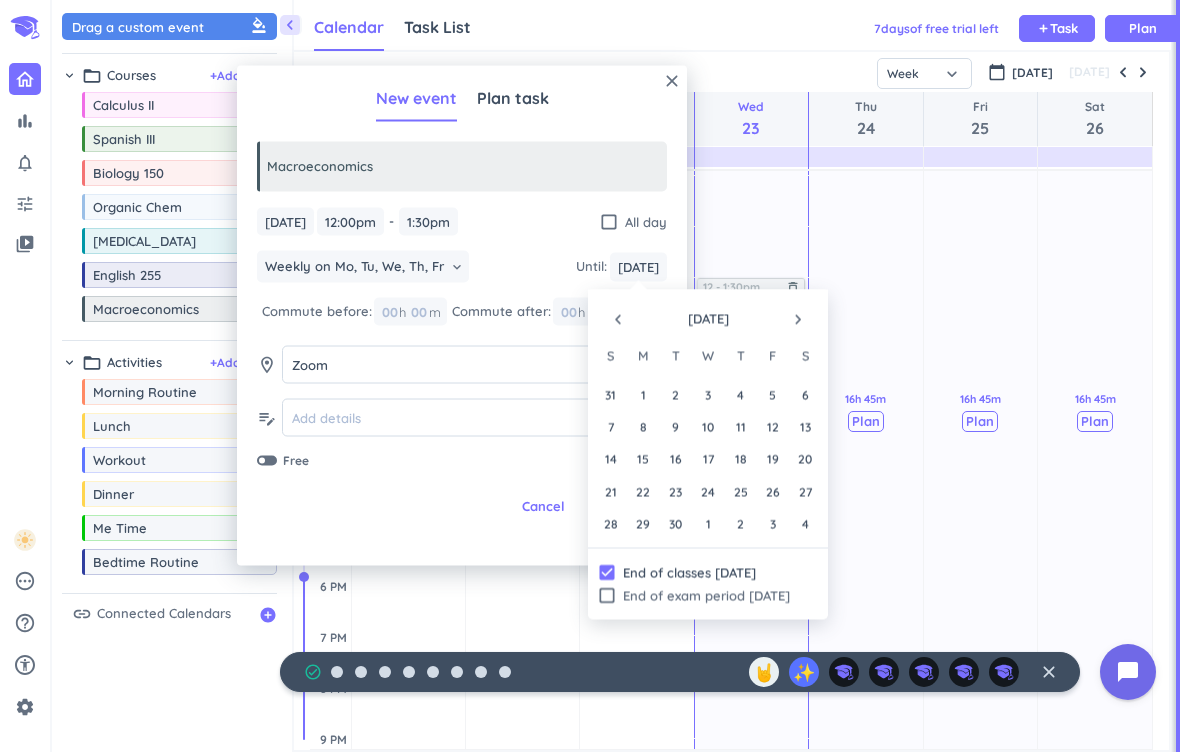 click on "navigate_before" at bounding box center (618, 320) 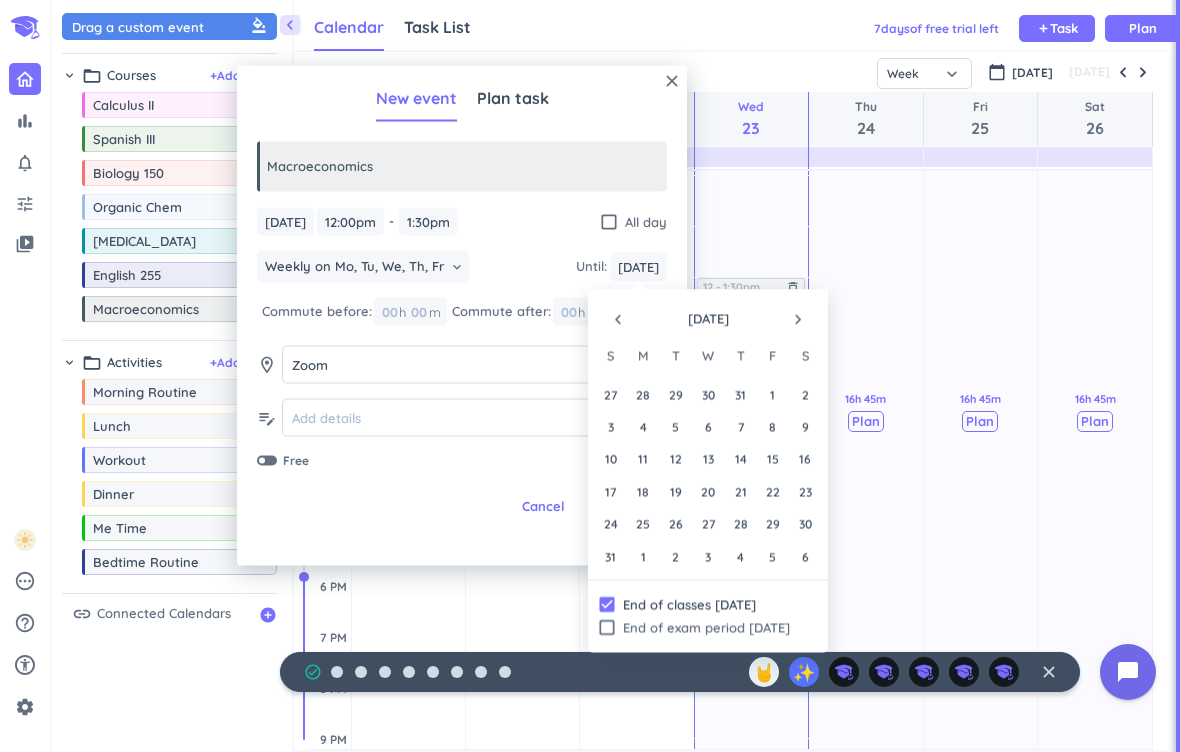 click on "12" at bounding box center [675, 459] 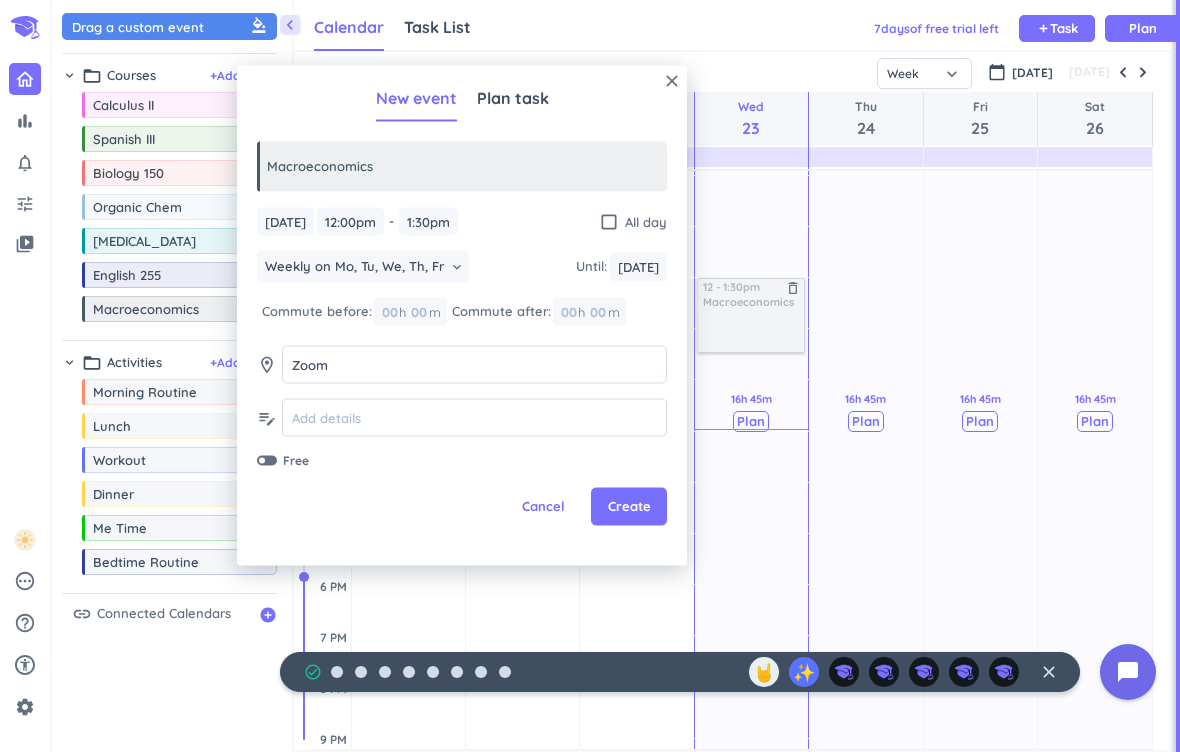 type on "[DATE]" 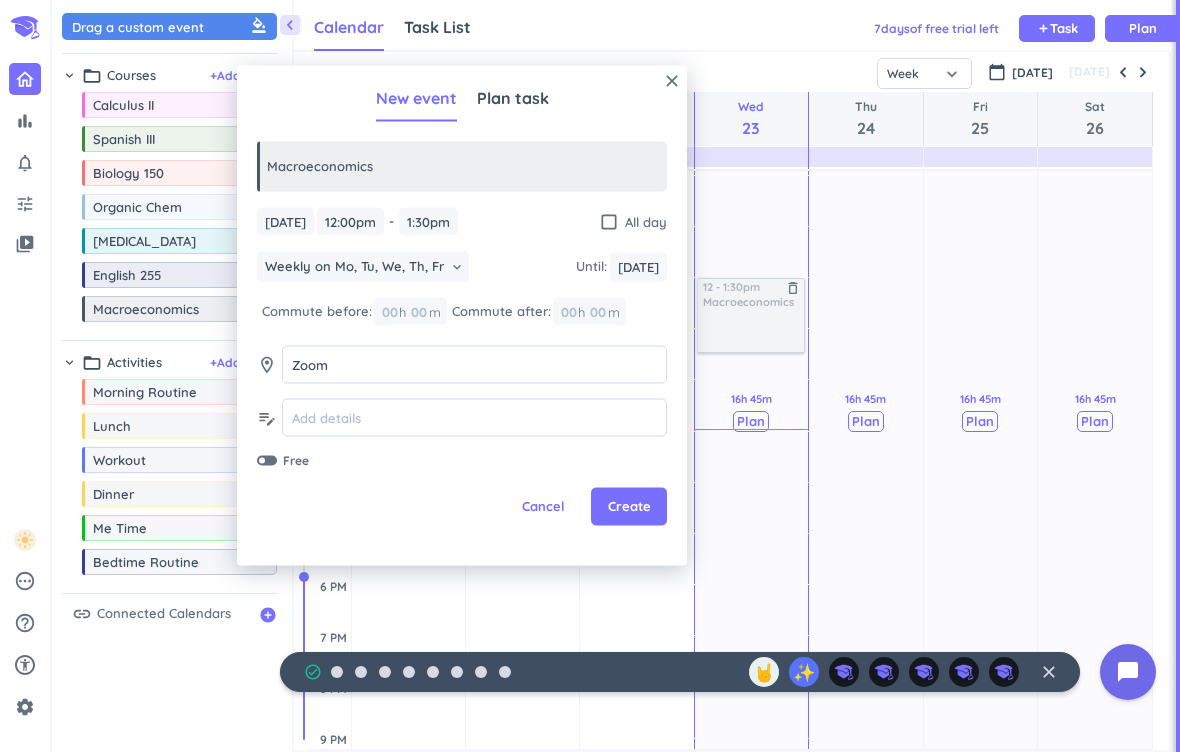 click on "Create" at bounding box center (629, 507) 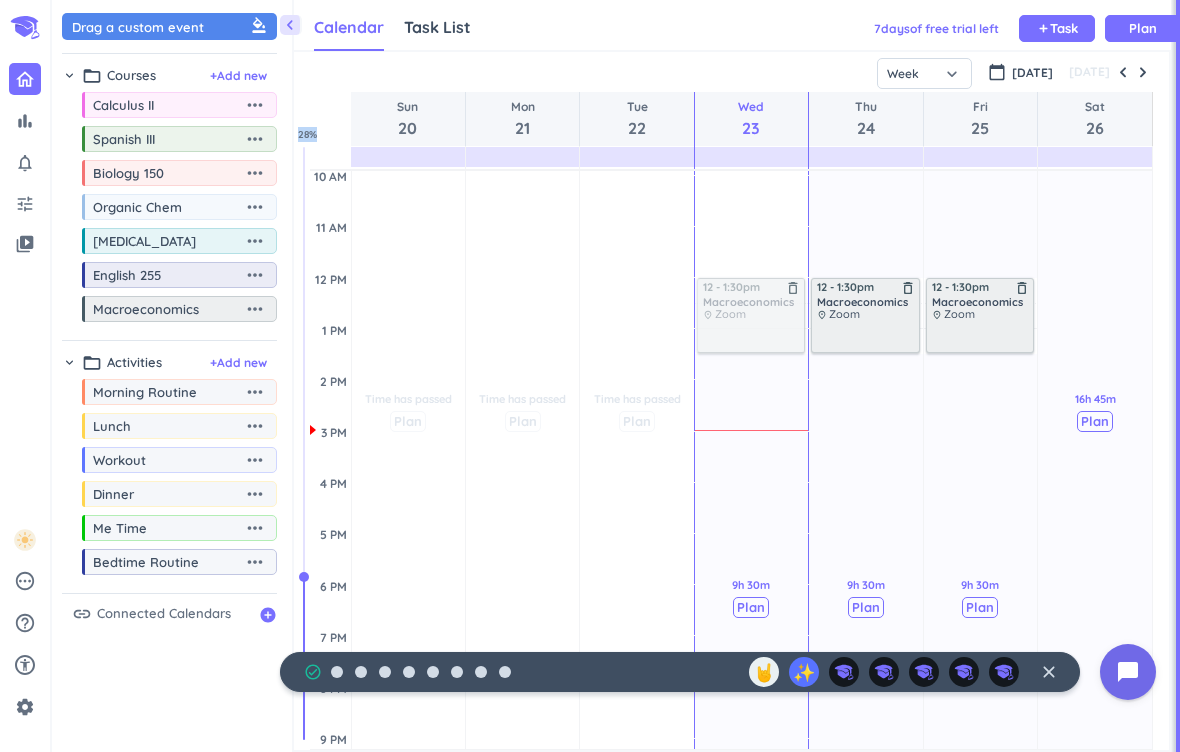 click on "Drag a custom event format_color_fill chevron_right folder_open Courses   +  Add new drag_indicator Calculus II  more_horiz drag_indicator Spanish III more_horiz drag_indicator Biology 150 more_horiz drag_indicator Organic Chem more_horiz drag_indicator [MEDICAL_DATA]  more_horiz drag_indicator English 255 more_horiz drag_indicator Macroeconomics more_horiz chevron_right folder_open Activities   +  Add new drag_indicator Morning Routine more_horiz drag_indicator Lunch more_horiz drag_indicator Workout more_horiz drag_indicator Dinner more_horiz drag_indicator Me Time more_horiz drag_indicator Bedtime Routine more_horiz link Connected Calendars add_circle" at bounding box center (172, 381) 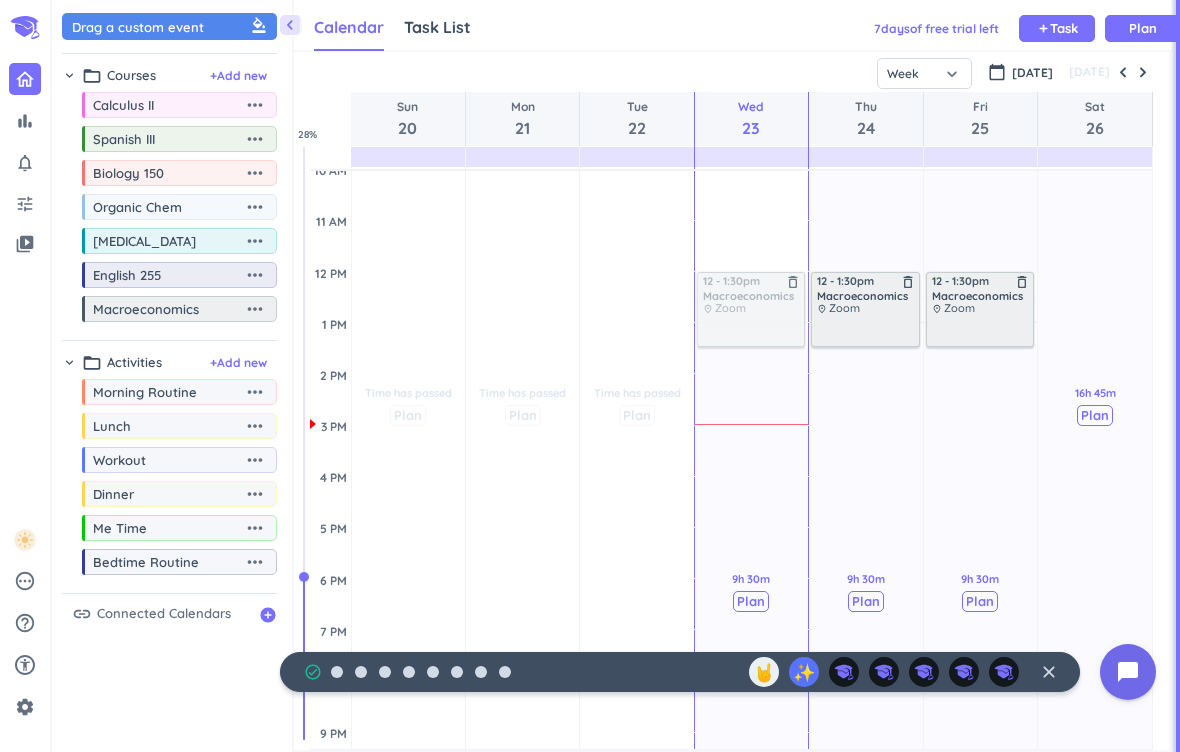 scroll, scrollTop: 301, scrollLeft: 0, axis: vertical 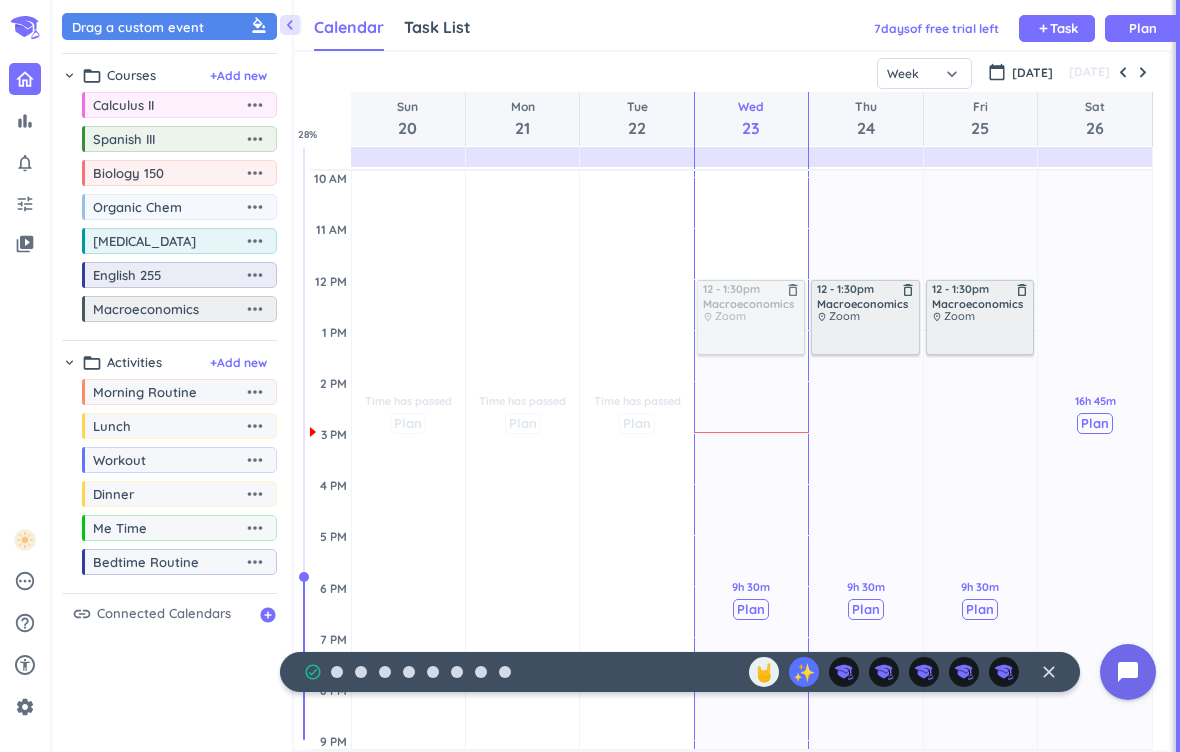 click on "+  Add new" at bounding box center [238, 76] 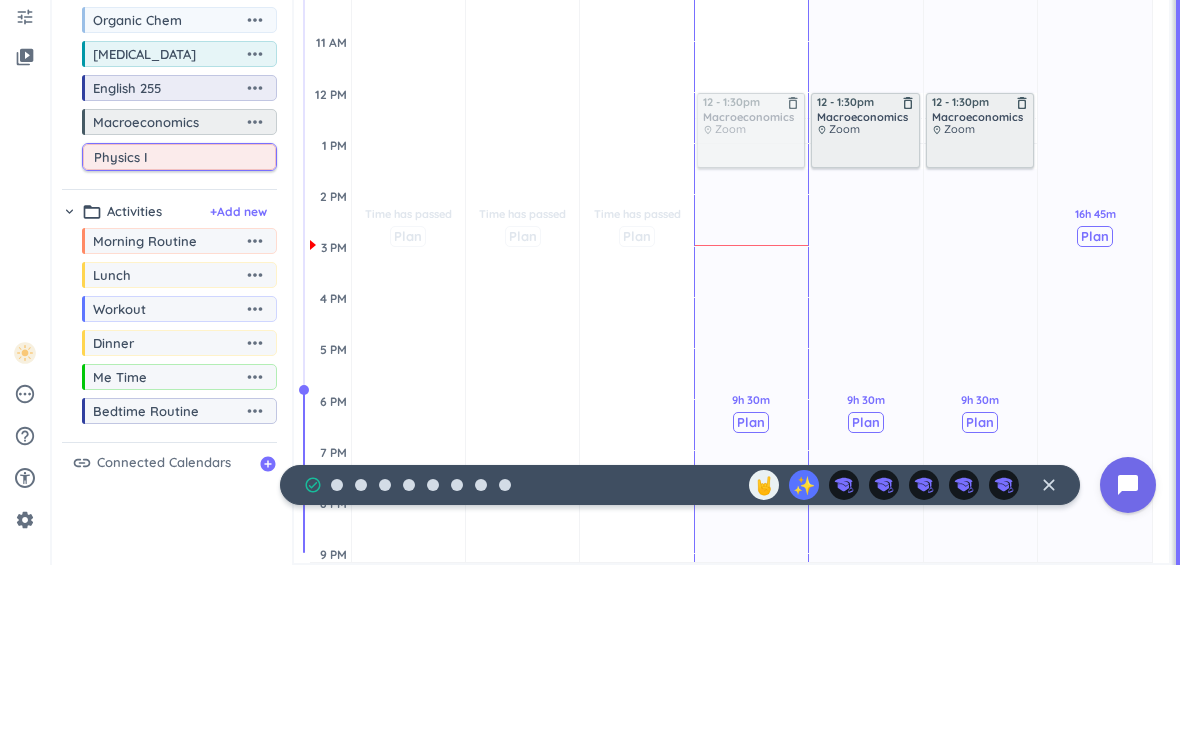 type on "Physics I" 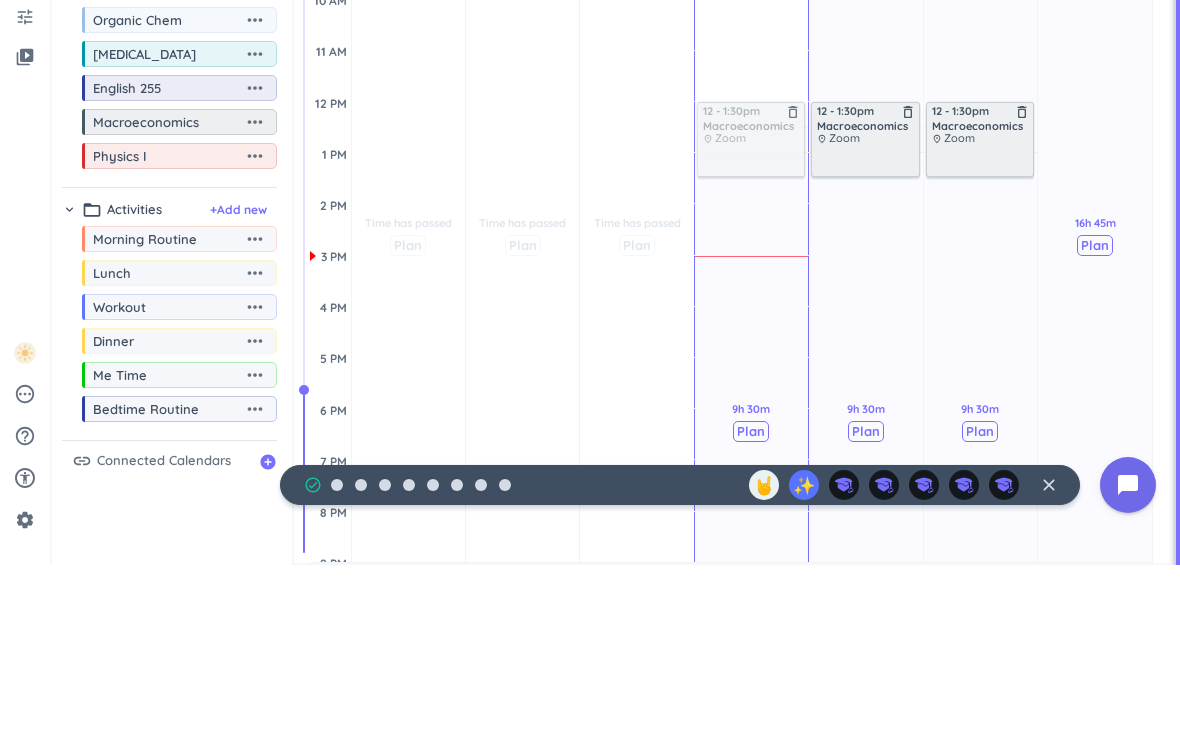 scroll, scrollTop: 293, scrollLeft: 0, axis: vertical 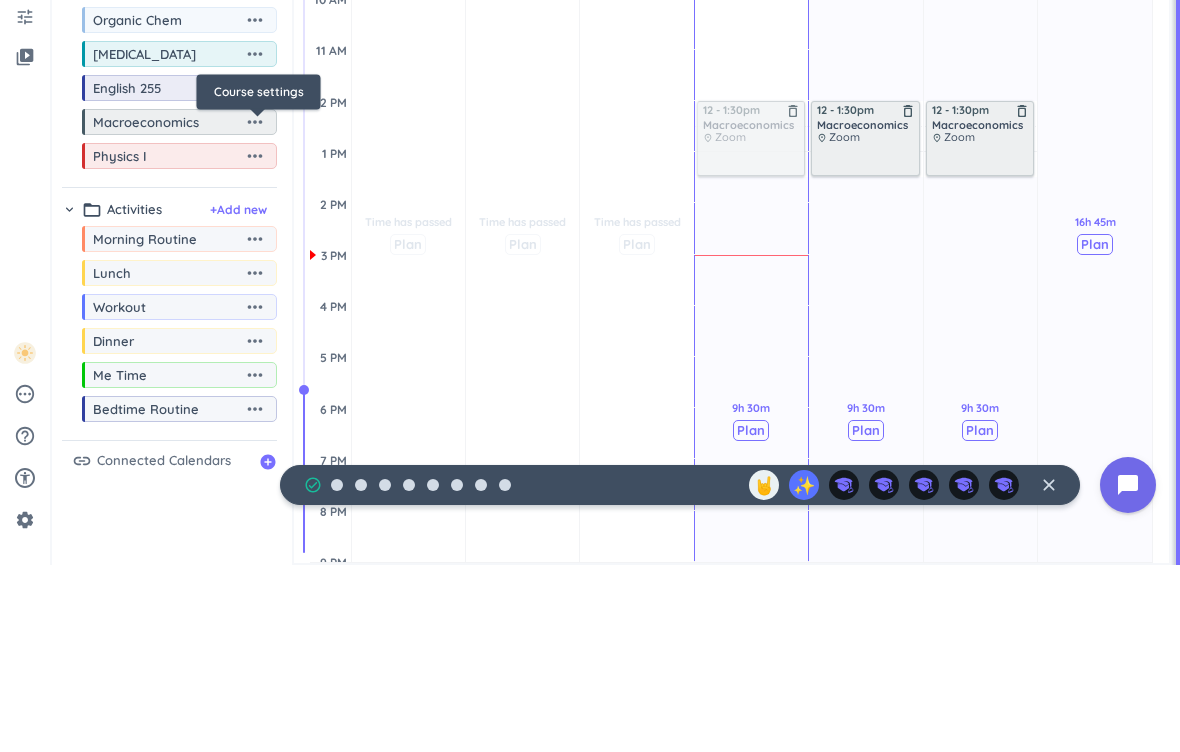click on "more_horiz" at bounding box center (255, 309) 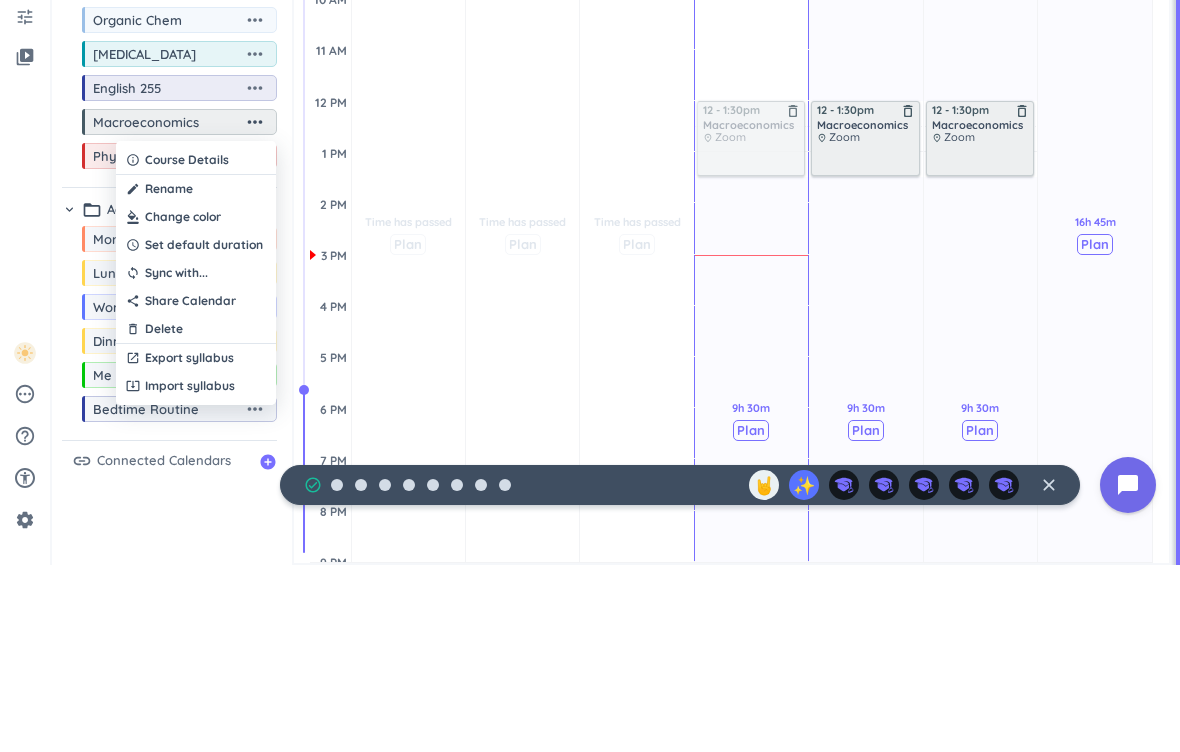 click on "Sync with ..." at bounding box center [176, 460] 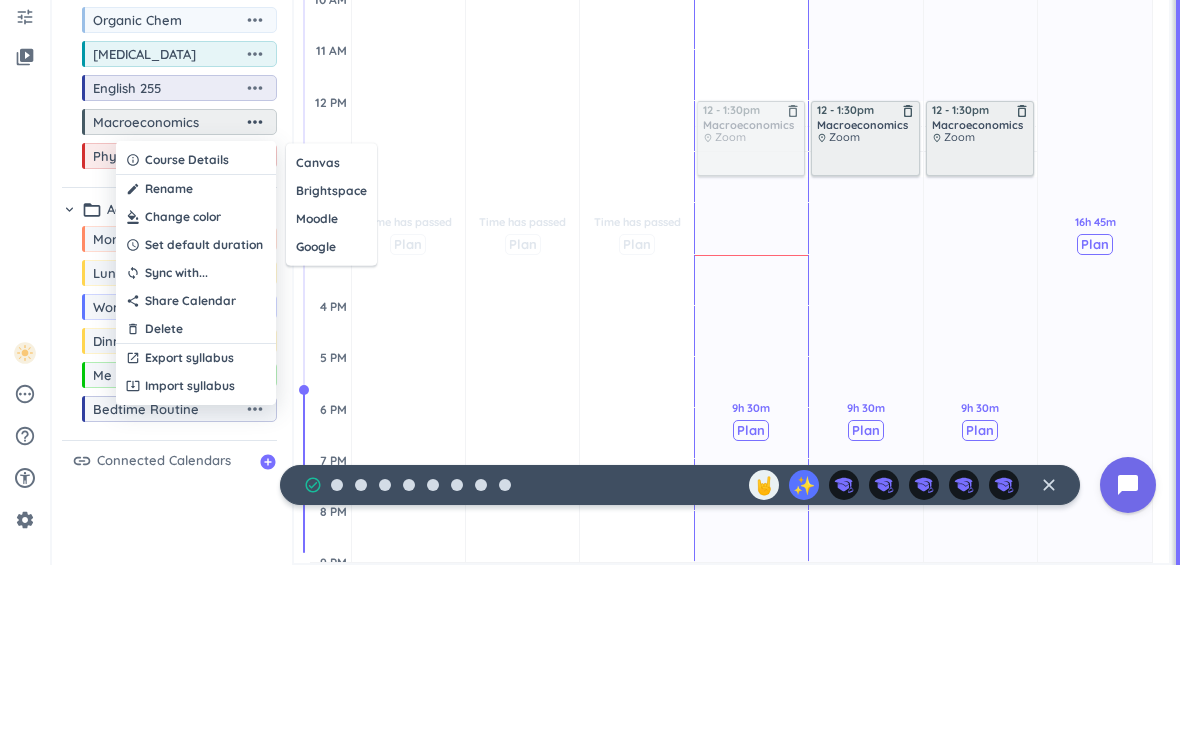 click on "Canvas" at bounding box center (318, 350) 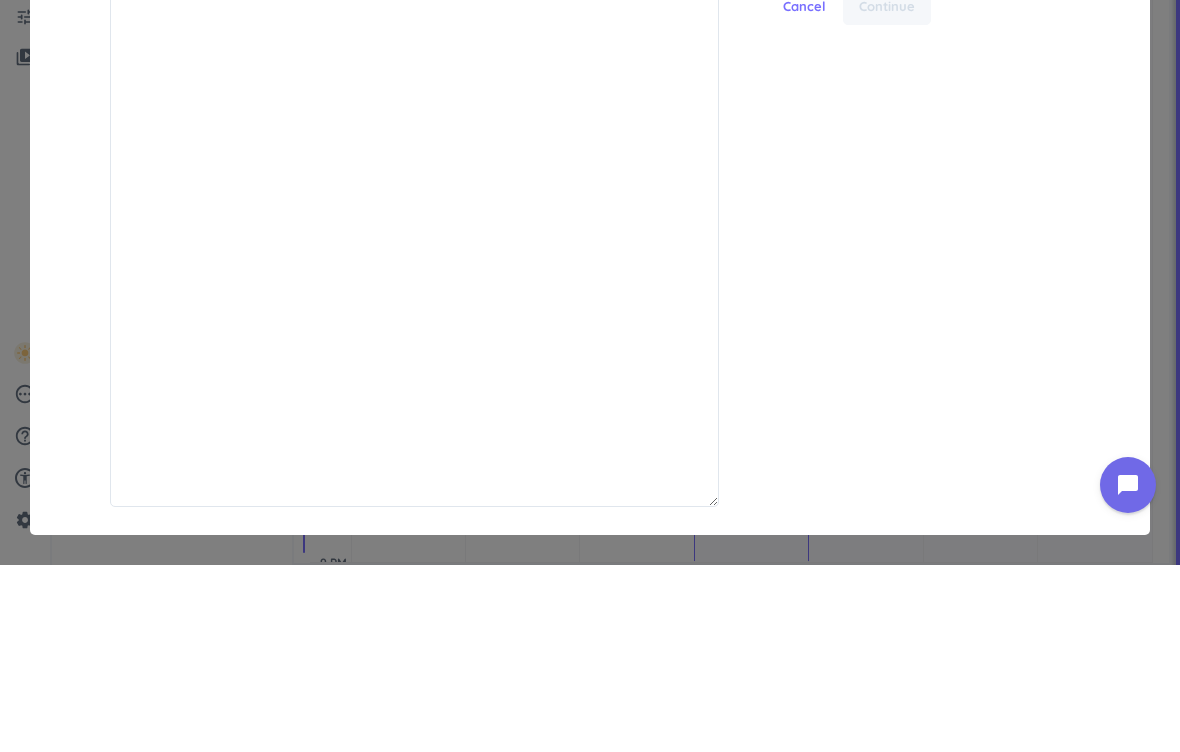 scroll, scrollTop: 582, scrollLeft: 606, axis: both 